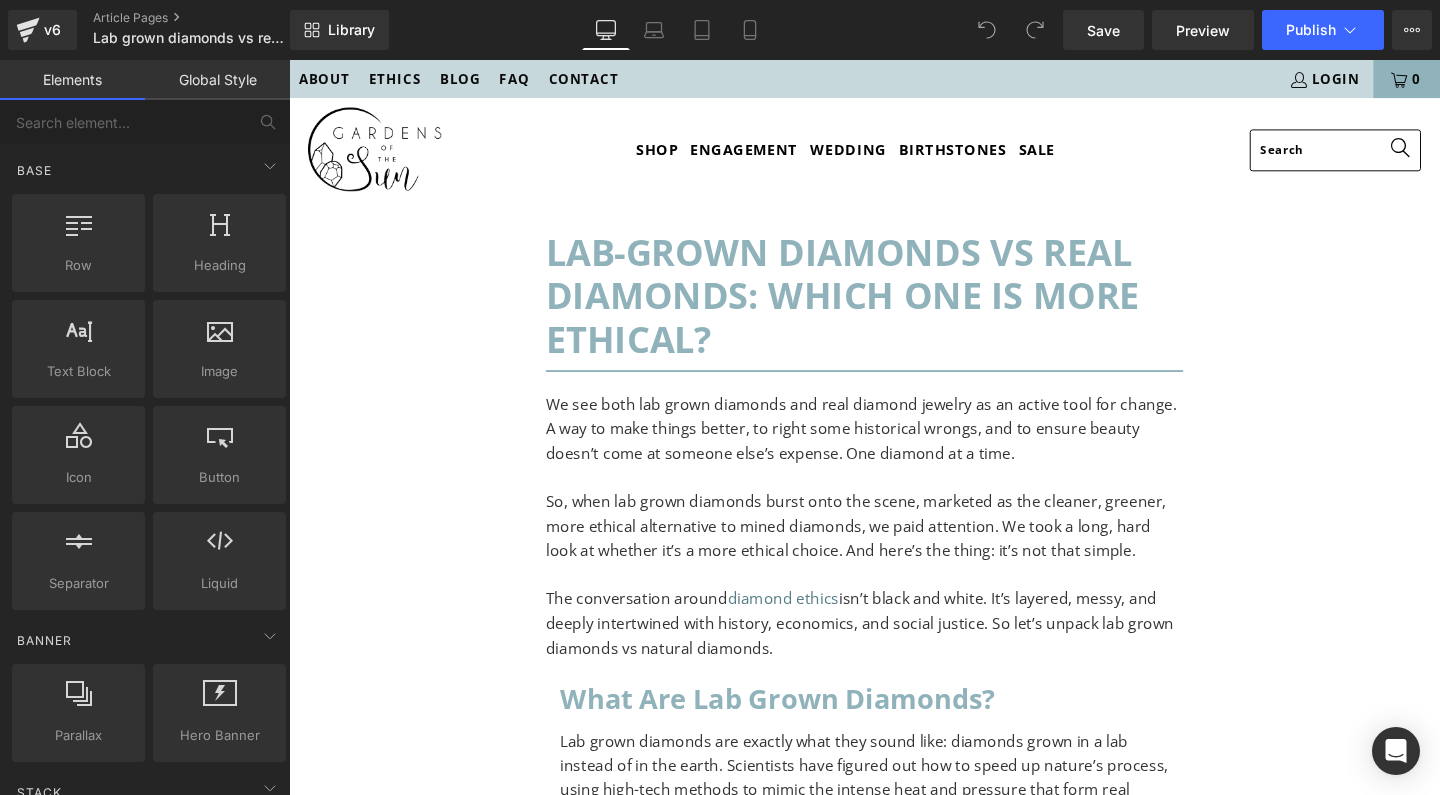 scroll, scrollTop: 0, scrollLeft: 0, axis: both 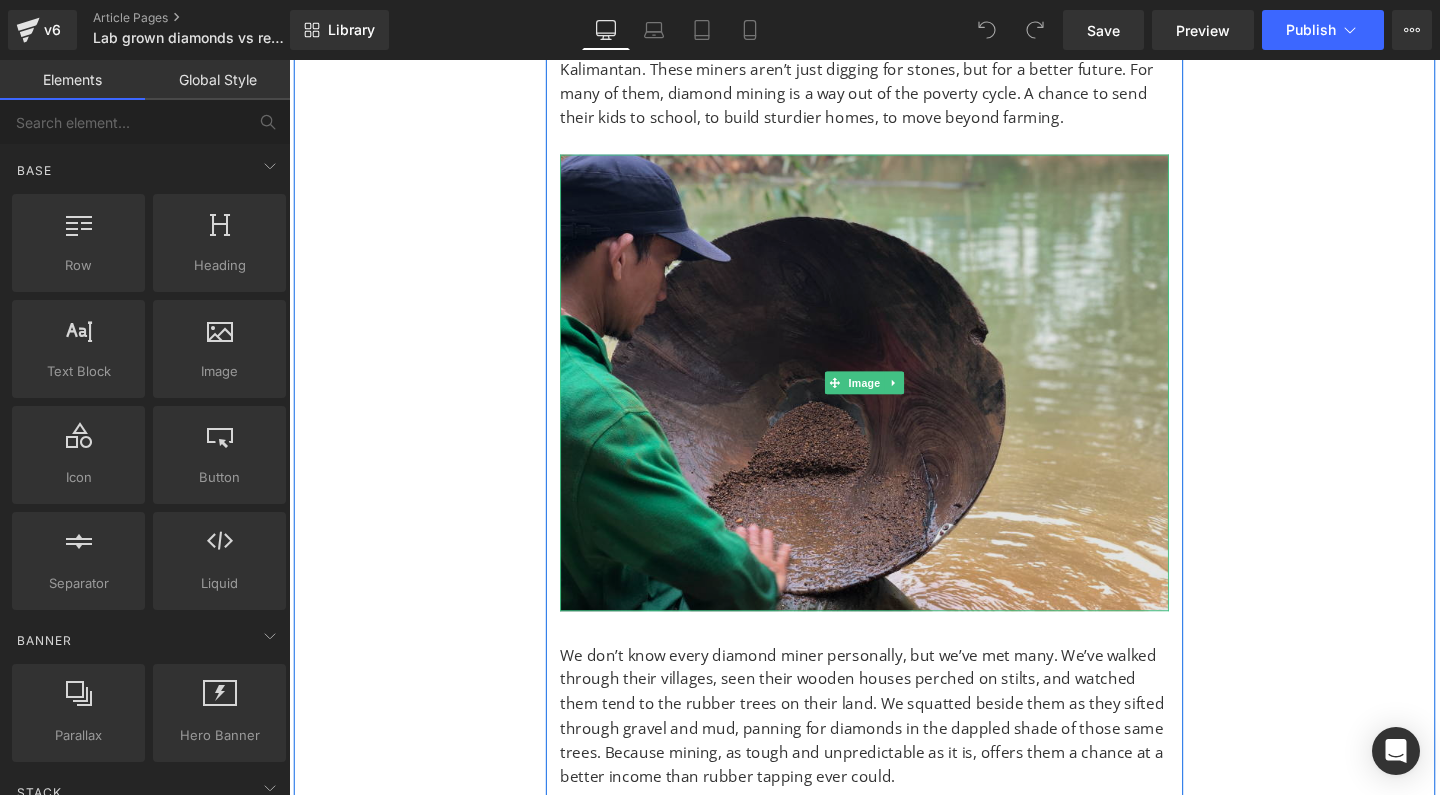click at bounding box center (894, 400) 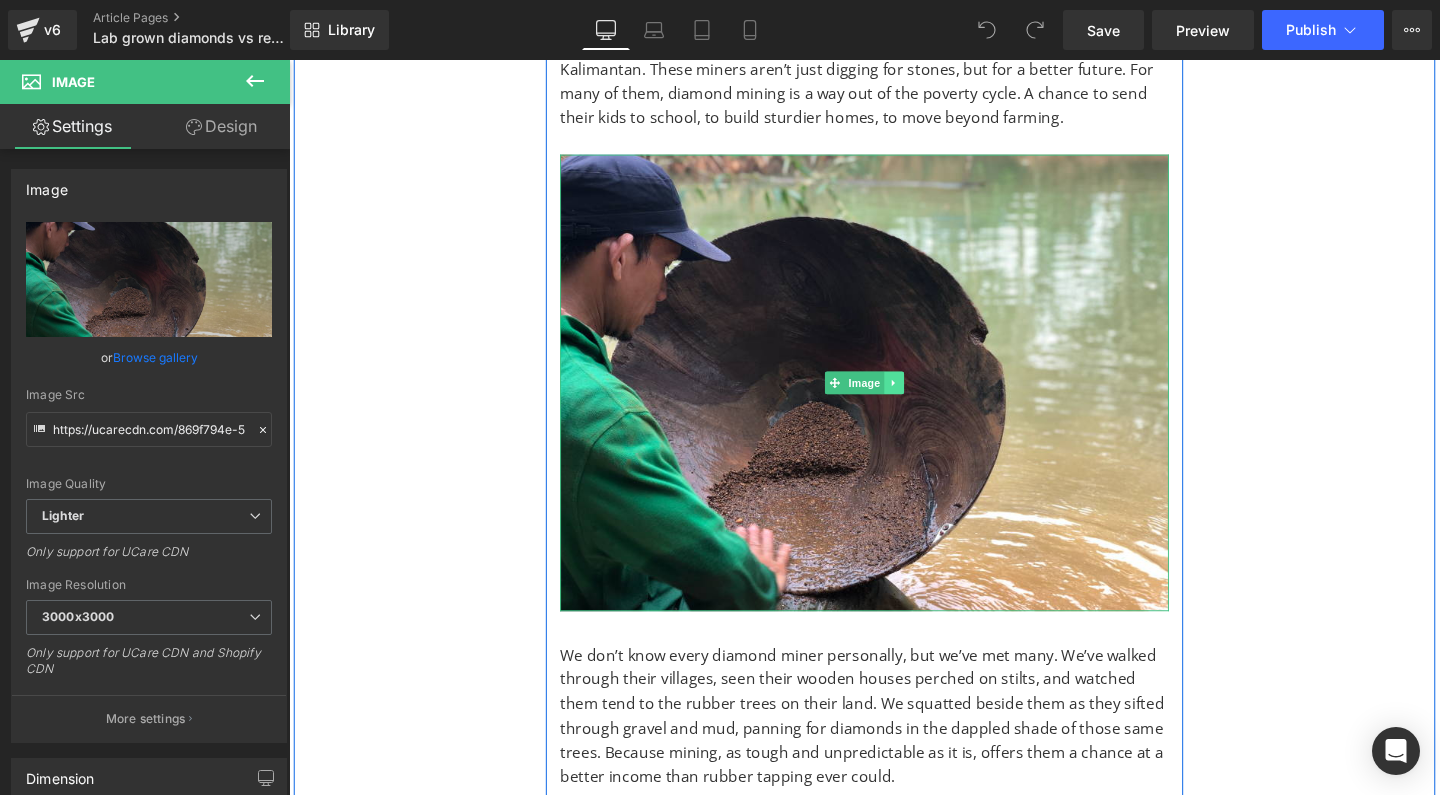 click 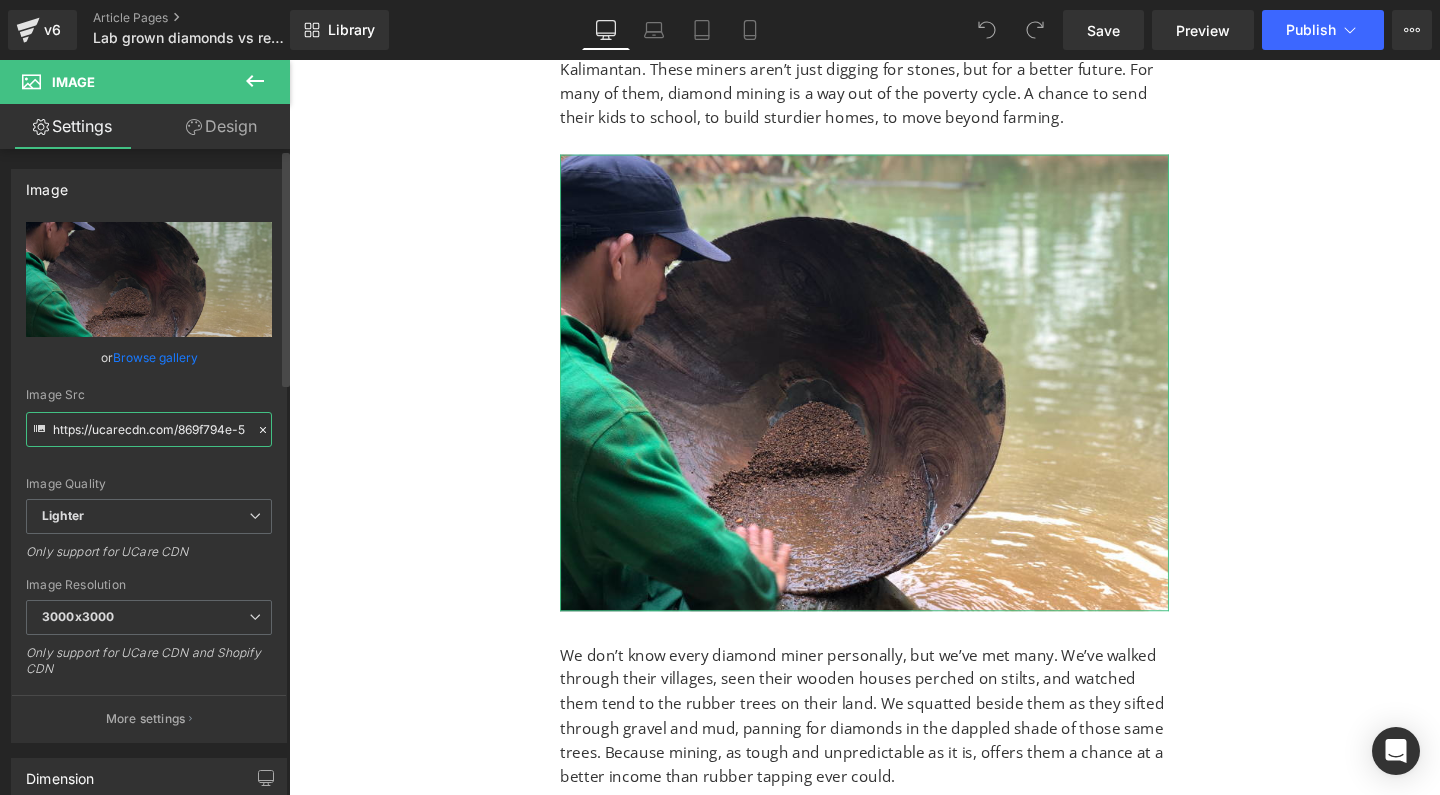 click on "https://ucarecdn.com/869f794e-56f4-4884-948d-8761817a9b04/-/format/auto/-/preview/3000x3000/-/quality/lighter/lab%20grown%20diamonds%20vs%20real%20diamonds-01.png" at bounding box center (149, 429) 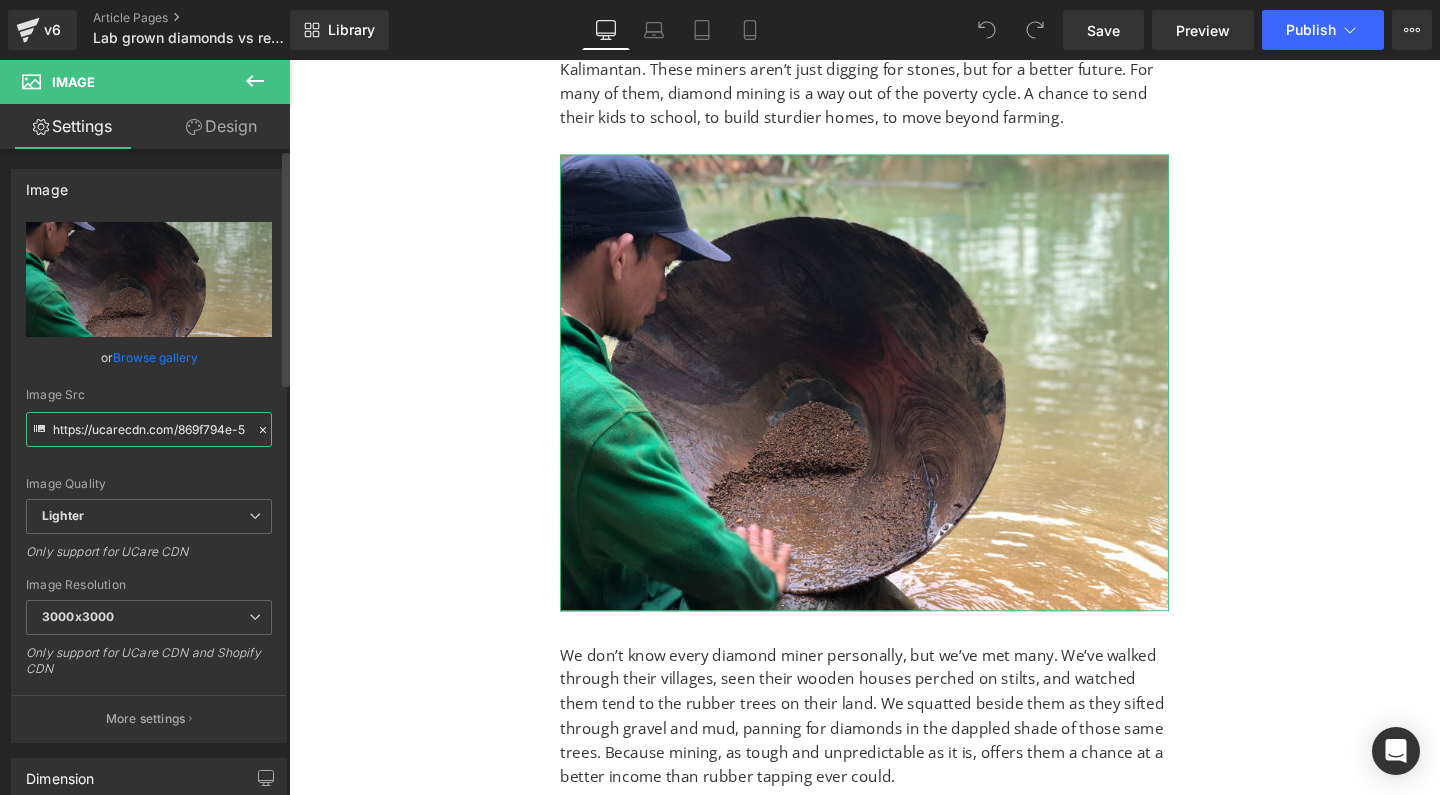click on "https://ucarecdn.com/869f794e-56f4-4884-948d-8761817a9b04/-/format/auto/-/preview/3000x3000/-/quality/lighter/lab%20grown%20diamonds%20vs%20real%20diamonds-01.png" at bounding box center [149, 429] 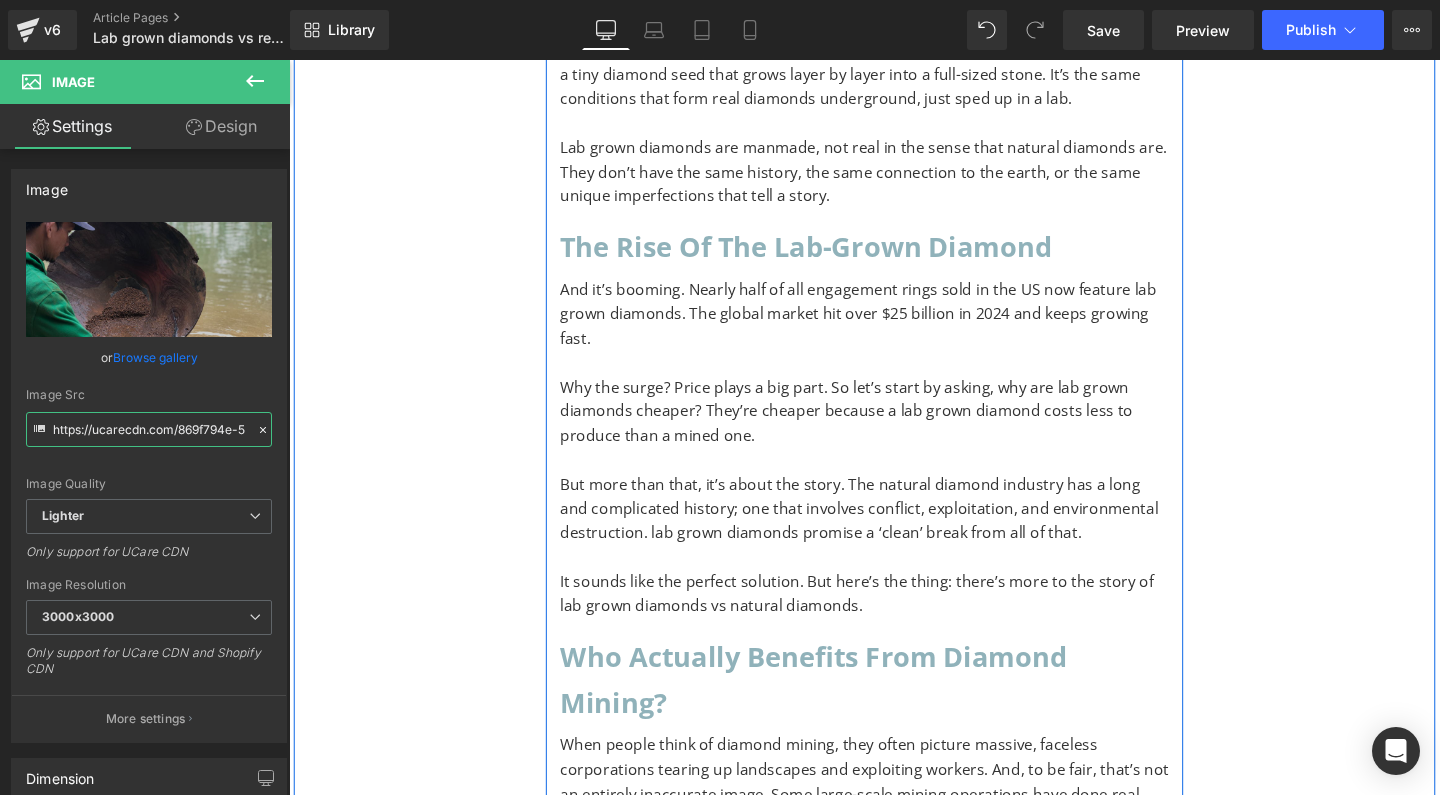 scroll, scrollTop: 0, scrollLeft: 0, axis: both 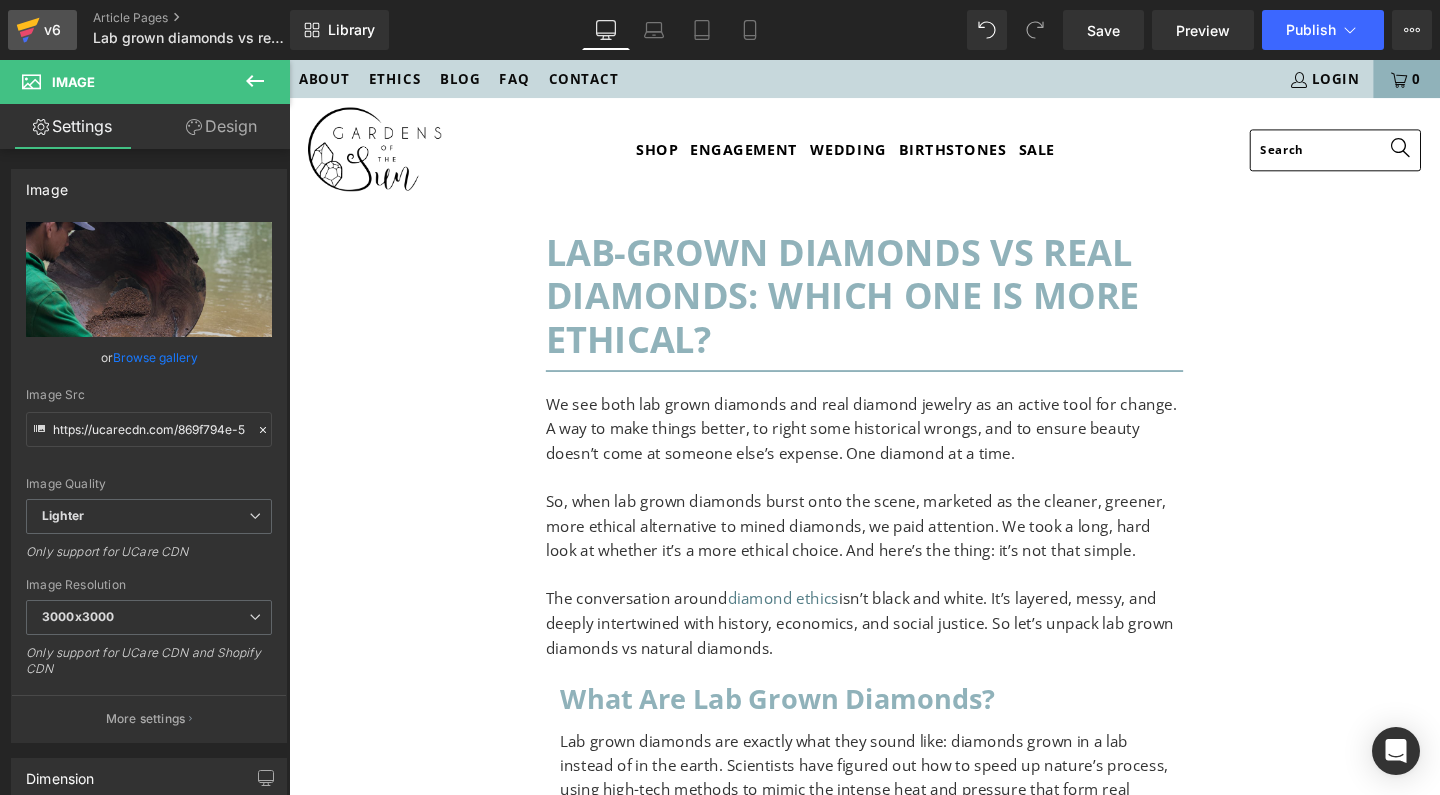 click on "v6" at bounding box center [52, 30] 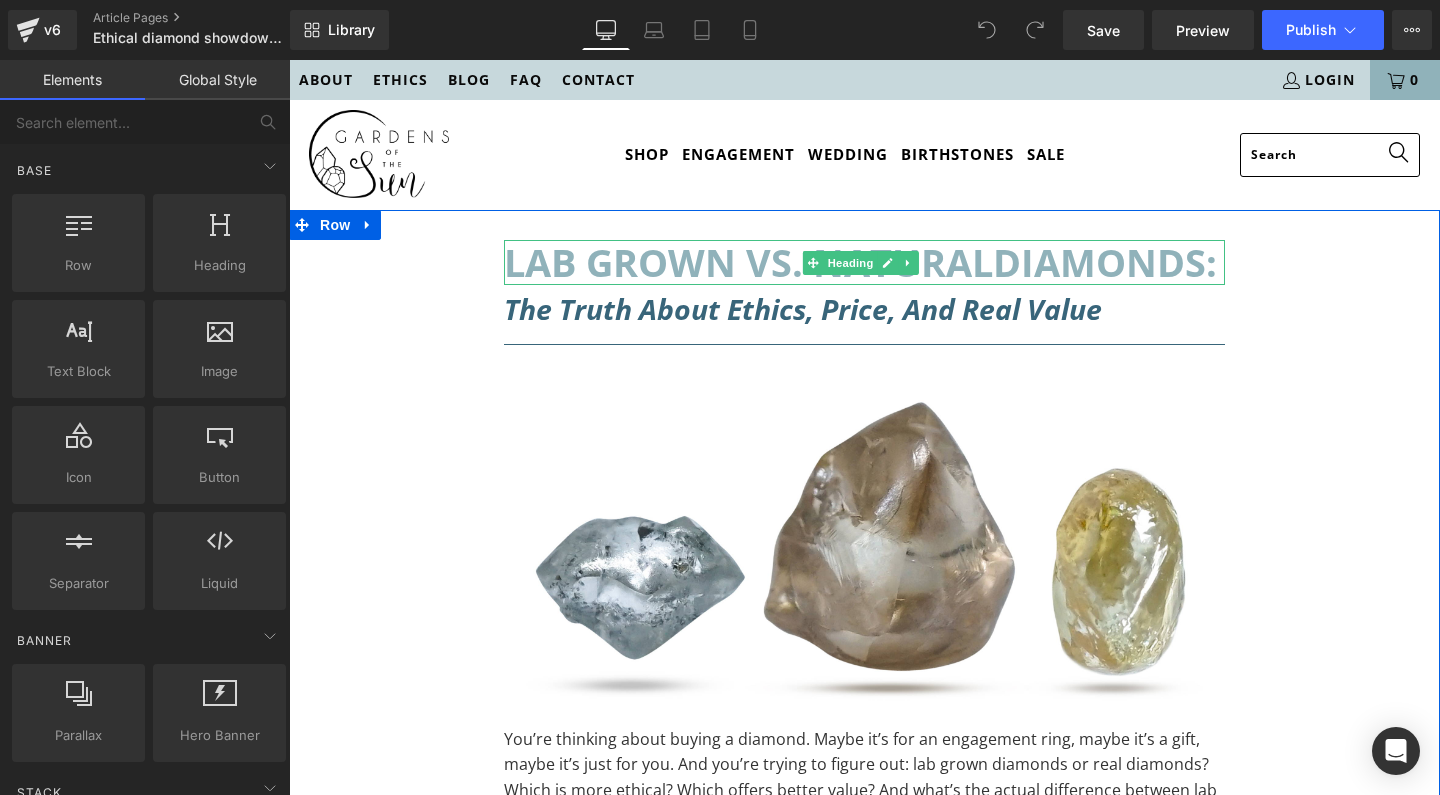 scroll, scrollTop: 71, scrollLeft: 0, axis: vertical 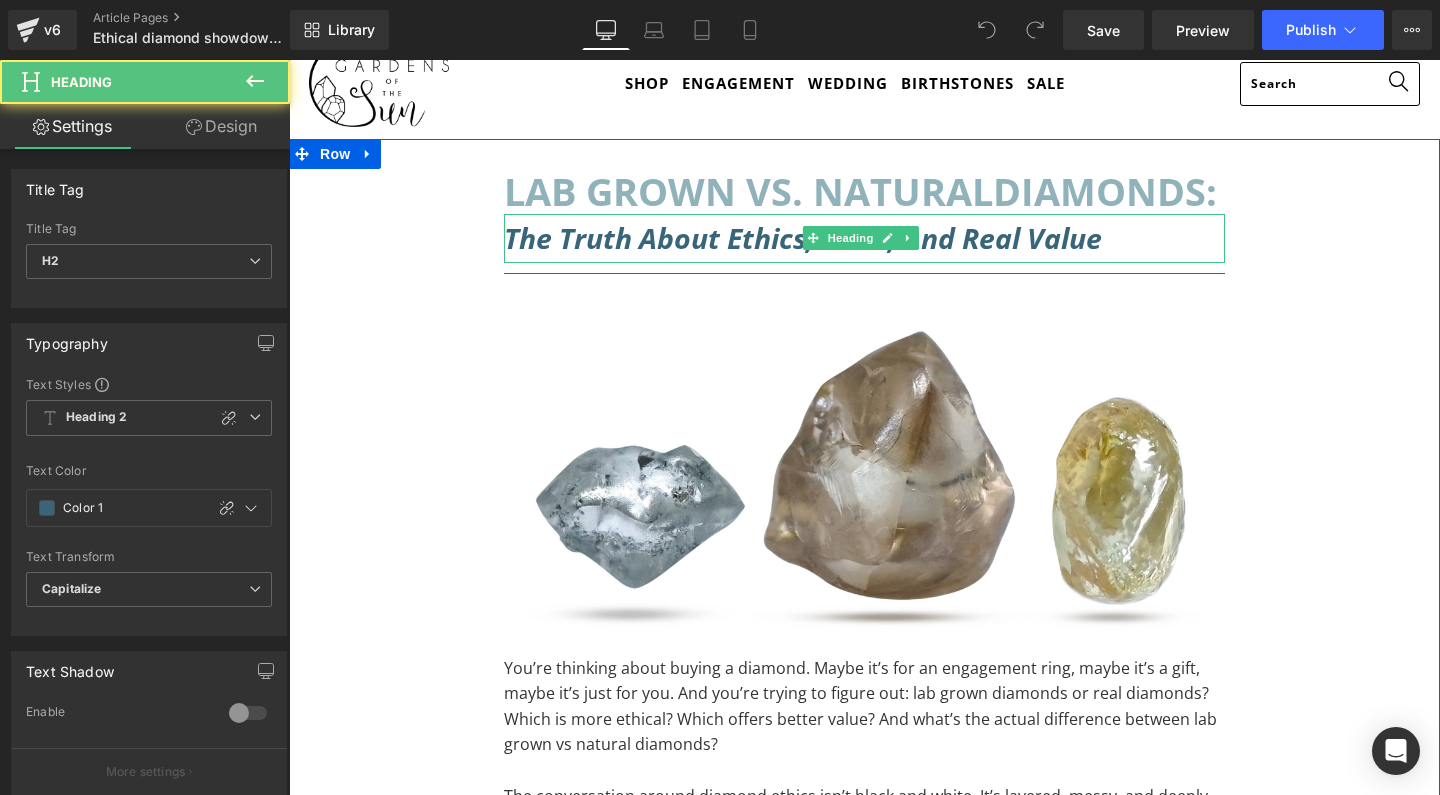 click on "the Truth about Ethics, Price, and Real Value" at bounding box center (803, 238) 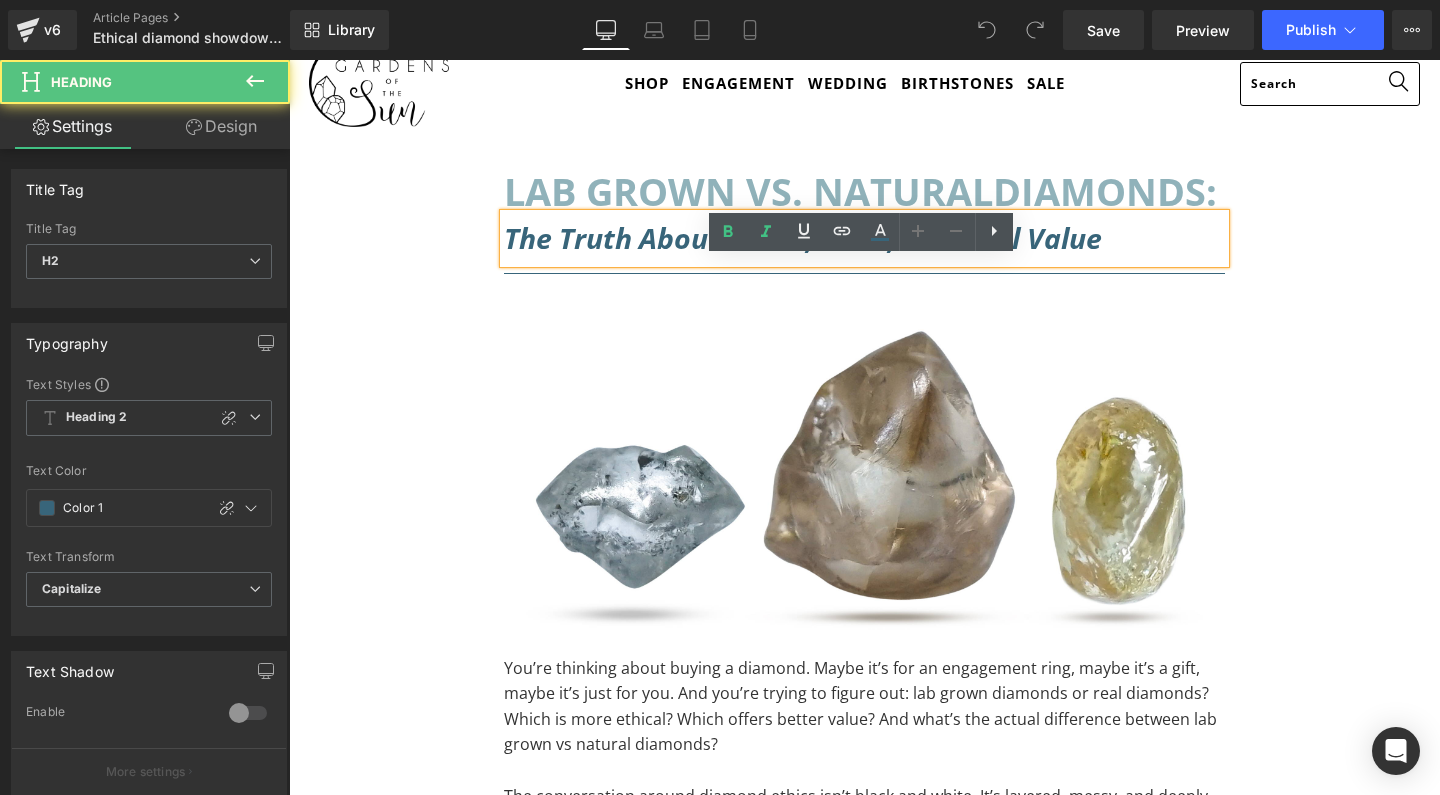click on "the Truth about Ethics, Price, and Real Value" at bounding box center [803, 238] 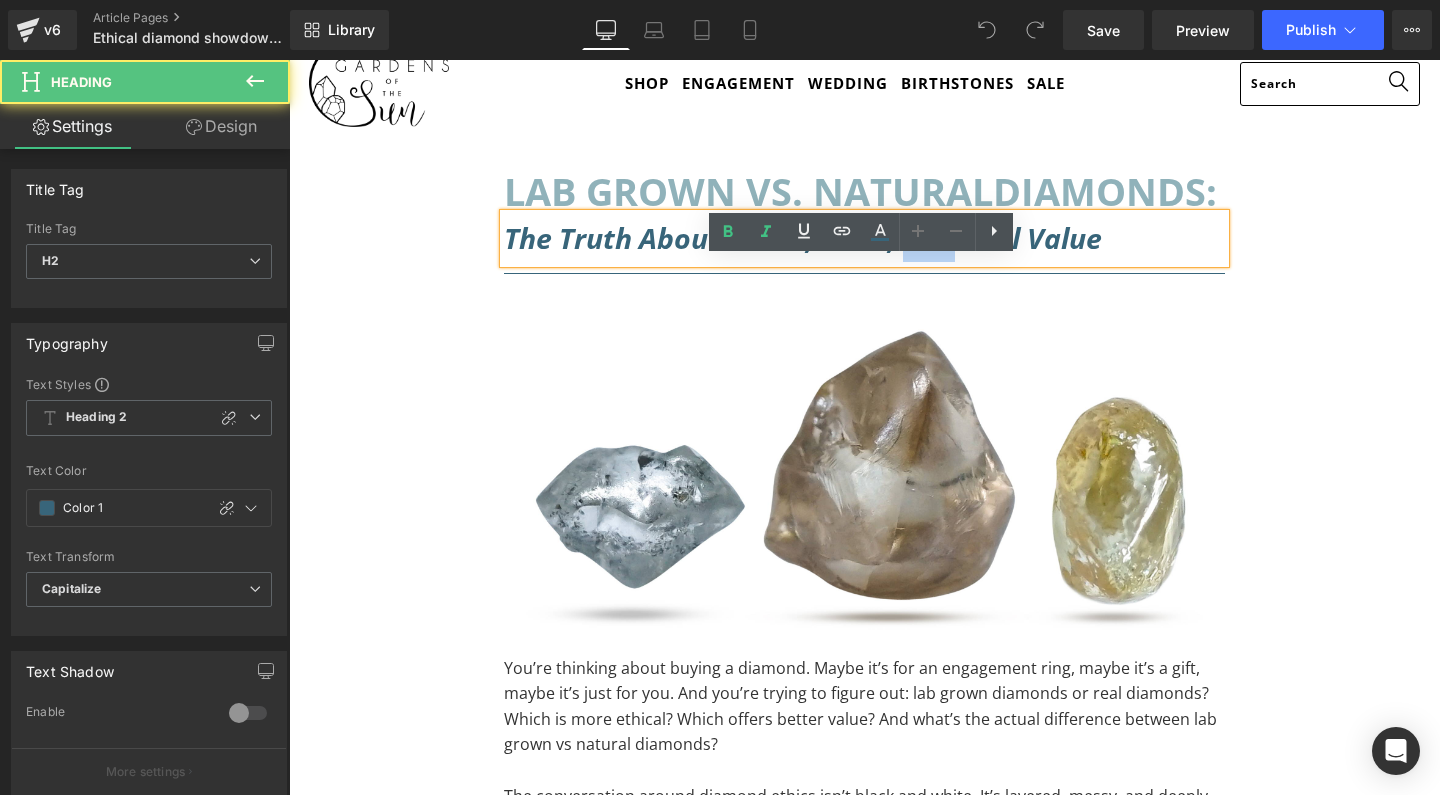 click on "the Truth about Ethics, Price, and Real Value" at bounding box center [803, 238] 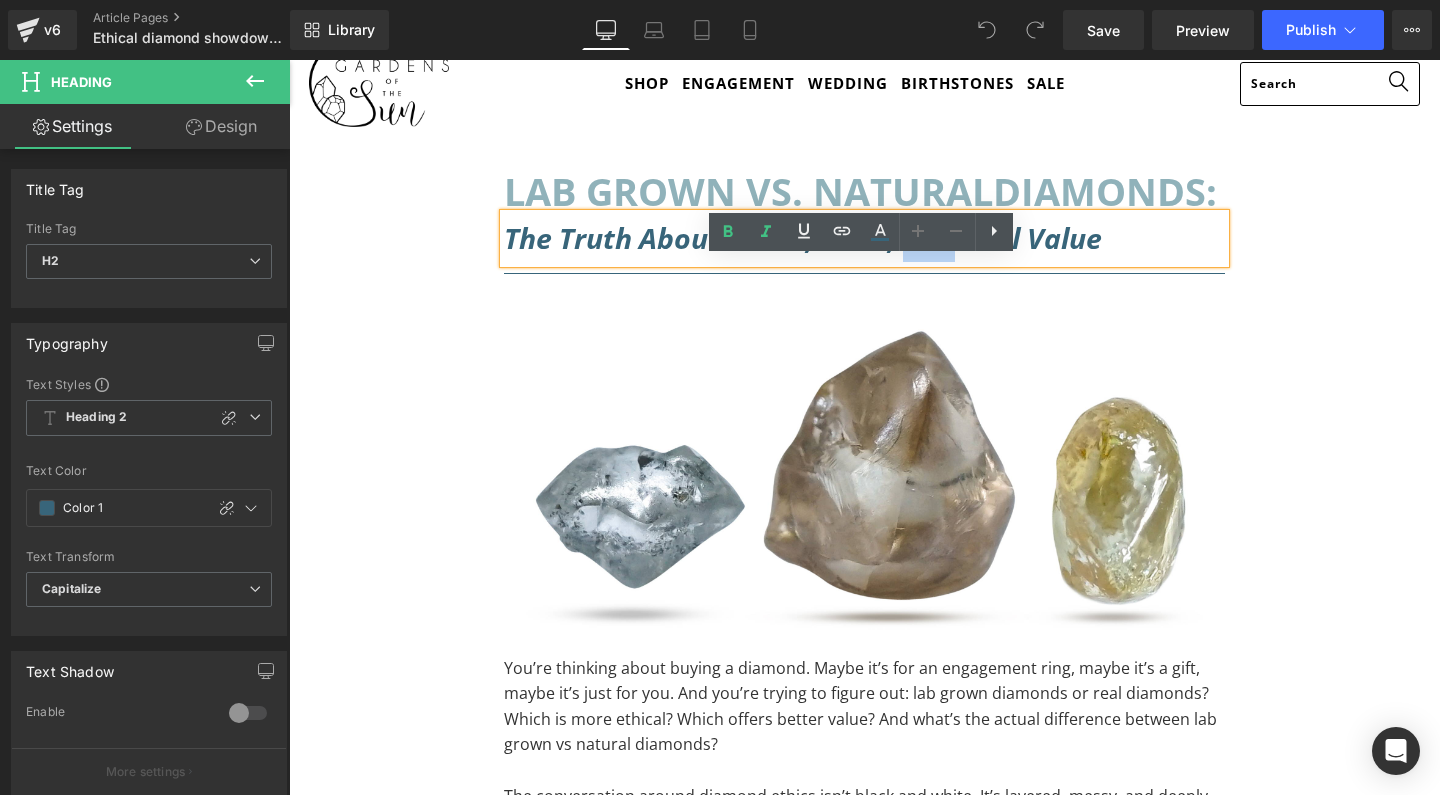 type 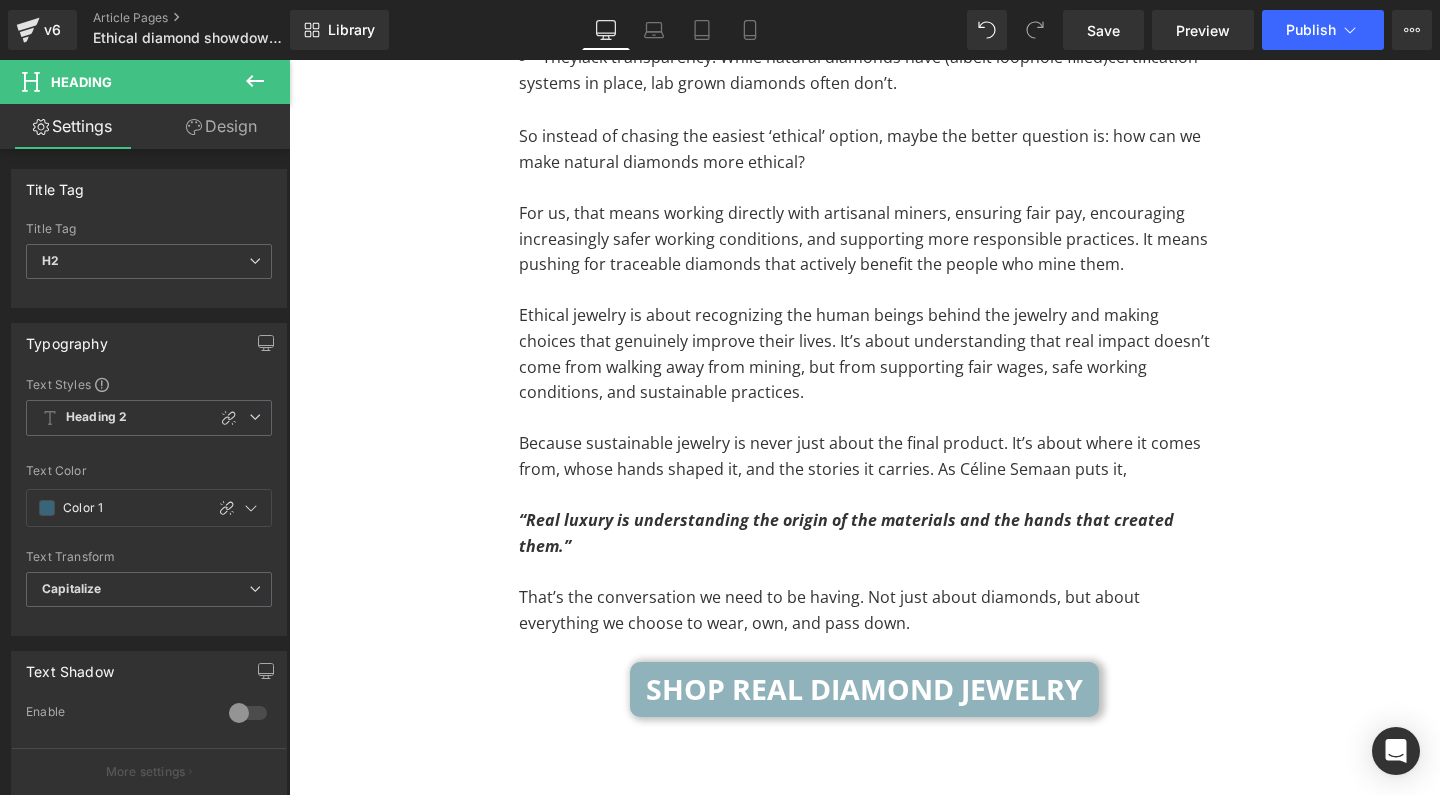 scroll, scrollTop: 12795, scrollLeft: 0, axis: vertical 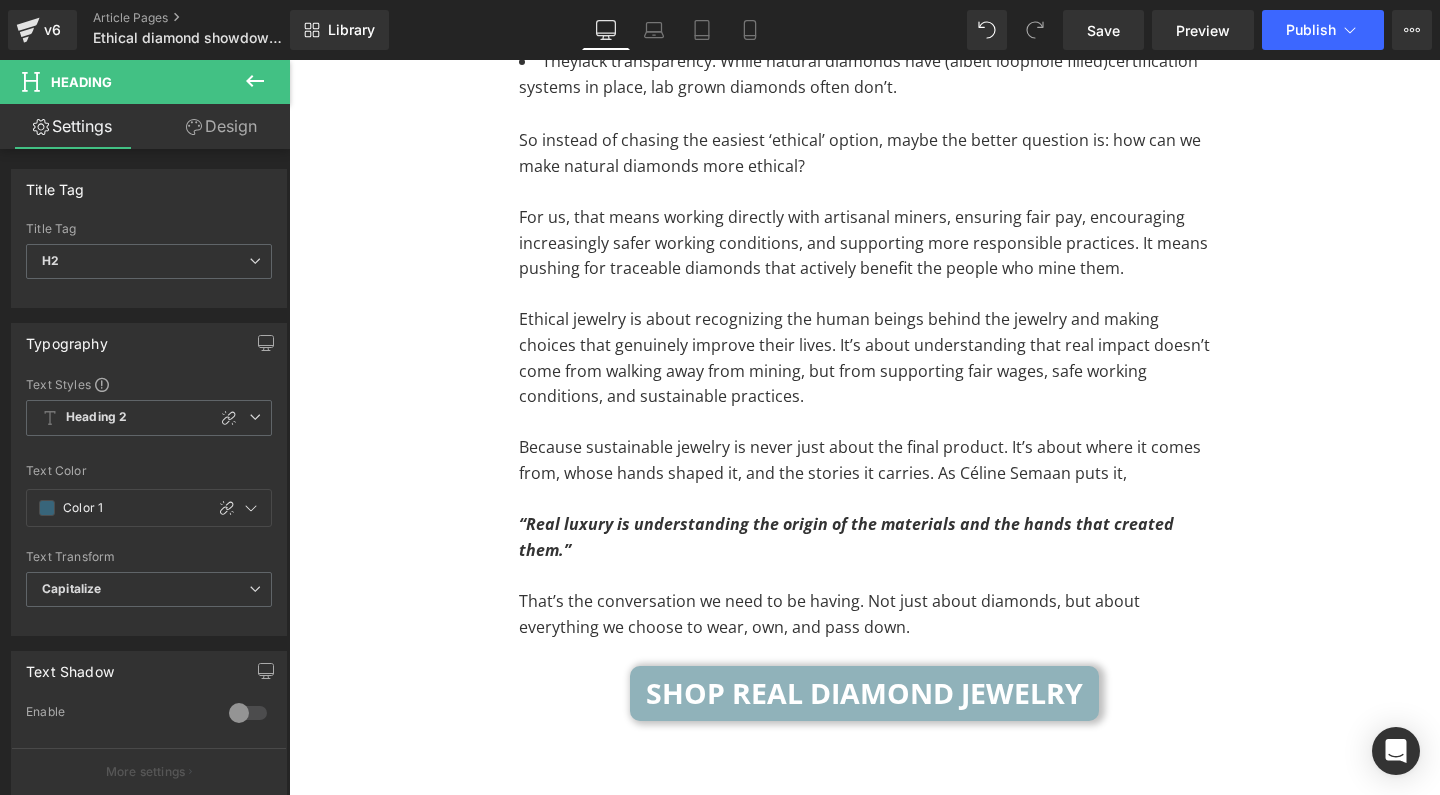 click 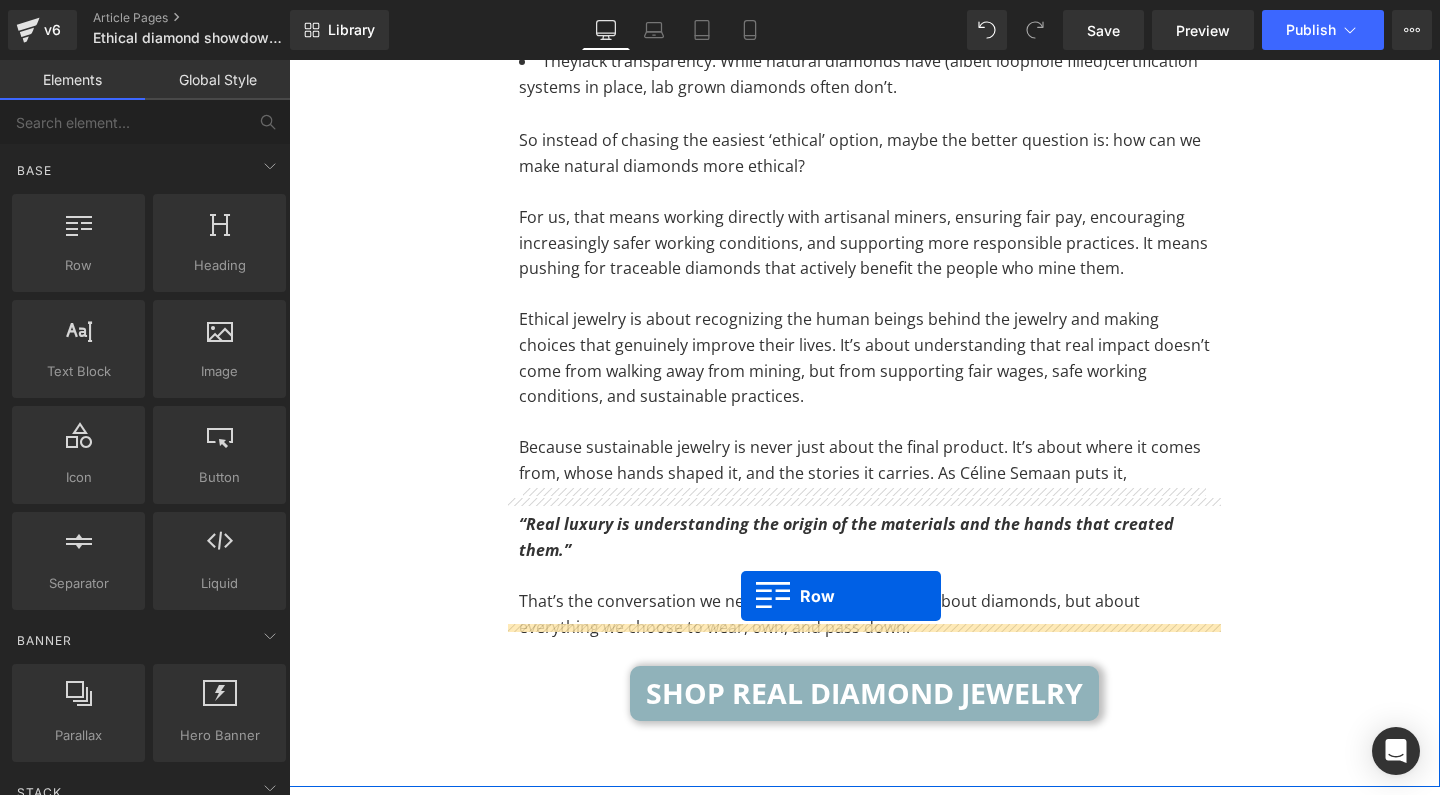 drag, startPoint x: 359, startPoint y: 328, endPoint x: 741, endPoint y: 596, distance: 466.63477 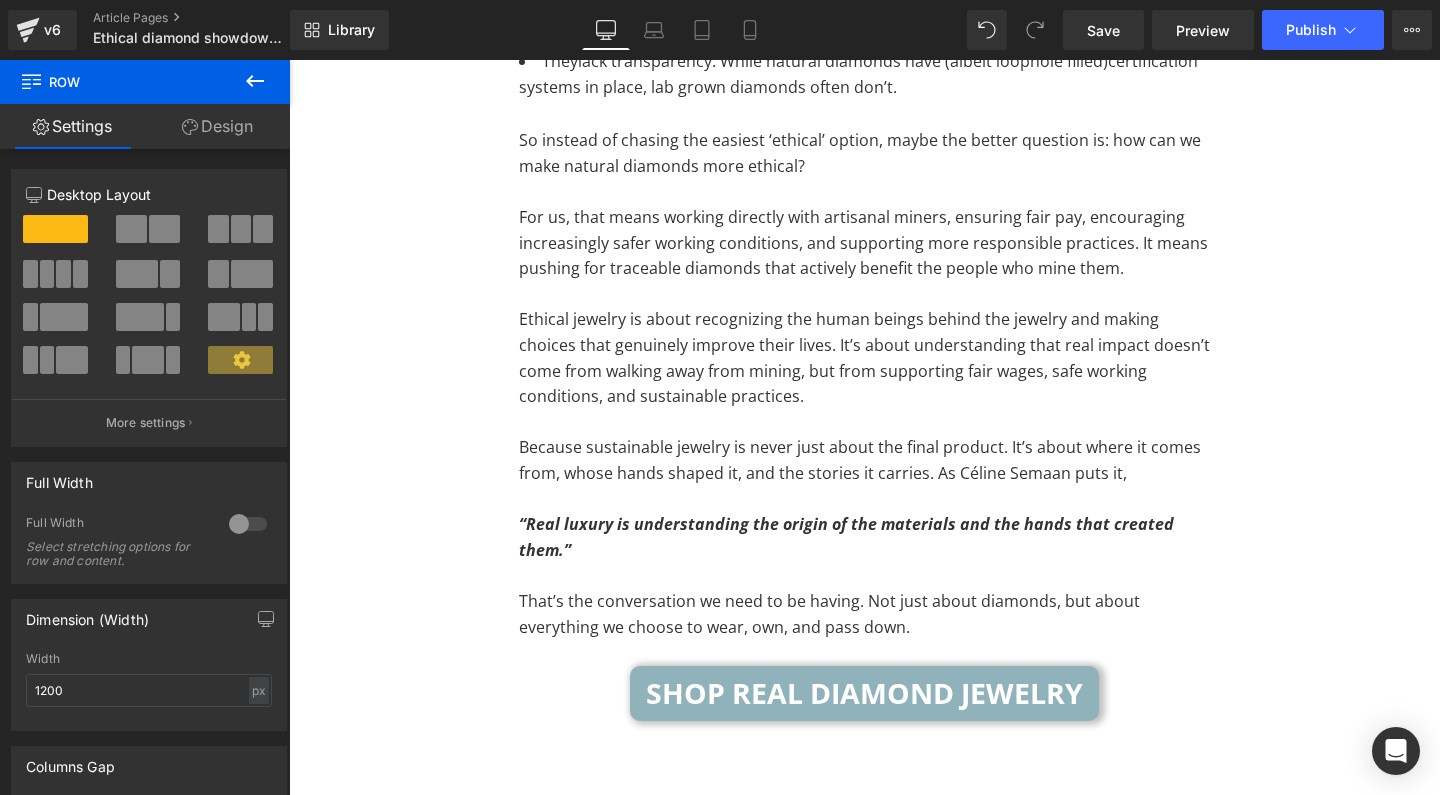 click 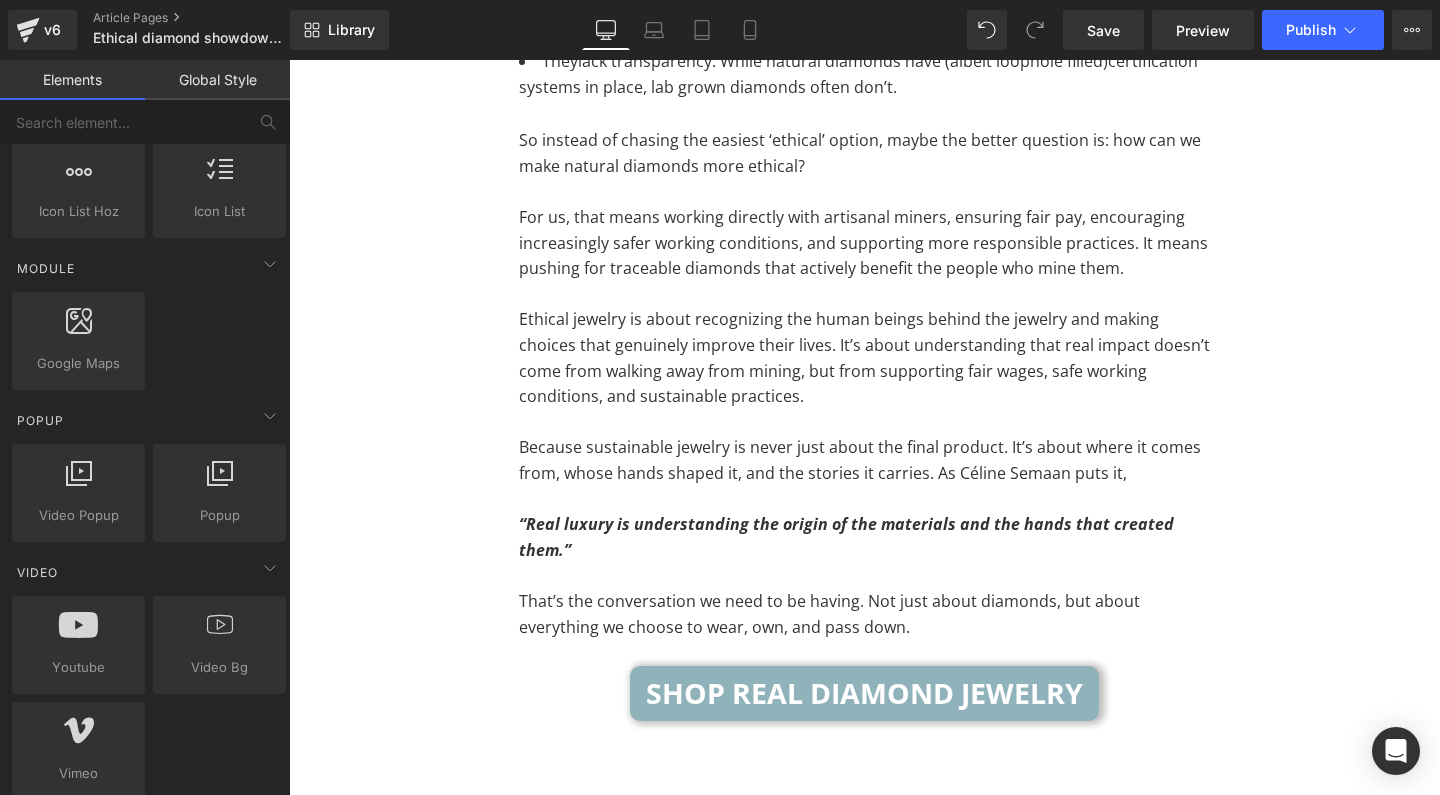 scroll, scrollTop: 1298, scrollLeft: 0, axis: vertical 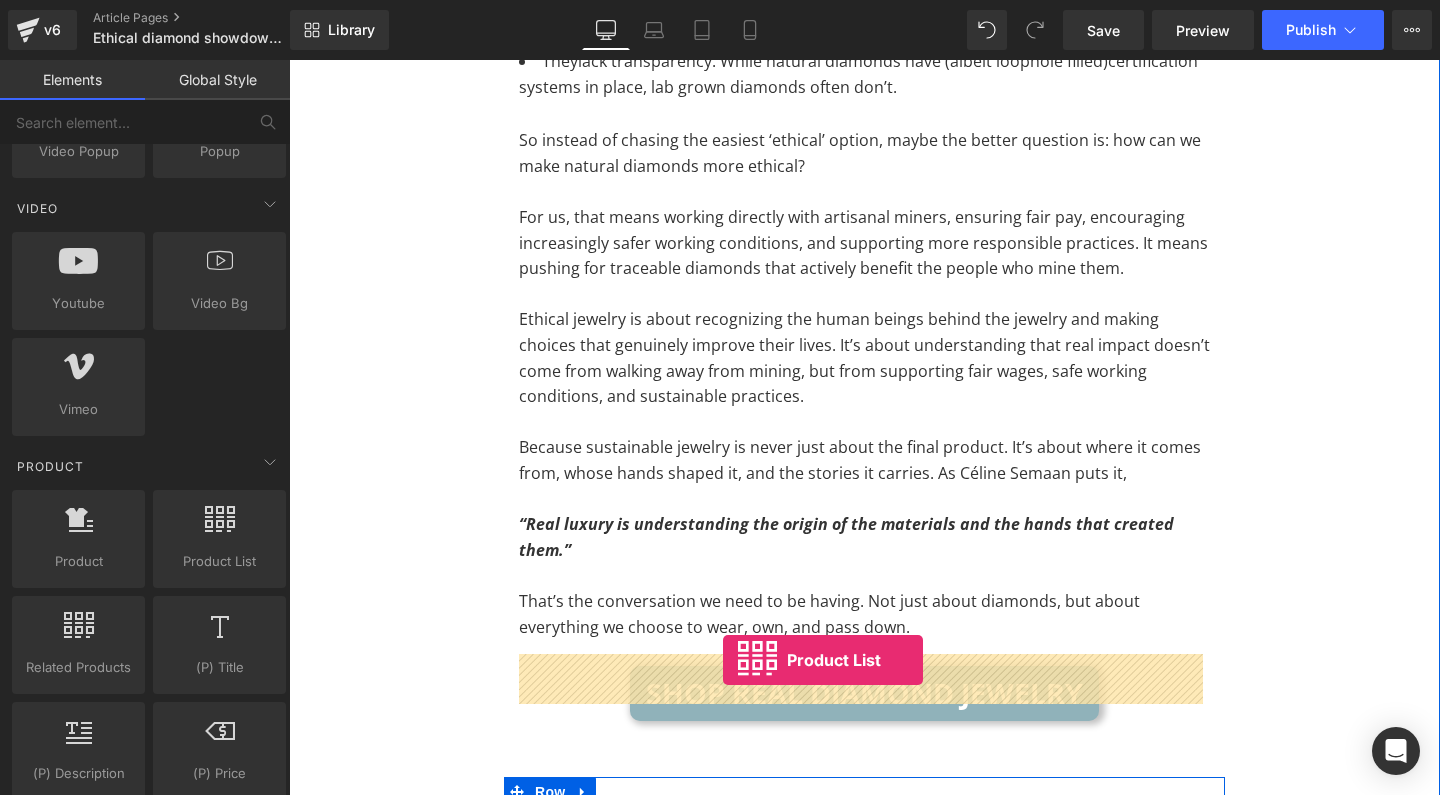 drag, startPoint x: 504, startPoint y: 592, endPoint x: 723, endPoint y: 660, distance: 229.3142 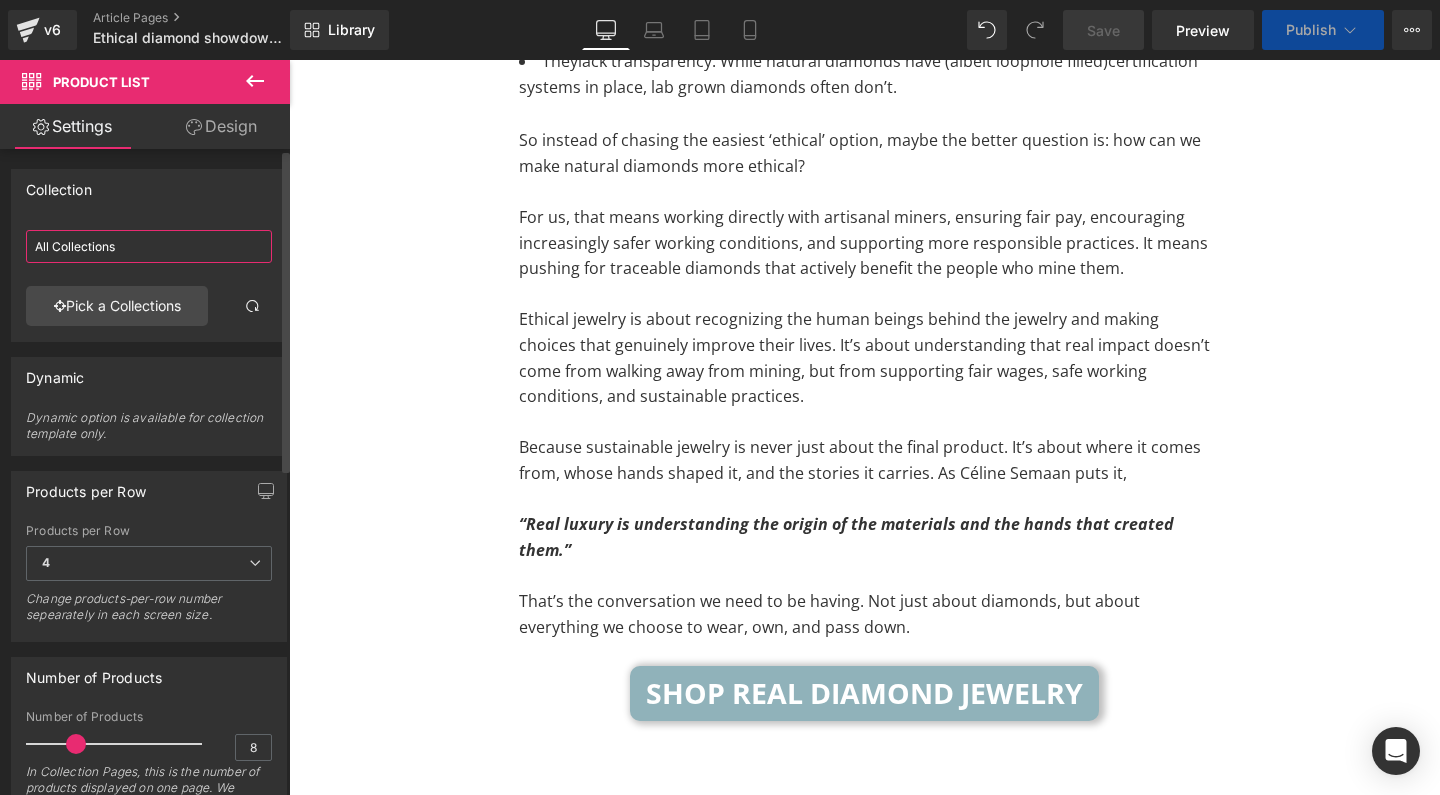 click on "All Collections" at bounding box center (149, 246) 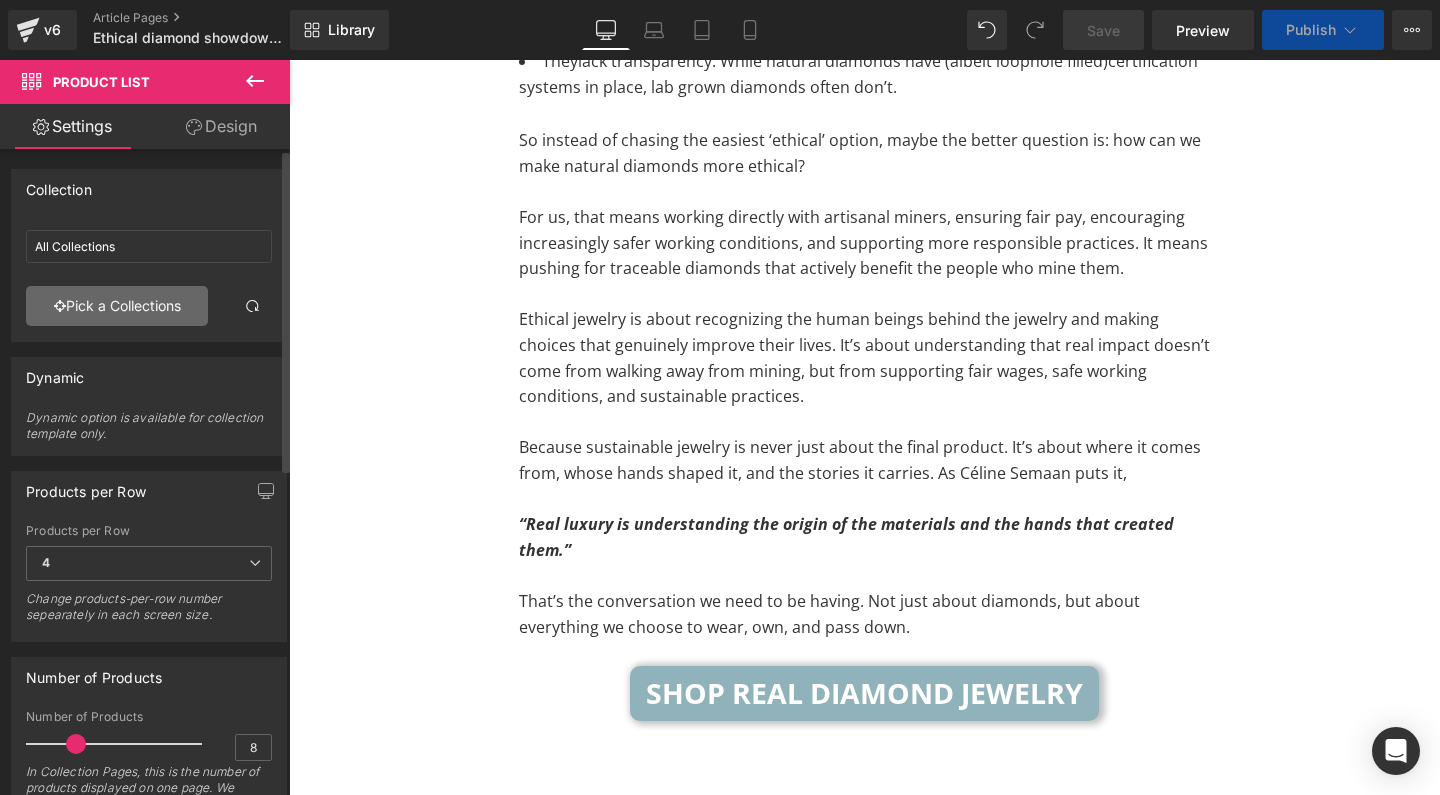 click on "Pick a Collections" at bounding box center (117, 306) 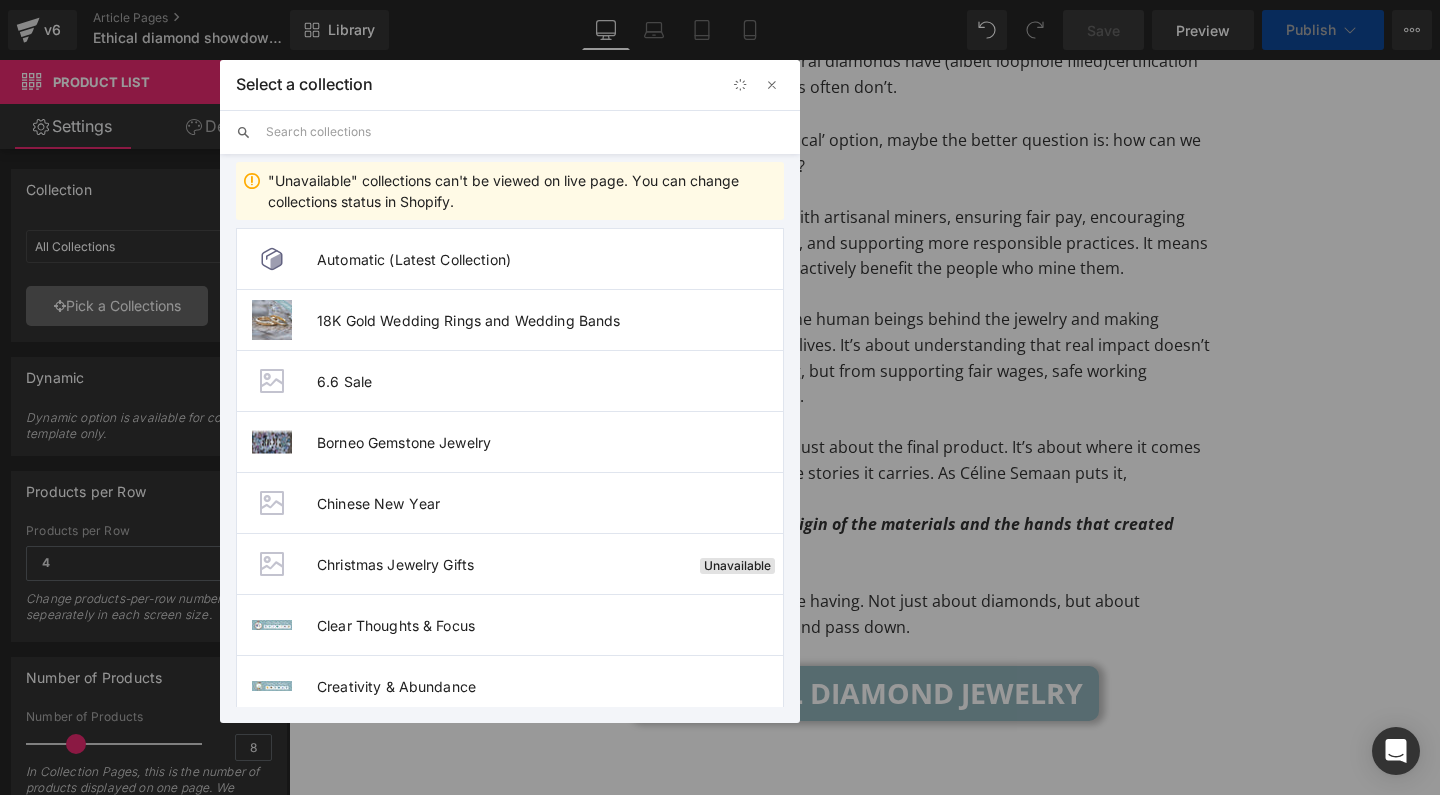 click on "Product List  You are previewing how the   will restyle your page. You can not edit Elements in Preset Preview Mode.  v6 Article Pages Ethical diamond showdown: Lab-Grown vs Natural Diamonds Library Desktop Desktop Laptop Tablet Mobile Save Preview Publish Scheduled View Live Page View with current Template Save Template to Library Schedule Publish  Optimize  Publish Settings Shortcuts  Your page can’t be published   You've reached the maximum number of published pages on your plan  (139/999999).  You need to upgrade your plan or unpublish all your pages to get 1 publish slot.   Unpublish pages   Upgrade plan  Elements Global Style Base Row  rows, columns, layouts, div Heading  headings, titles, h1,h2,h3,h4,h5,h6 Text Block  texts, paragraphs, contents, blocks Image  images, photos, alts, uploads Icon  icons, symbols Button  button, call to action, cta Separator  separators, dividers, horizontal lines Liquid  liquid, custom code, html, javascript, css, reviews, apps, applications, embeded, iframe Banner" at bounding box center [720, 0] 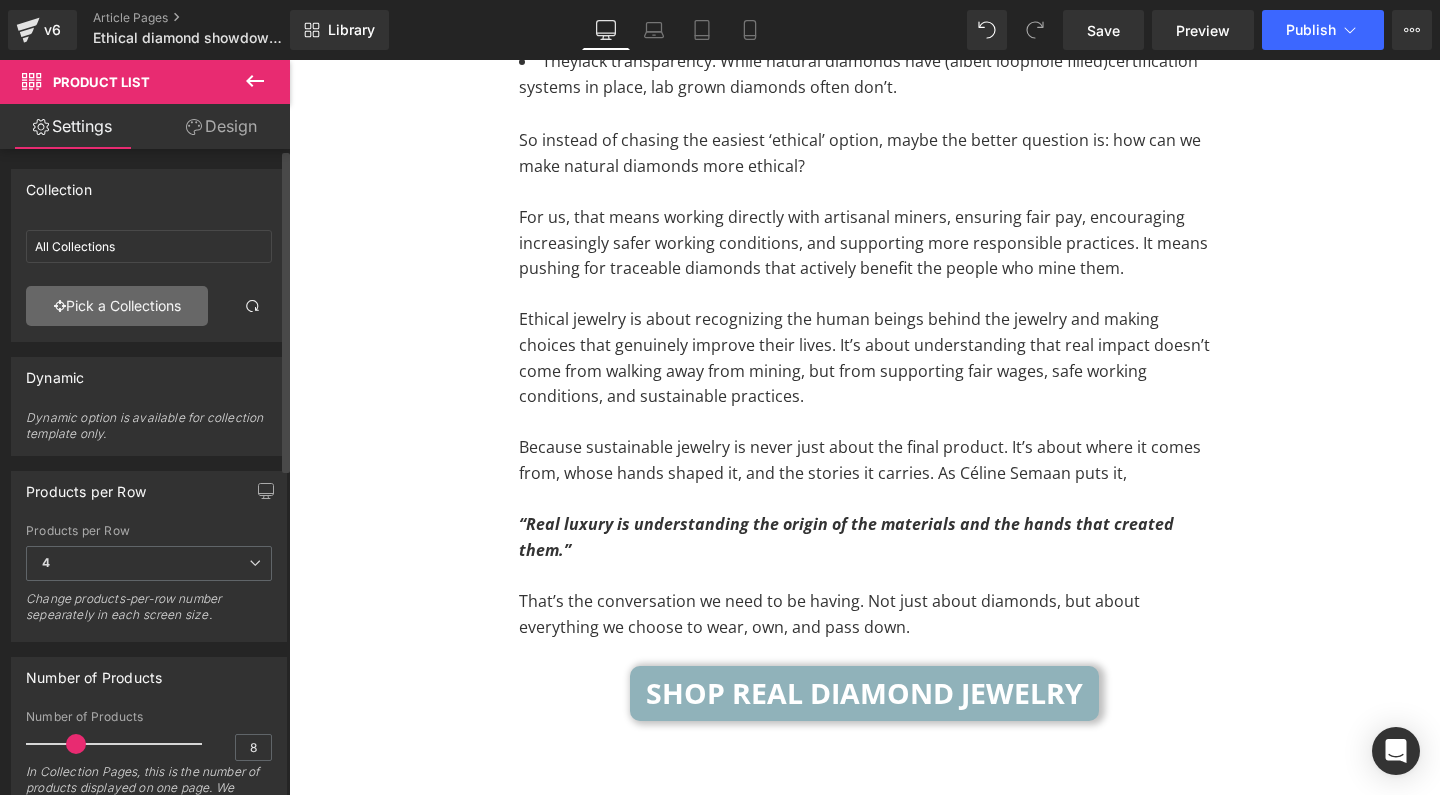 click on "Pick a Collections" at bounding box center (117, 306) 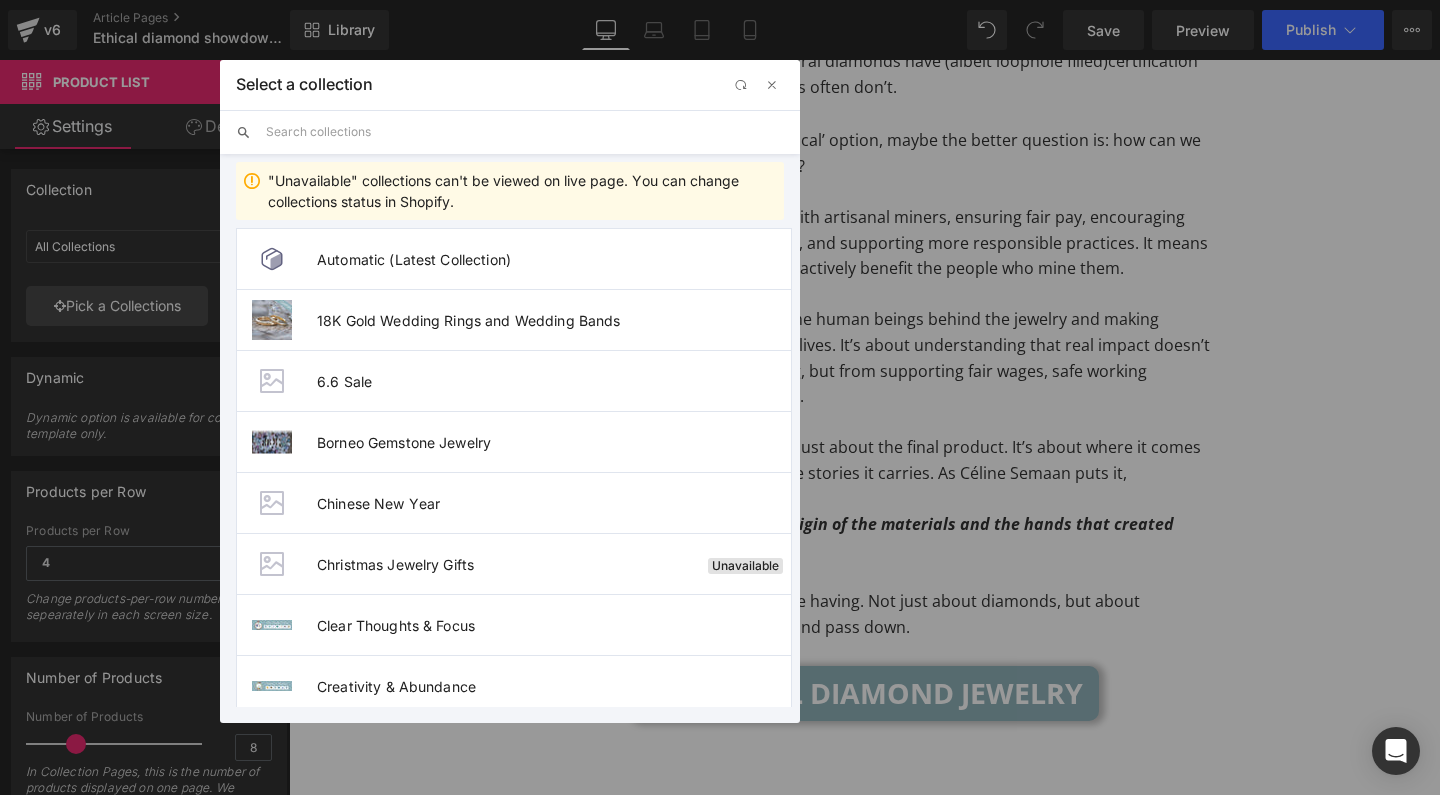 scroll, scrollTop: 0, scrollLeft: 0, axis: both 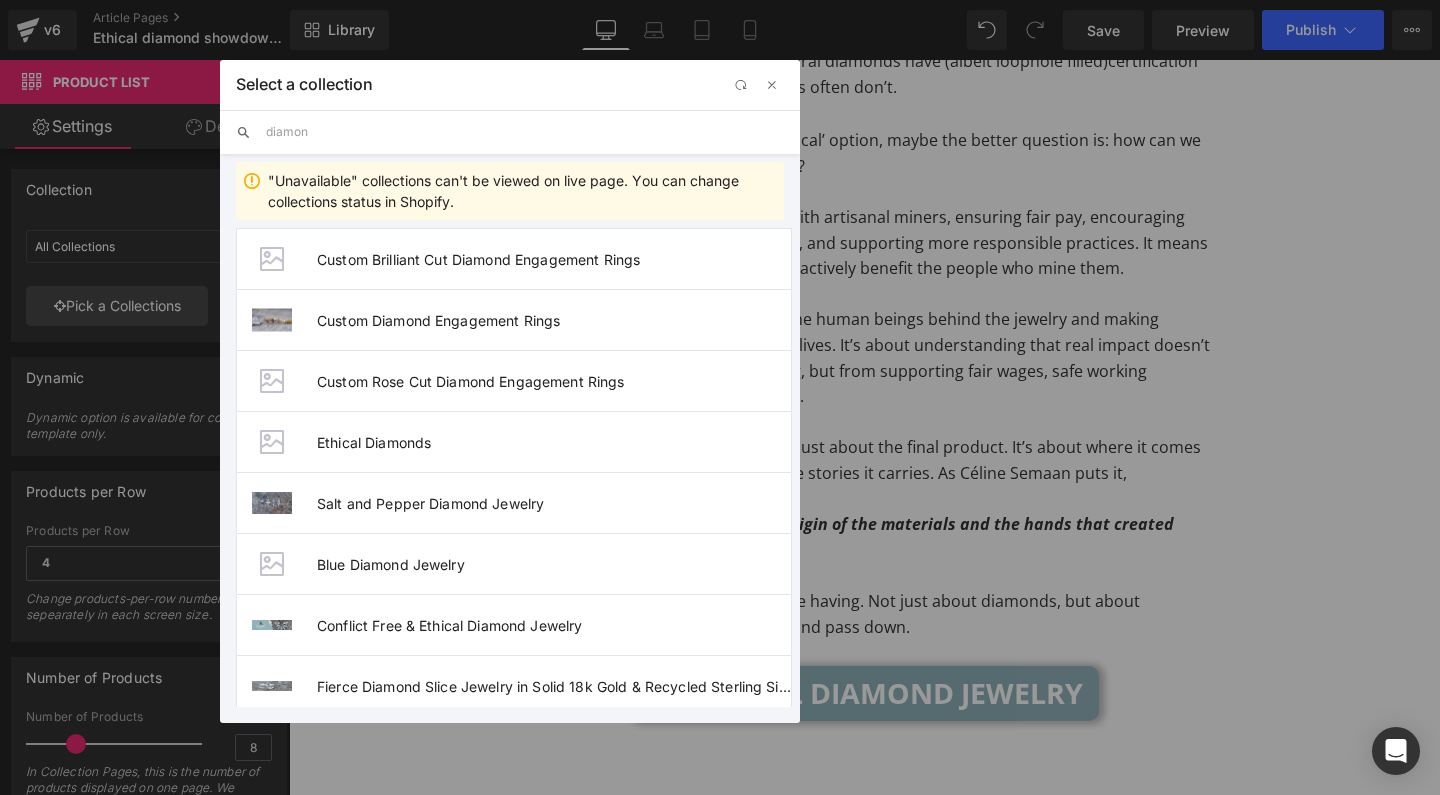 type on "diamond" 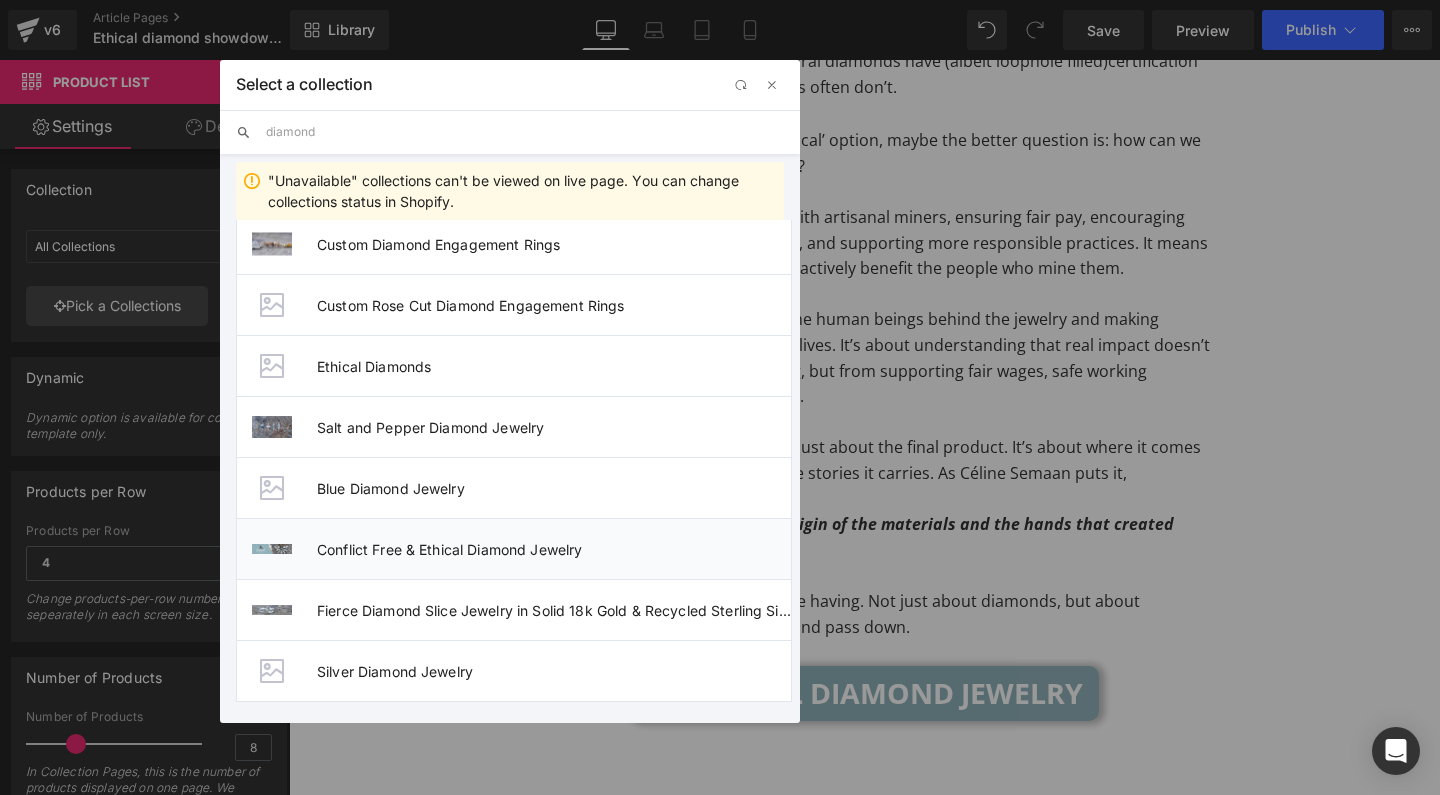 scroll, scrollTop: 76, scrollLeft: 0, axis: vertical 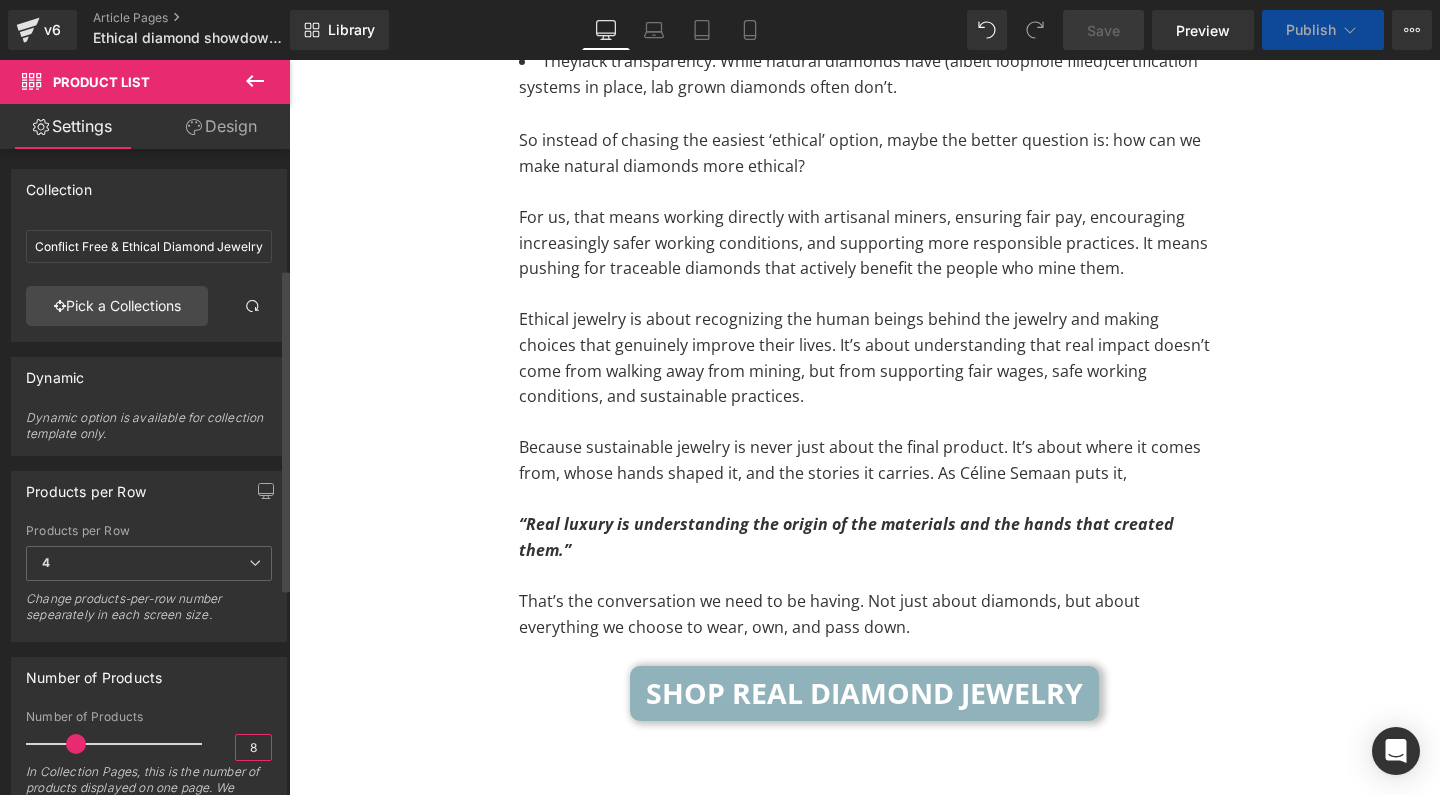click on "8" at bounding box center (253, 747) 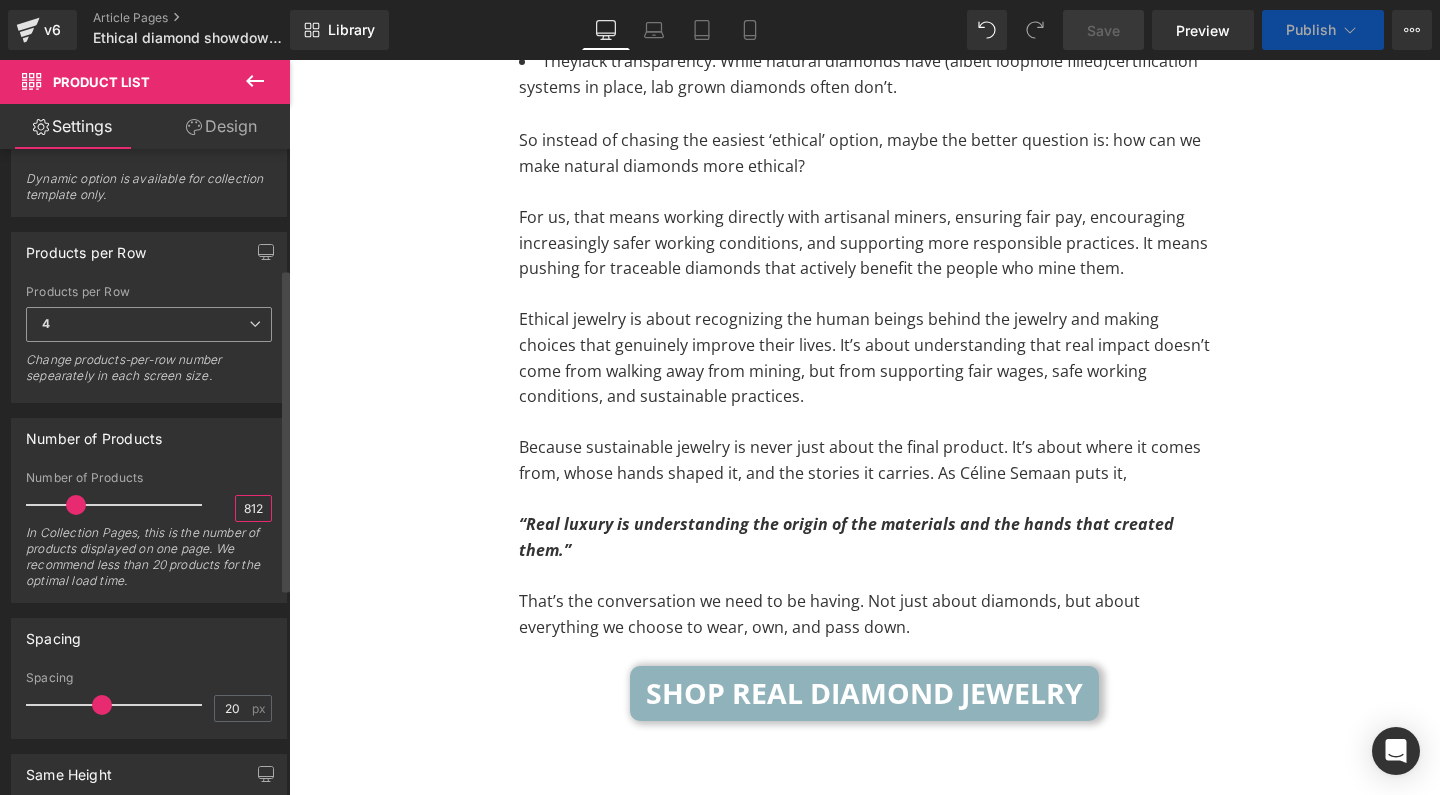 type on "812" 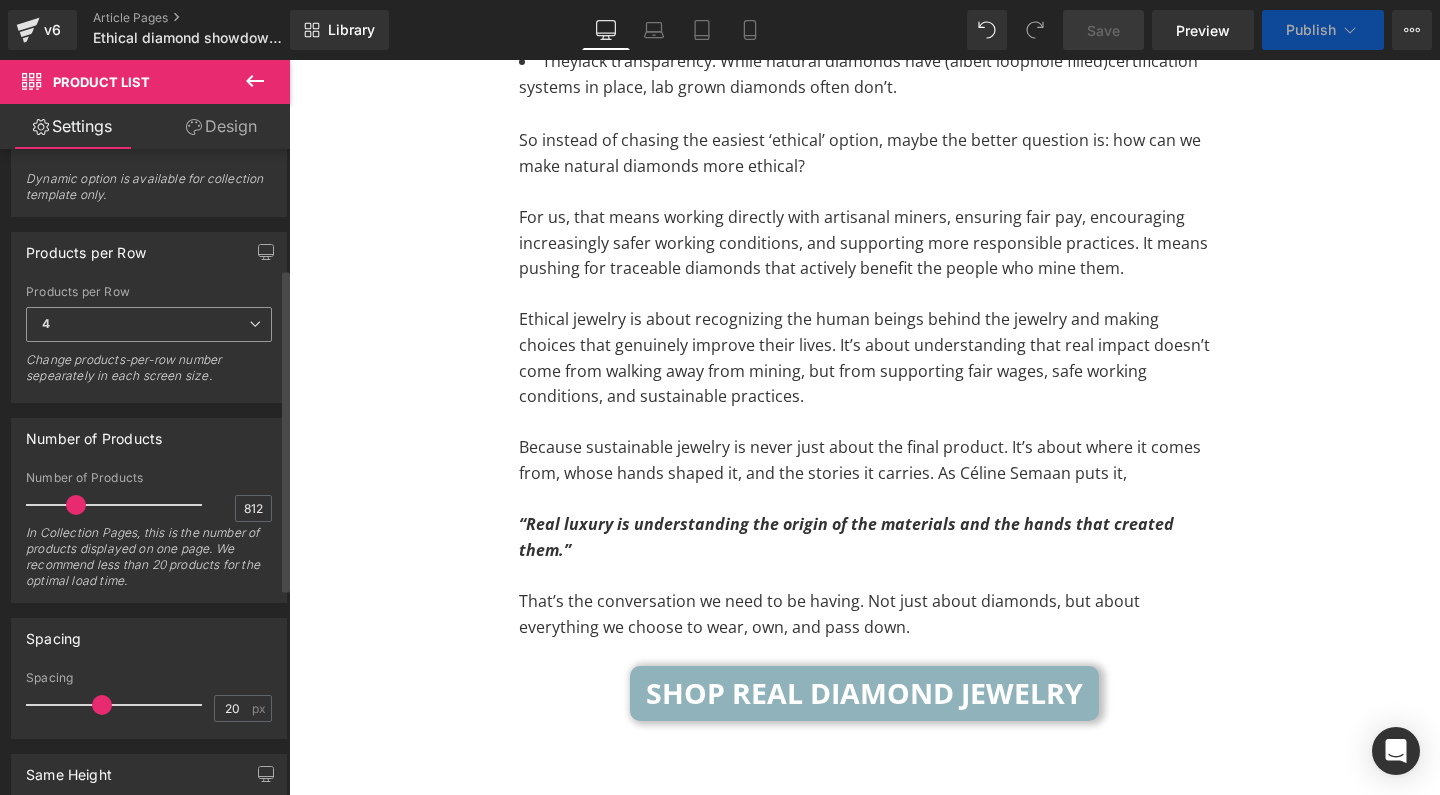 click on "4" at bounding box center [149, 324] 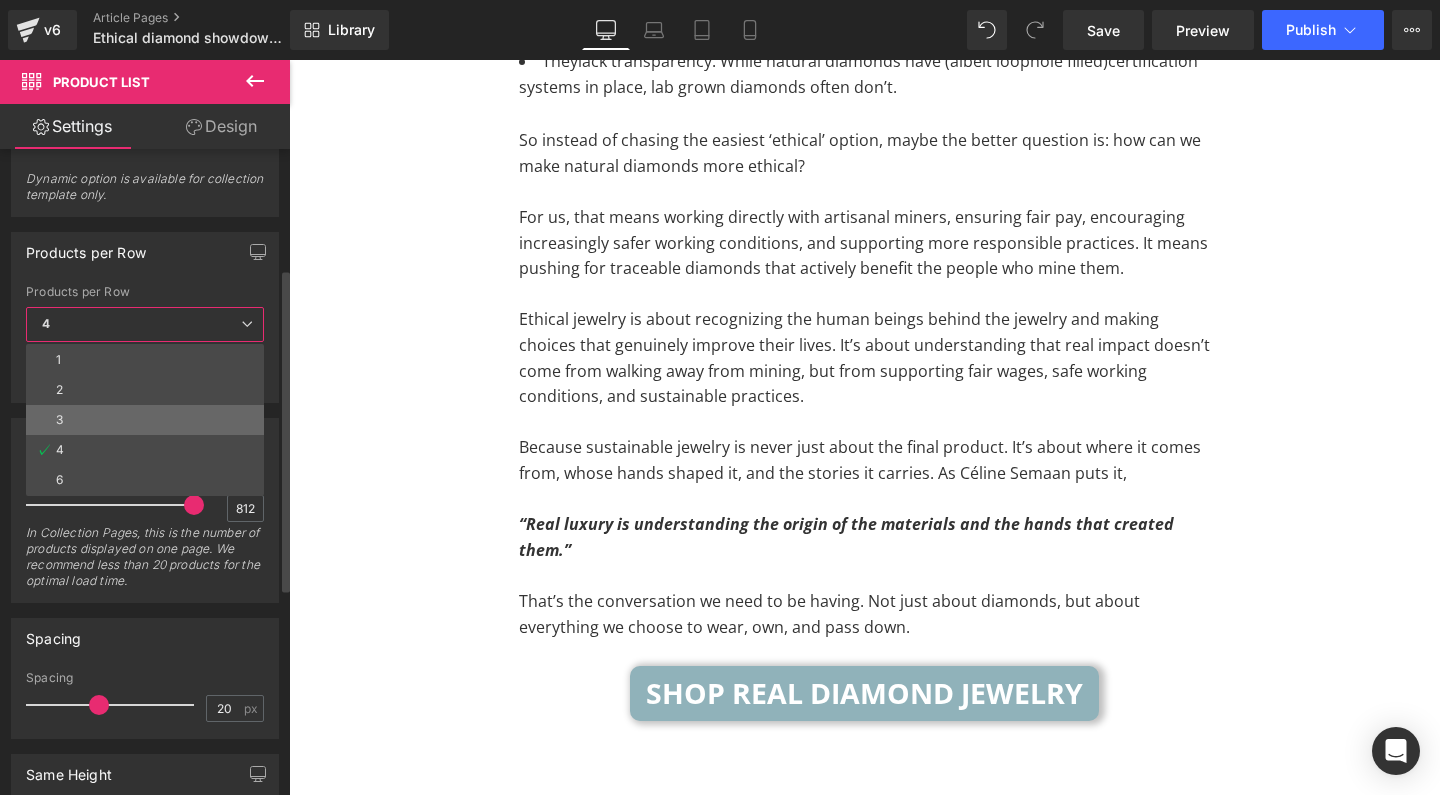 click on "3" at bounding box center [145, 420] 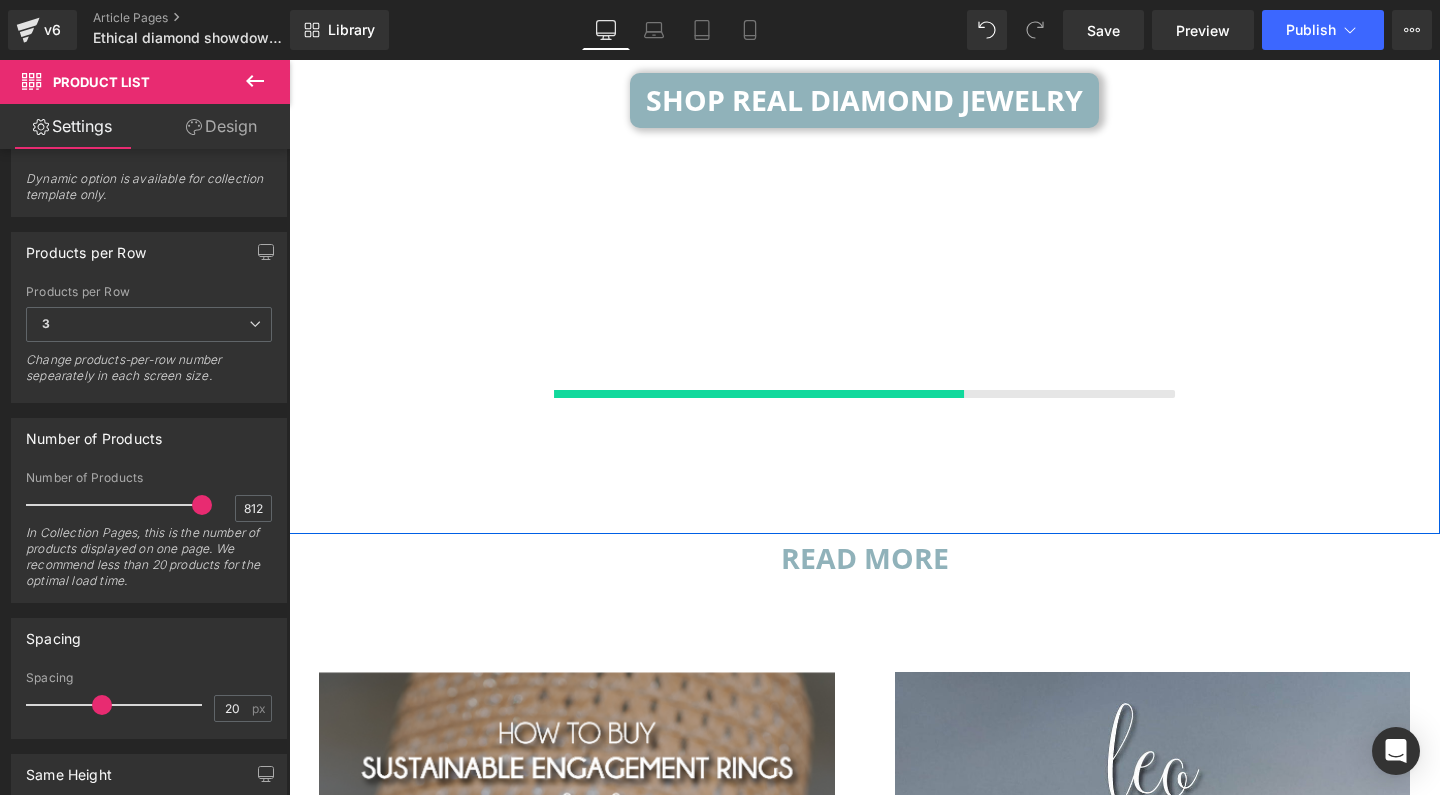 scroll, scrollTop: 13390, scrollLeft: 0, axis: vertical 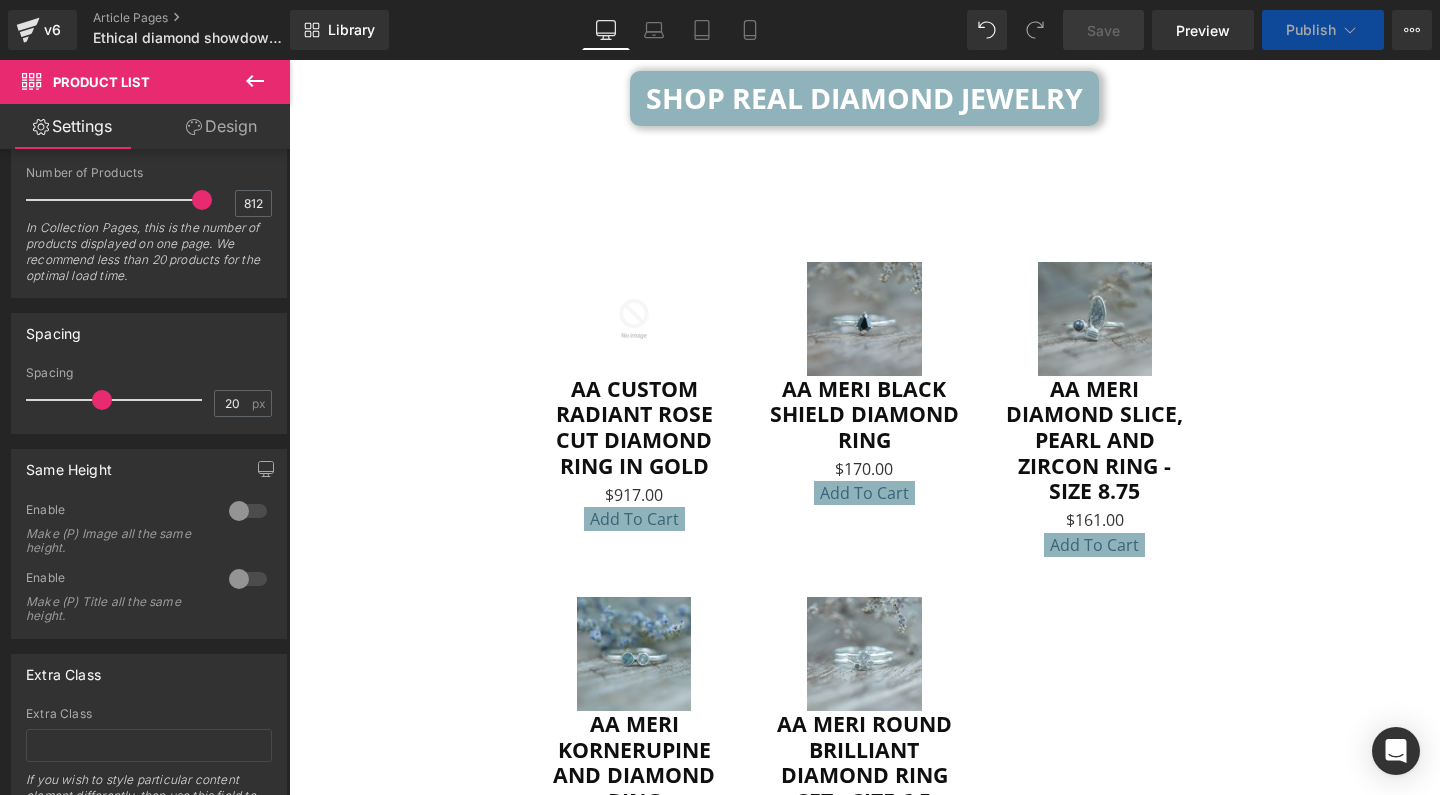 click on "Design" at bounding box center [221, 126] 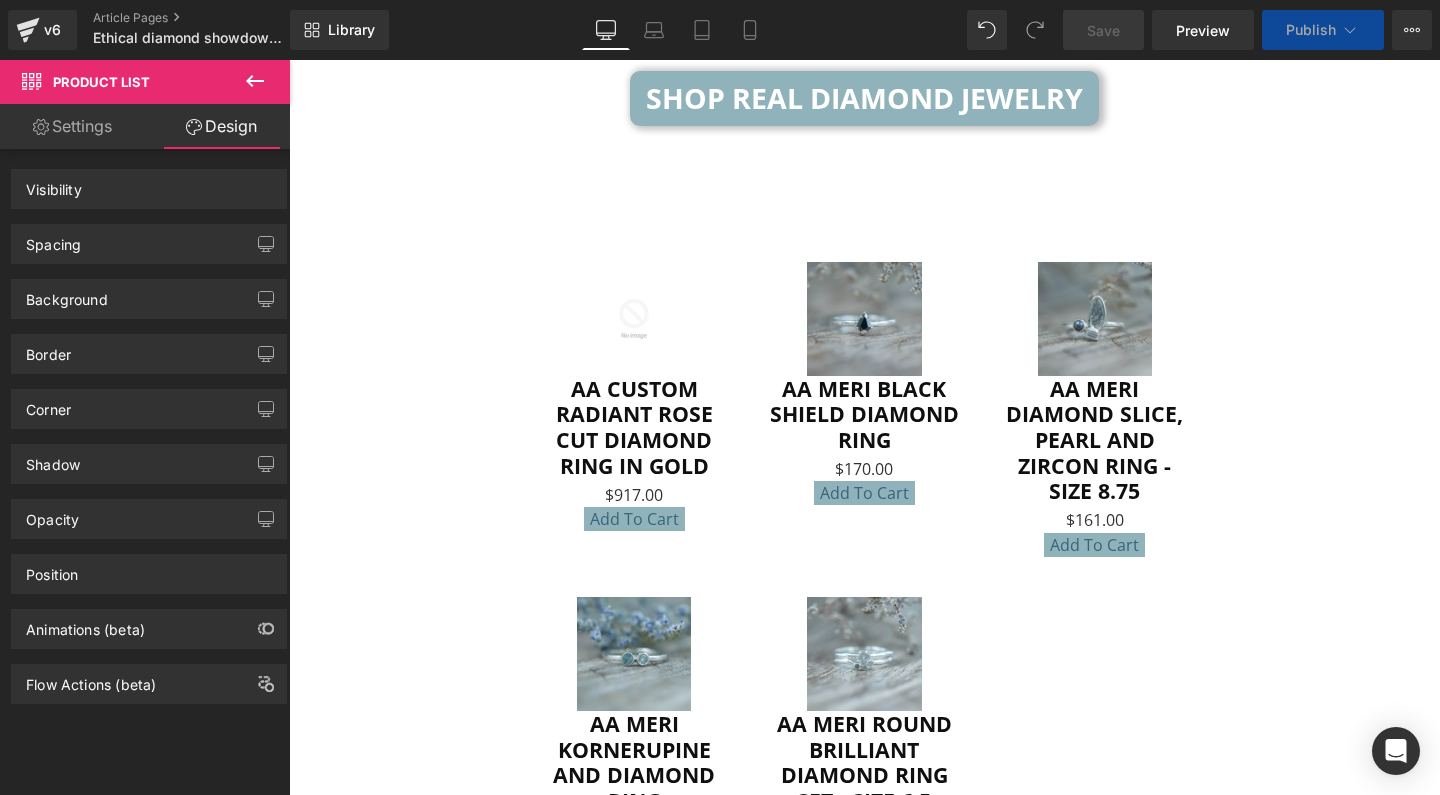 scroll, scrollTop: 0, scrollLeft: 0, axis: both 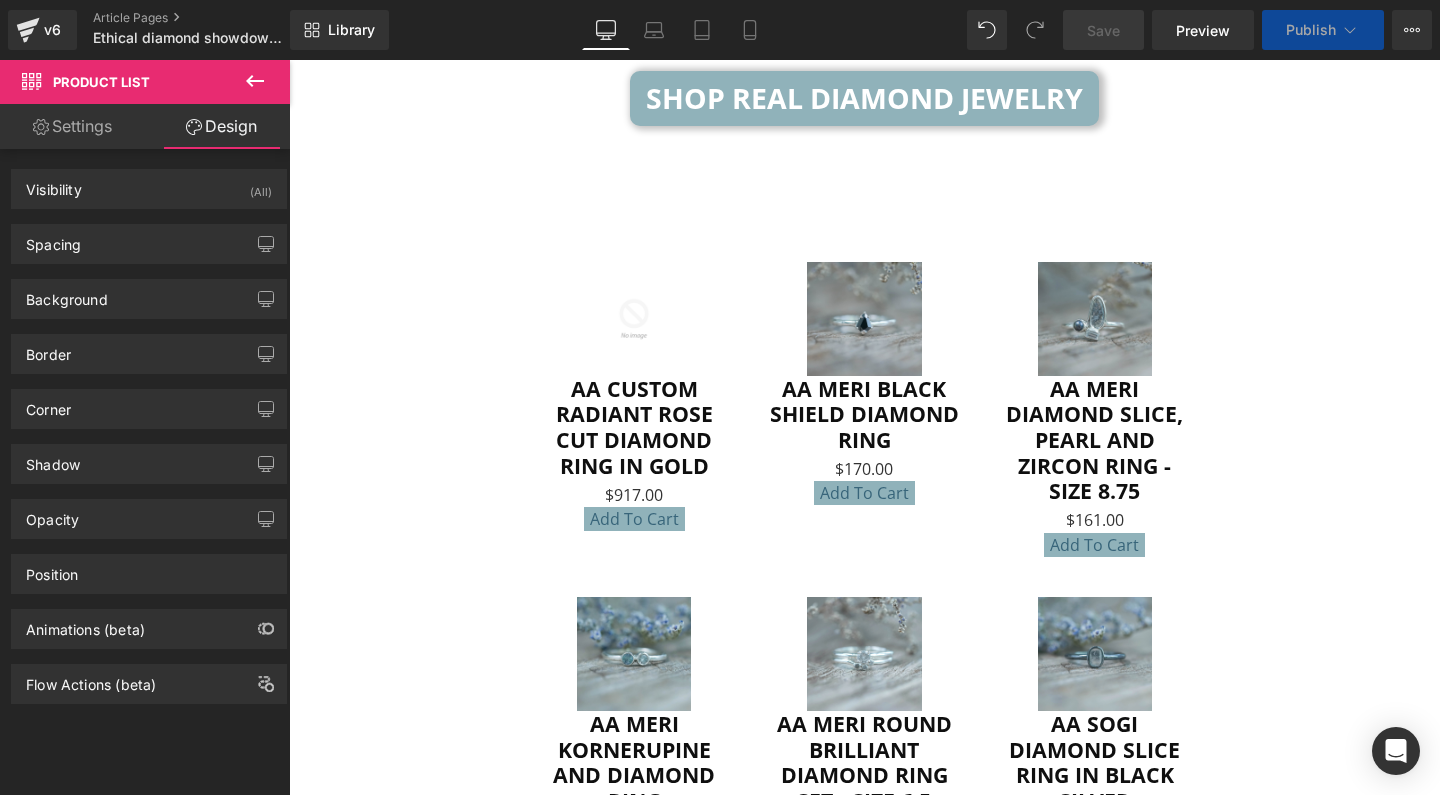 click on "Settings" at bounding box center (72, 126) 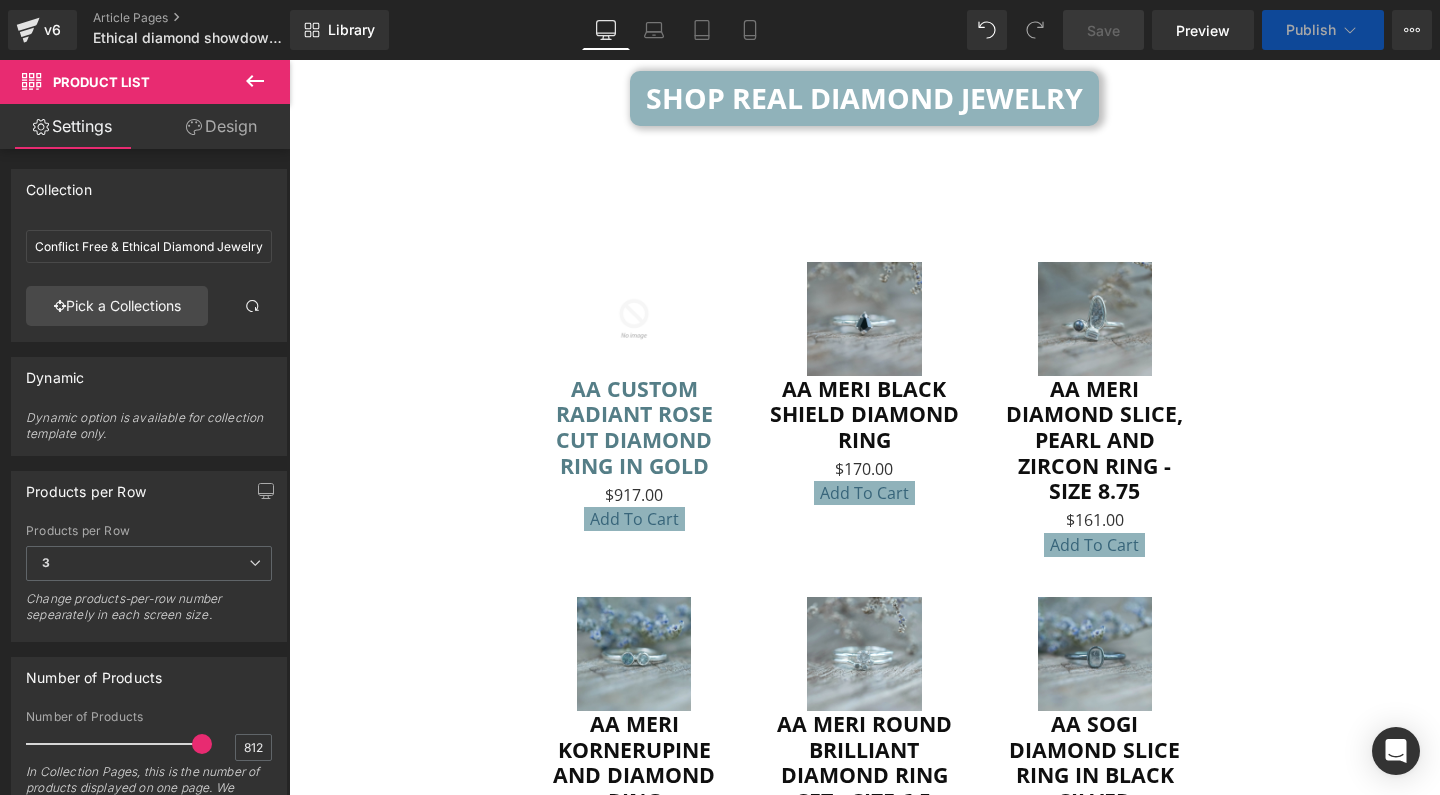 scroll, scrollTop: 435, scrollLeft: 0, axis: vertical 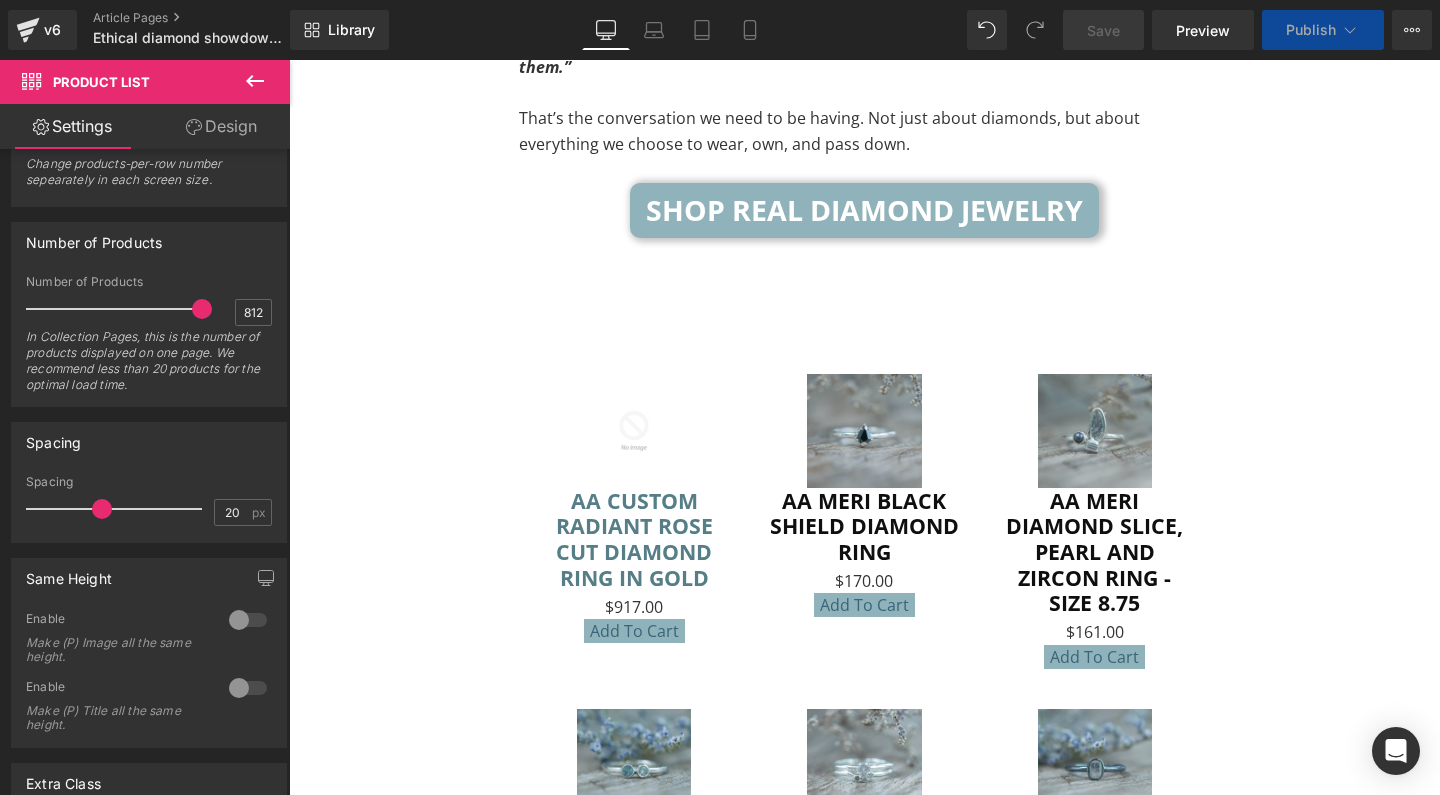 click on "AA Custom Radiant Rose Cut Diamond Ring in Gold" at bounding box center (634, 539) 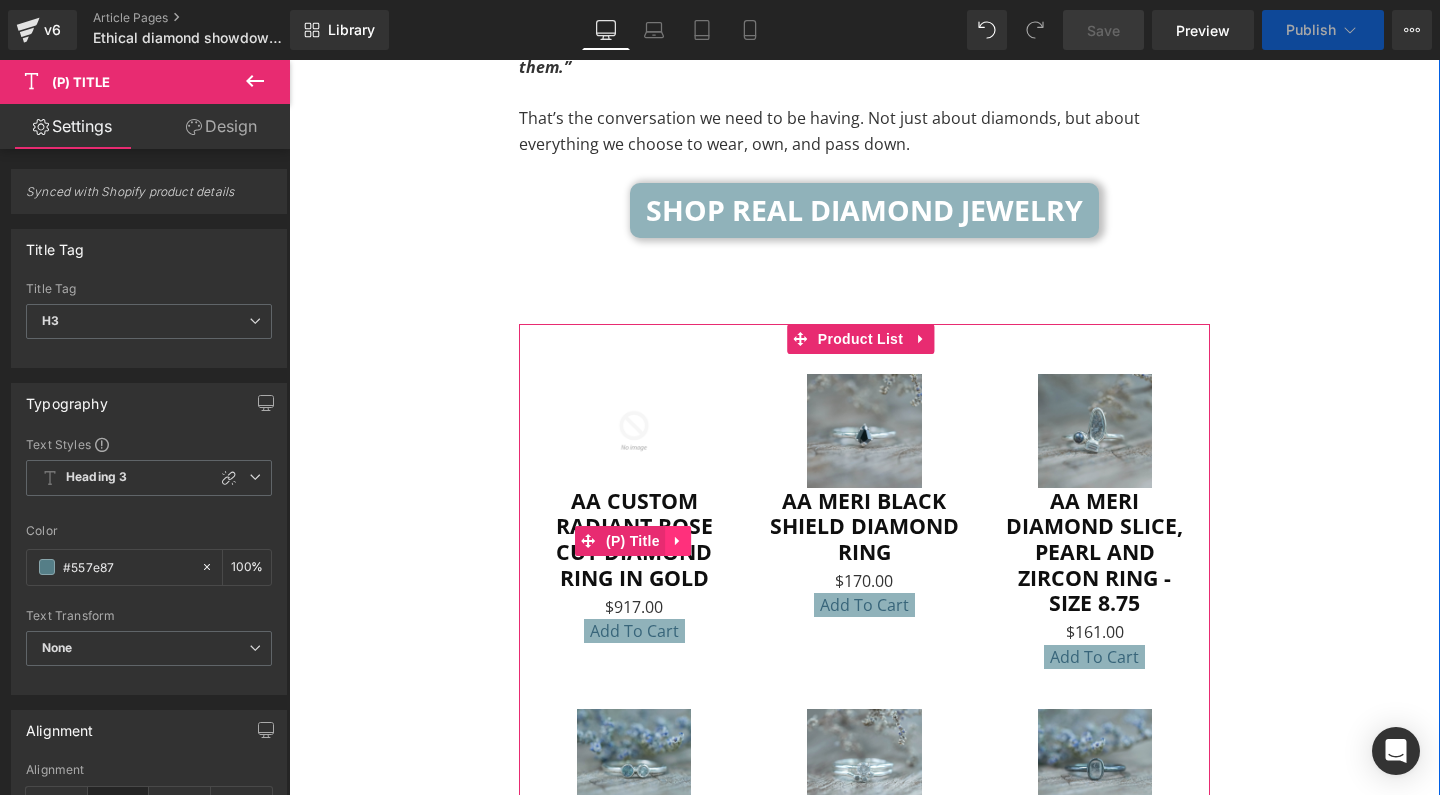 click 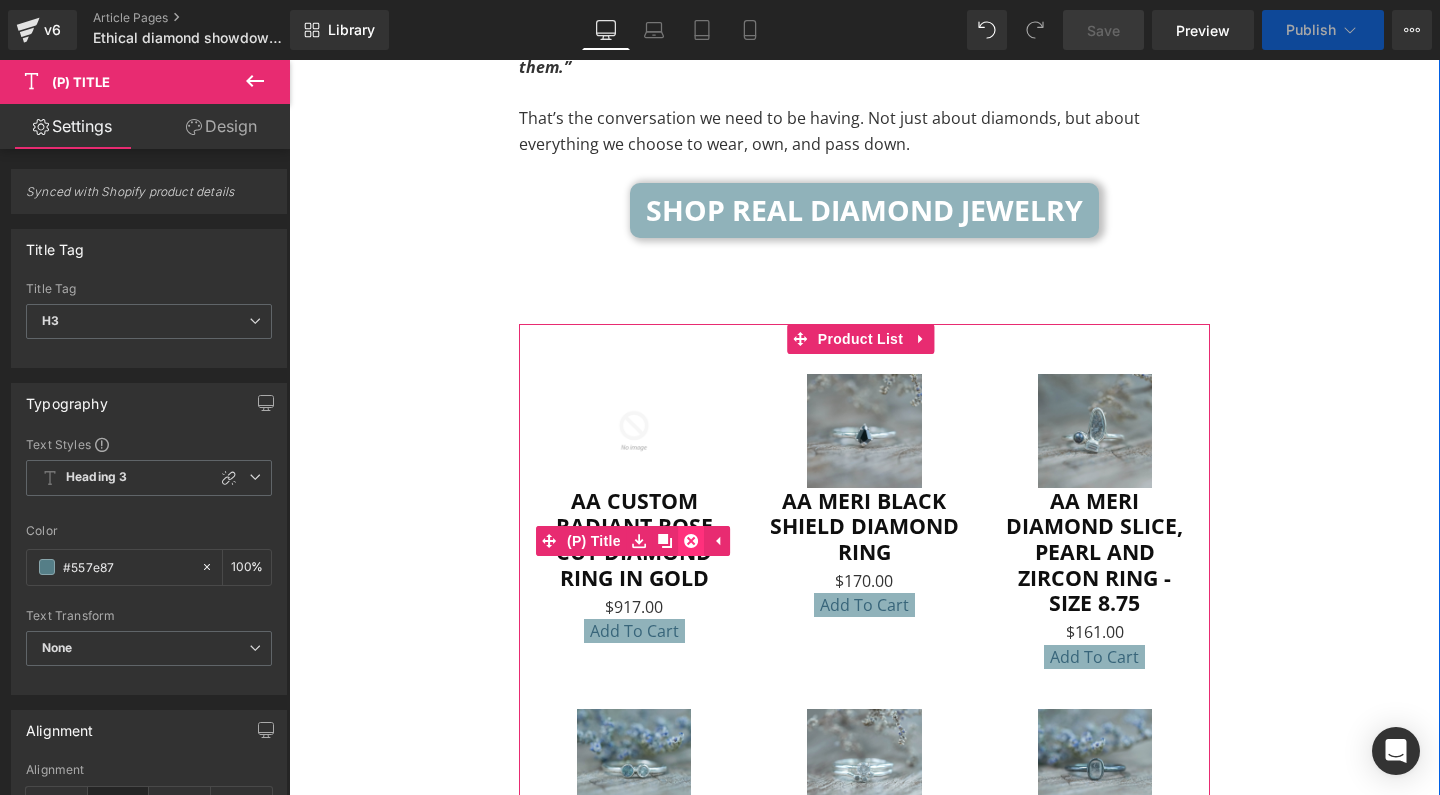 click 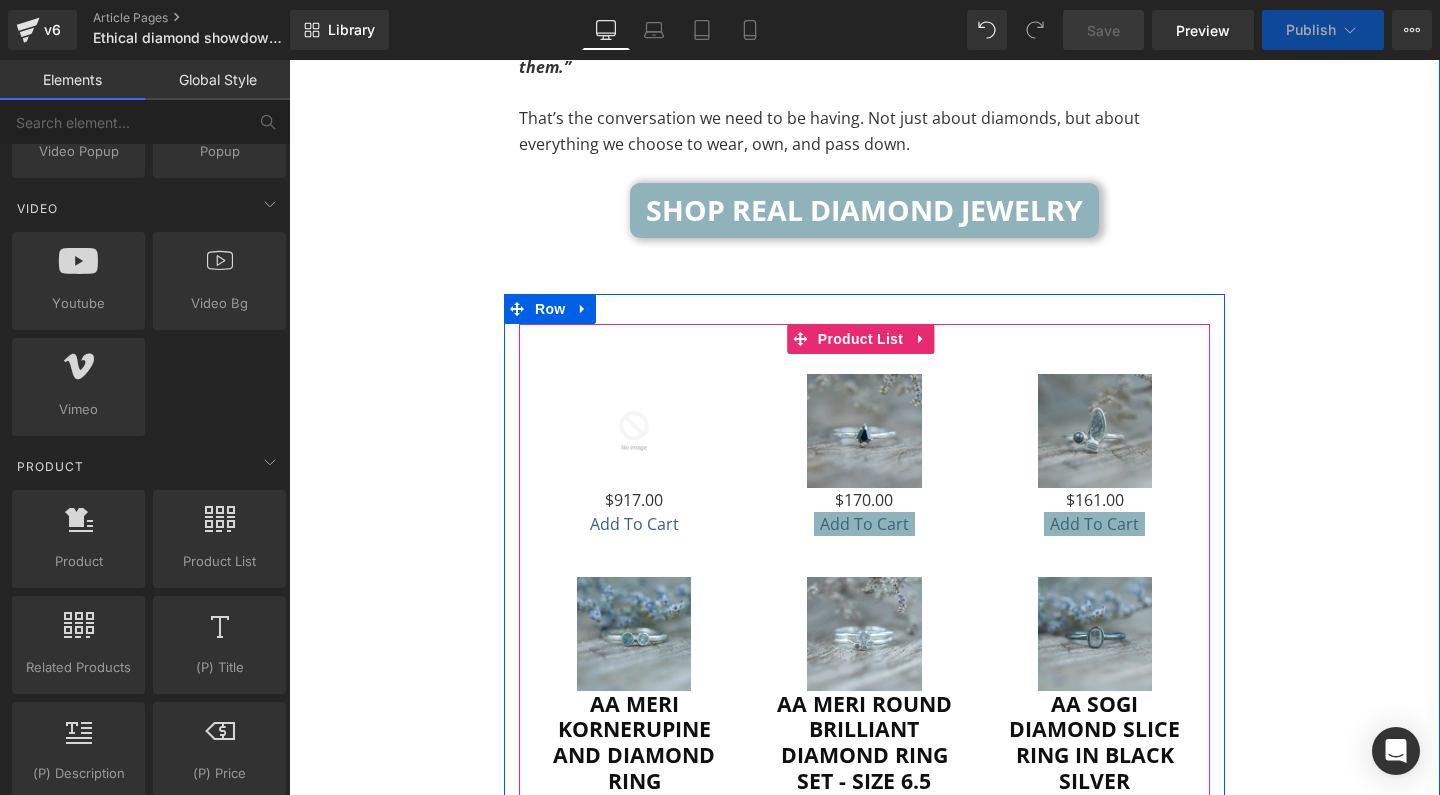 click on "Add To Cart
(P) Cart Button" at bounding box center [634, 524] 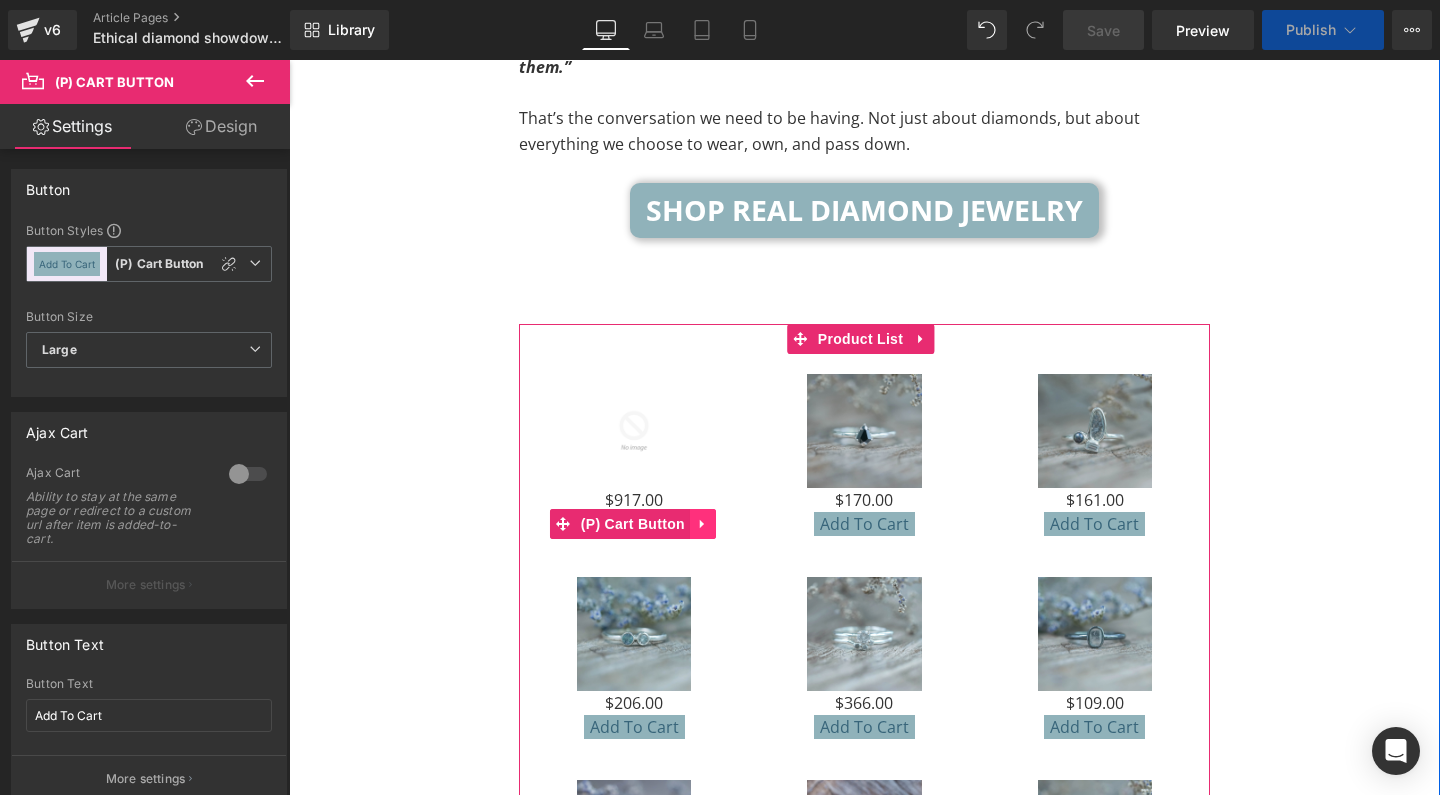 click 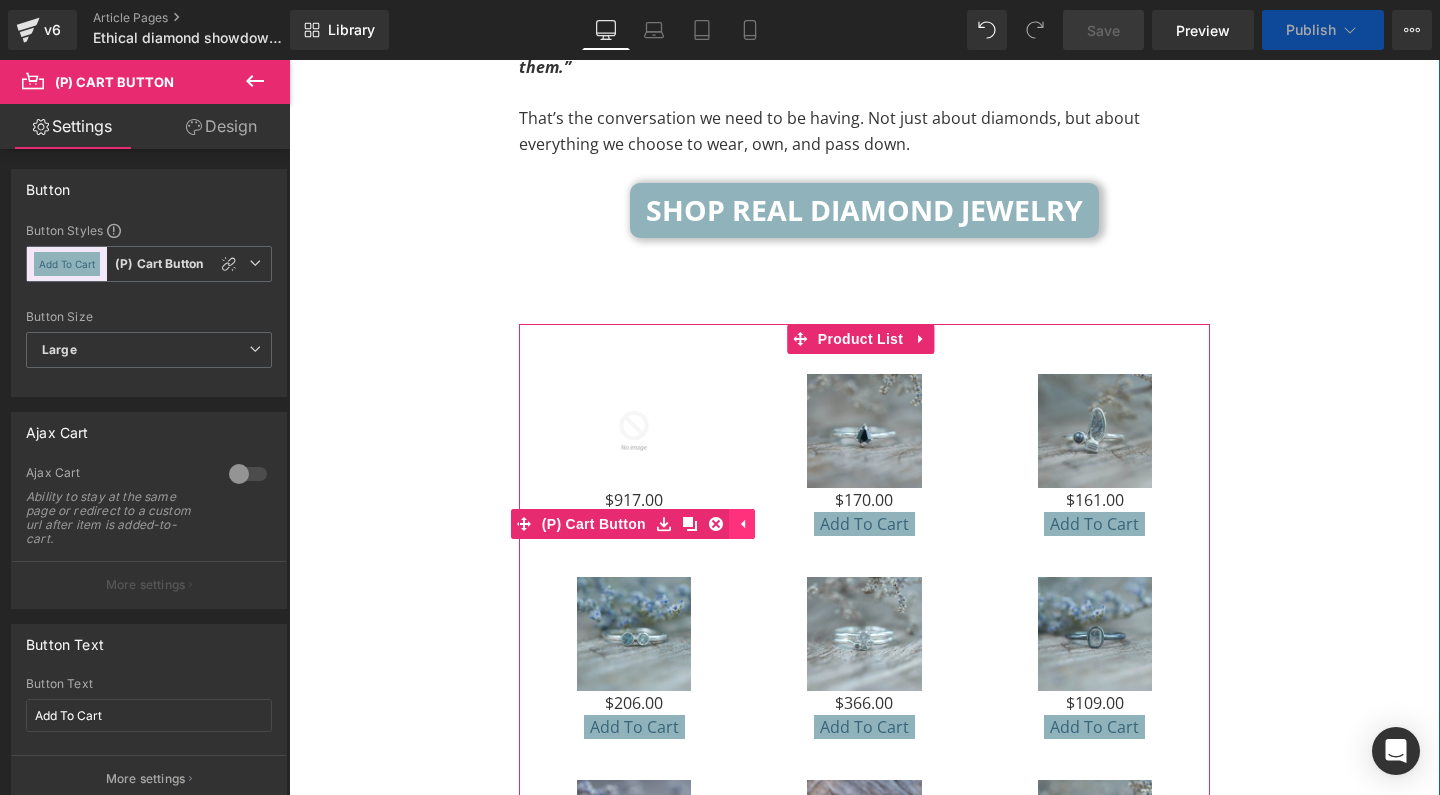 click at bounding box center [716, 524] 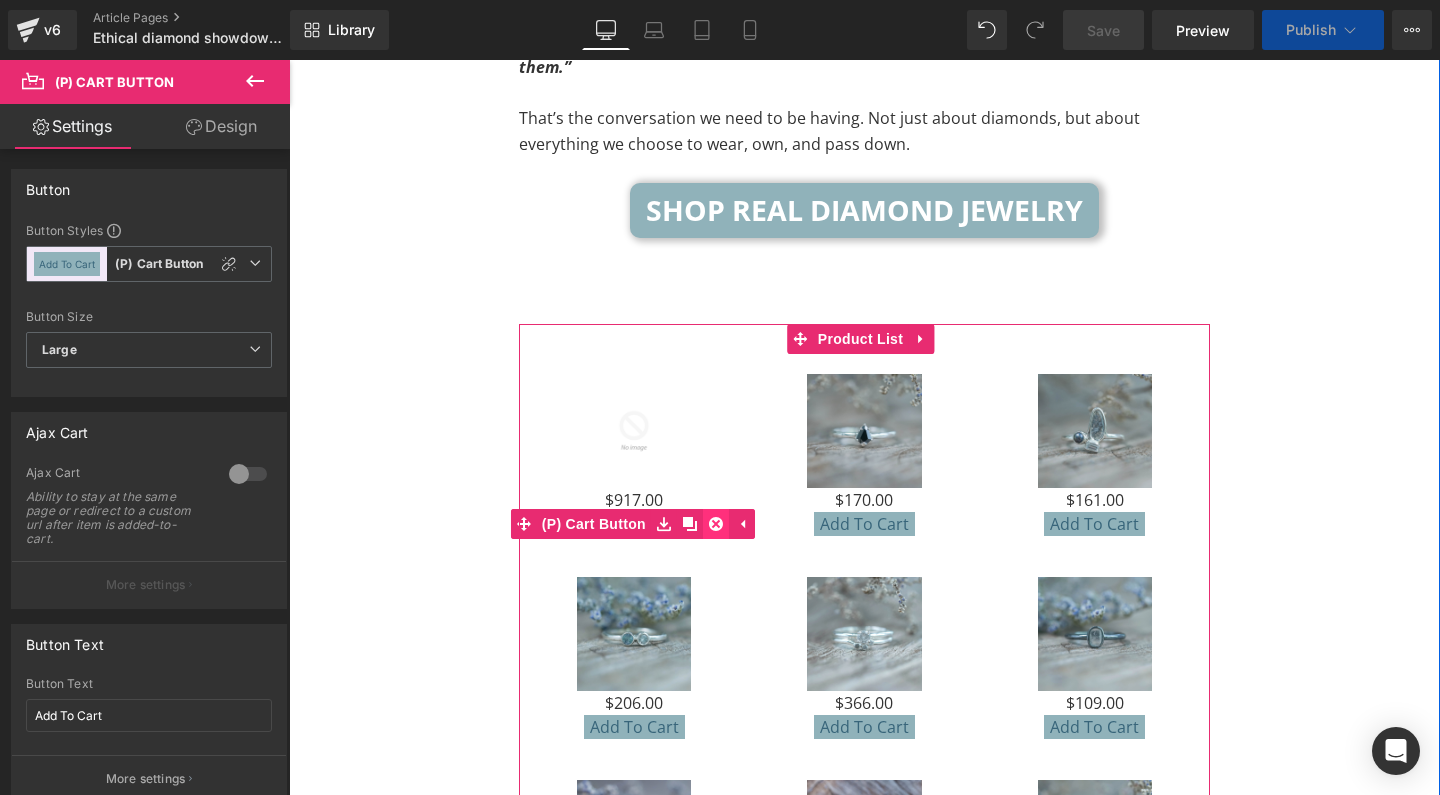 click on "Sale Off
(P) Image
$0
$917.00
(P) Price
Add To Cart
(P) Cart Button
Product" at bounding box center (634, 455) 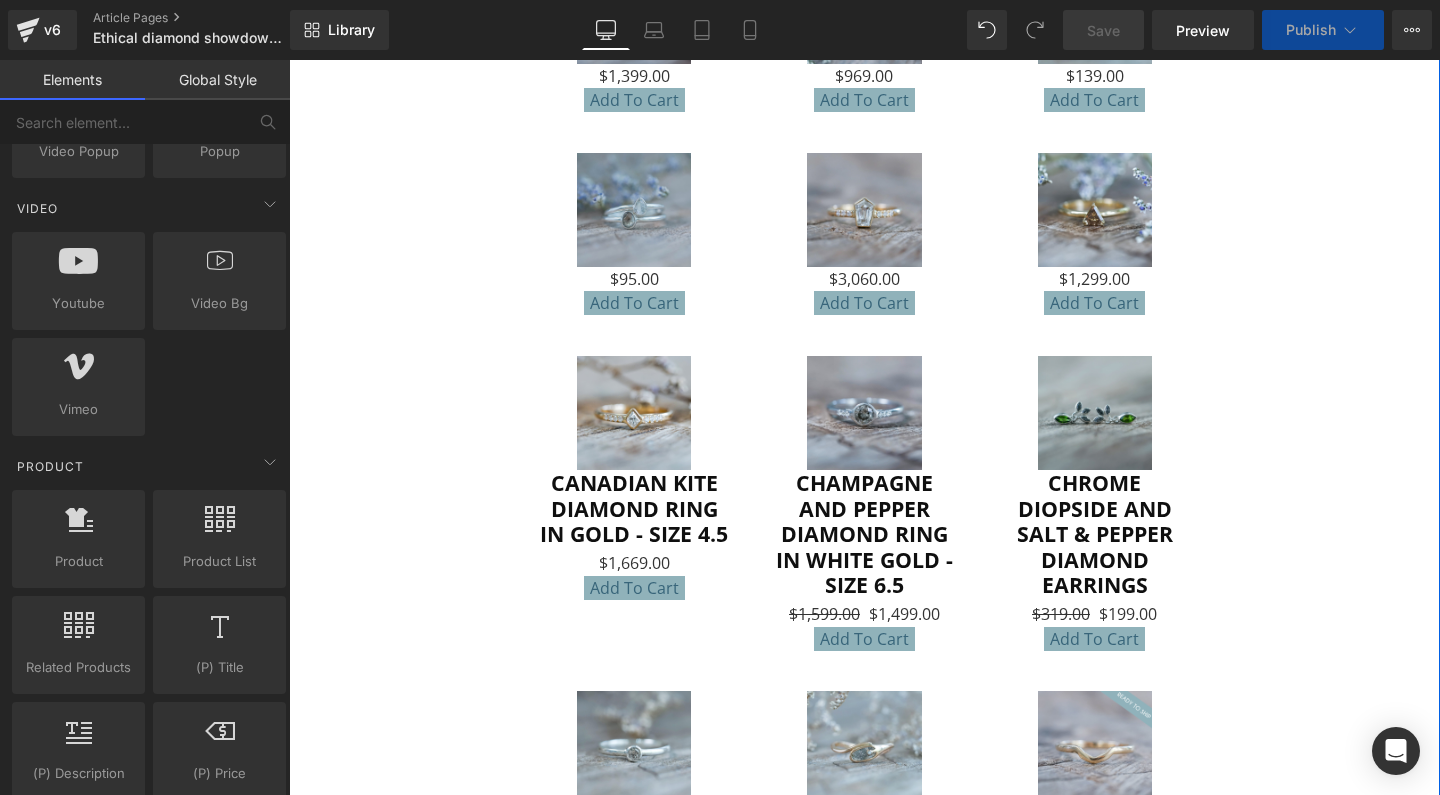 scroll, scrollTop: 12912, scrollLeft: 0, axis: vertical 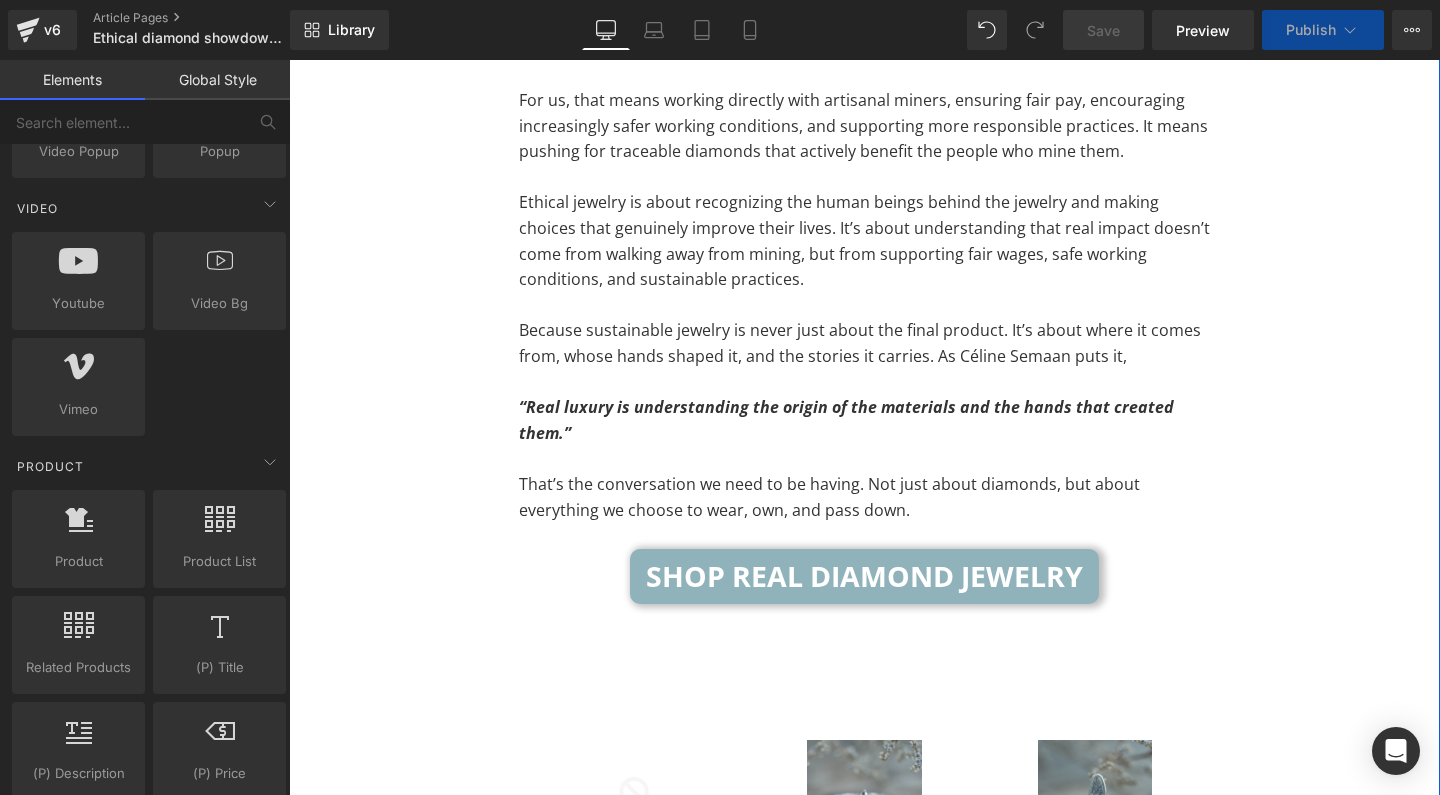 click on "Sale Off
(P) Image
$0
$917.00
(P) Price
Product
$0" at bounding box center [864, 2525] 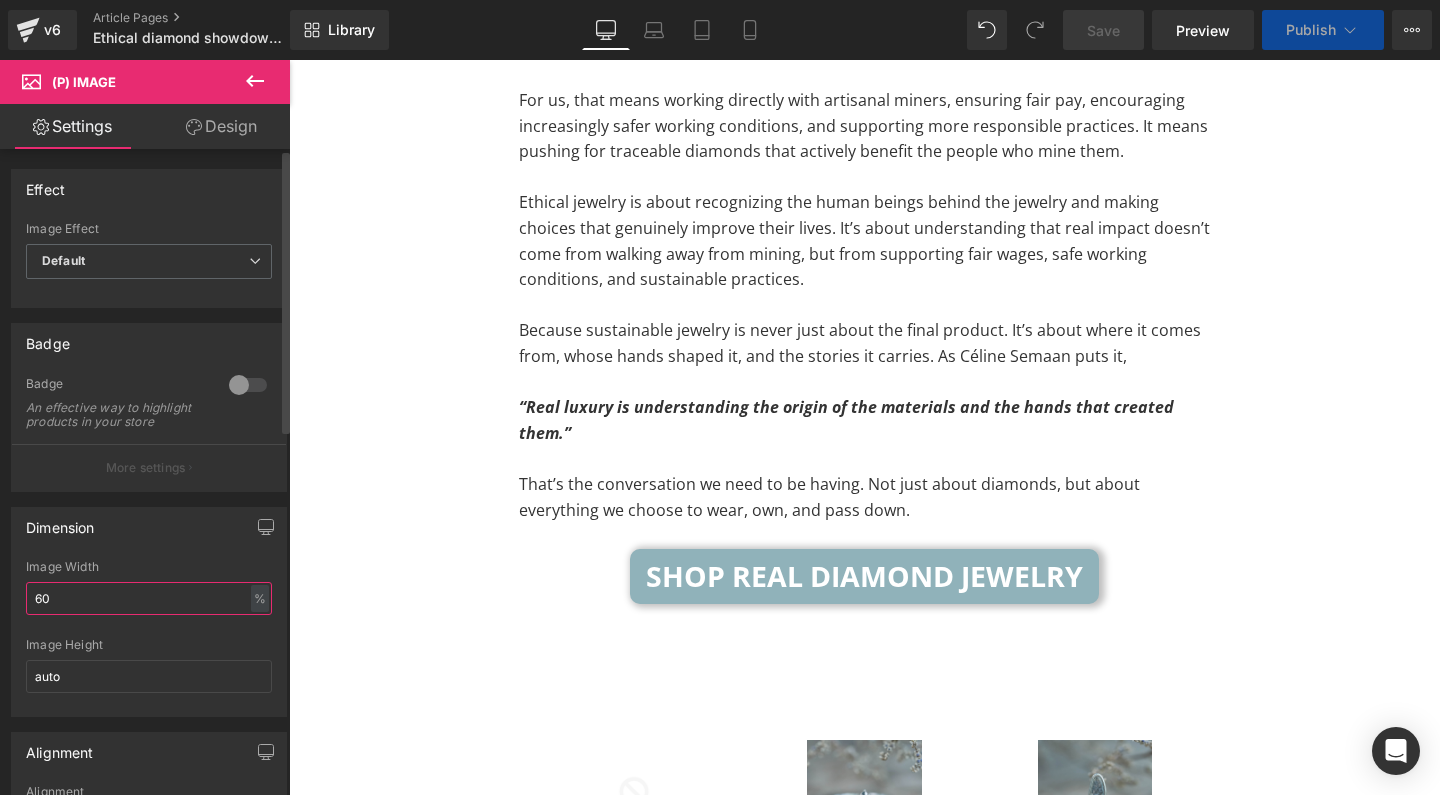 click on "60" at bounding box center [149, 598] 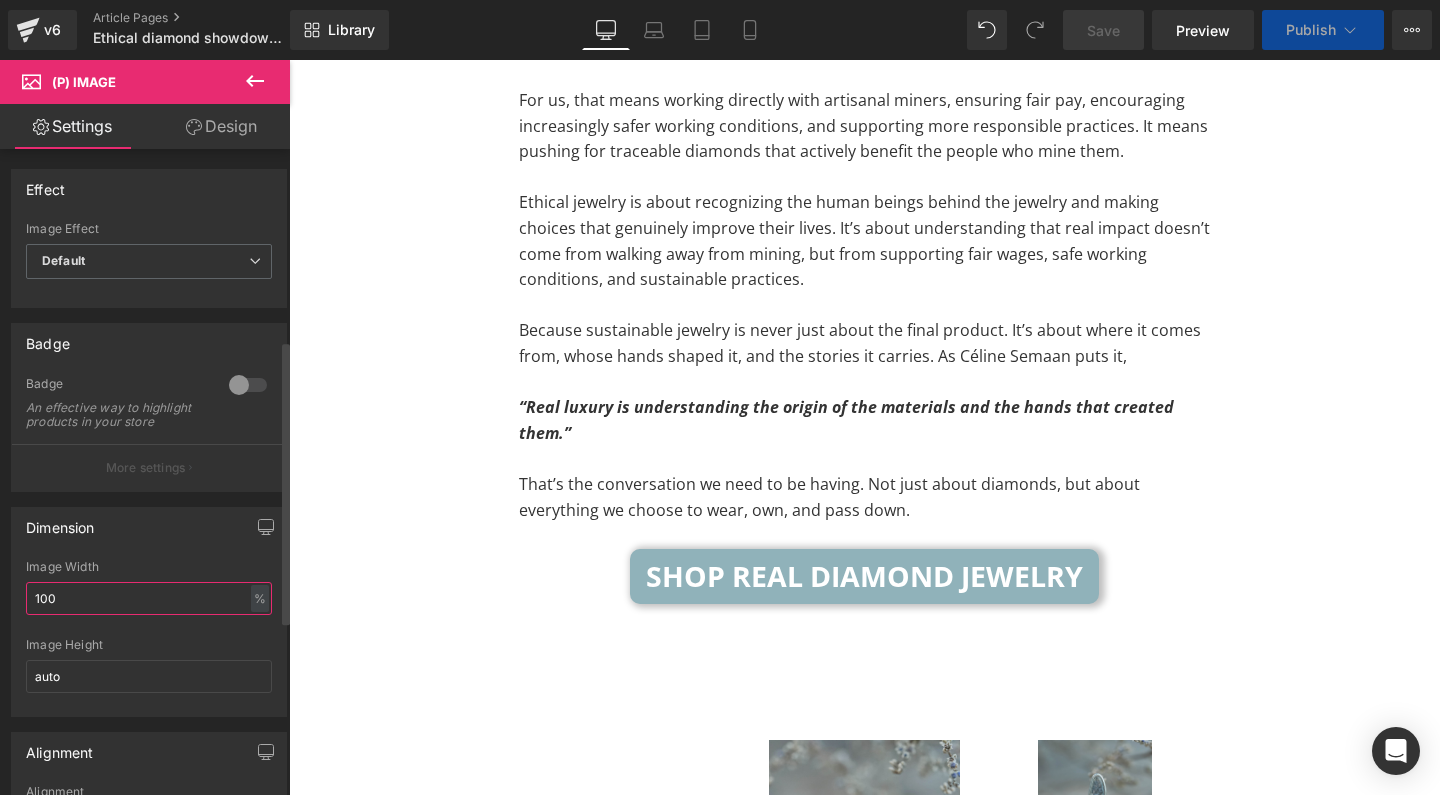 type on "100" 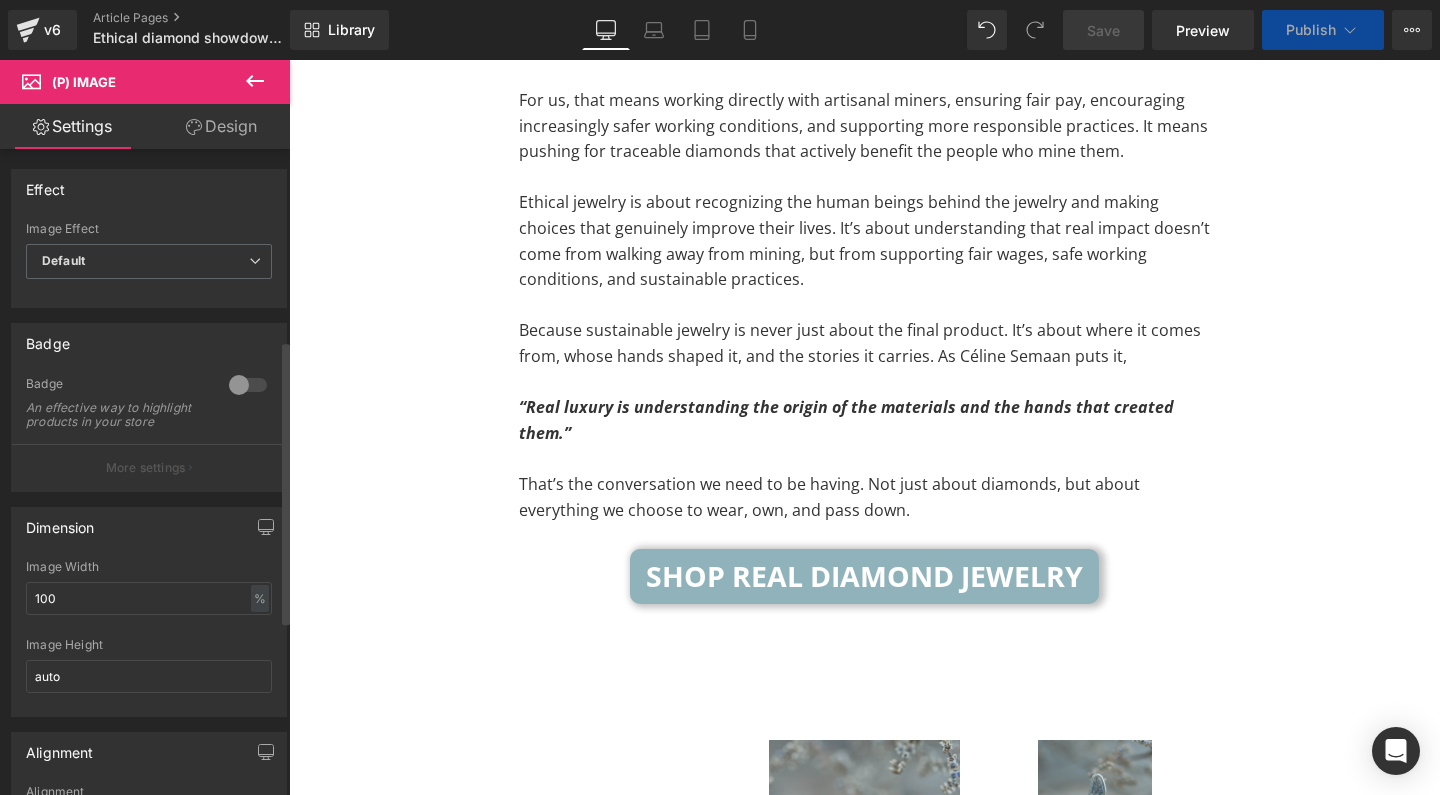 click on "First available Variant image" at bounding box center (126, 969) 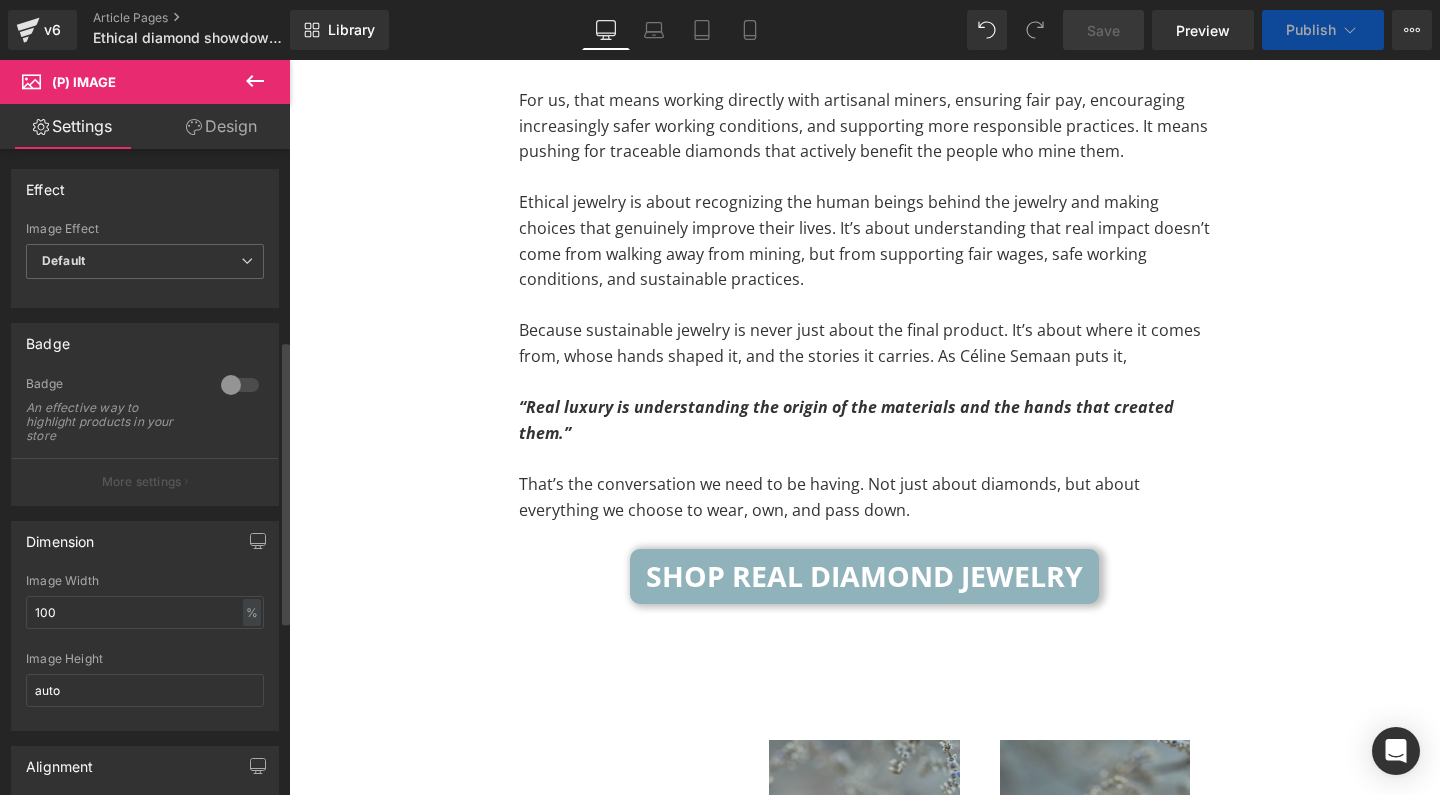 scroll, scrollTop: 435, scrollLeft: 0, axis: vertical 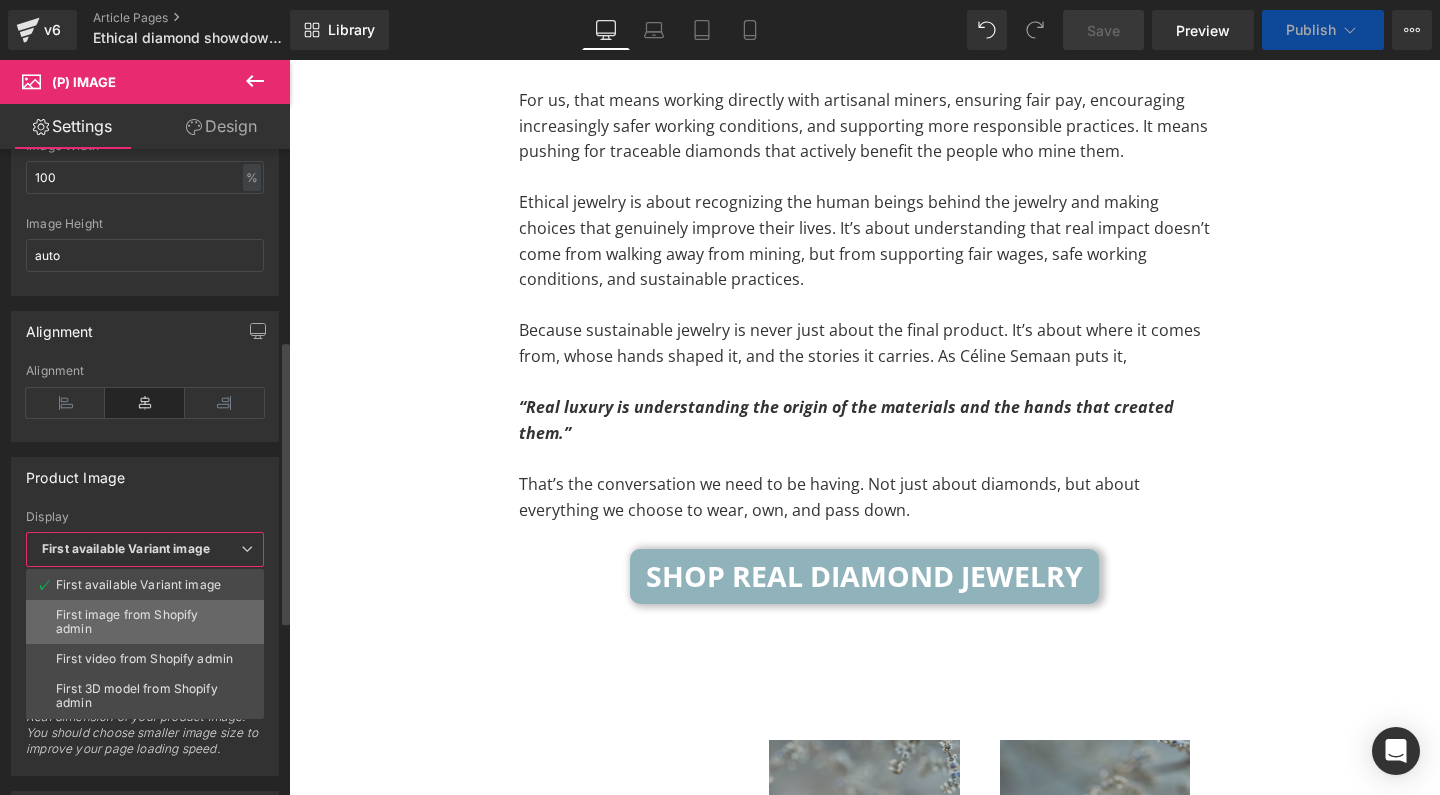 click on "First image from Shopify admin" at bounding box center (145, 622) 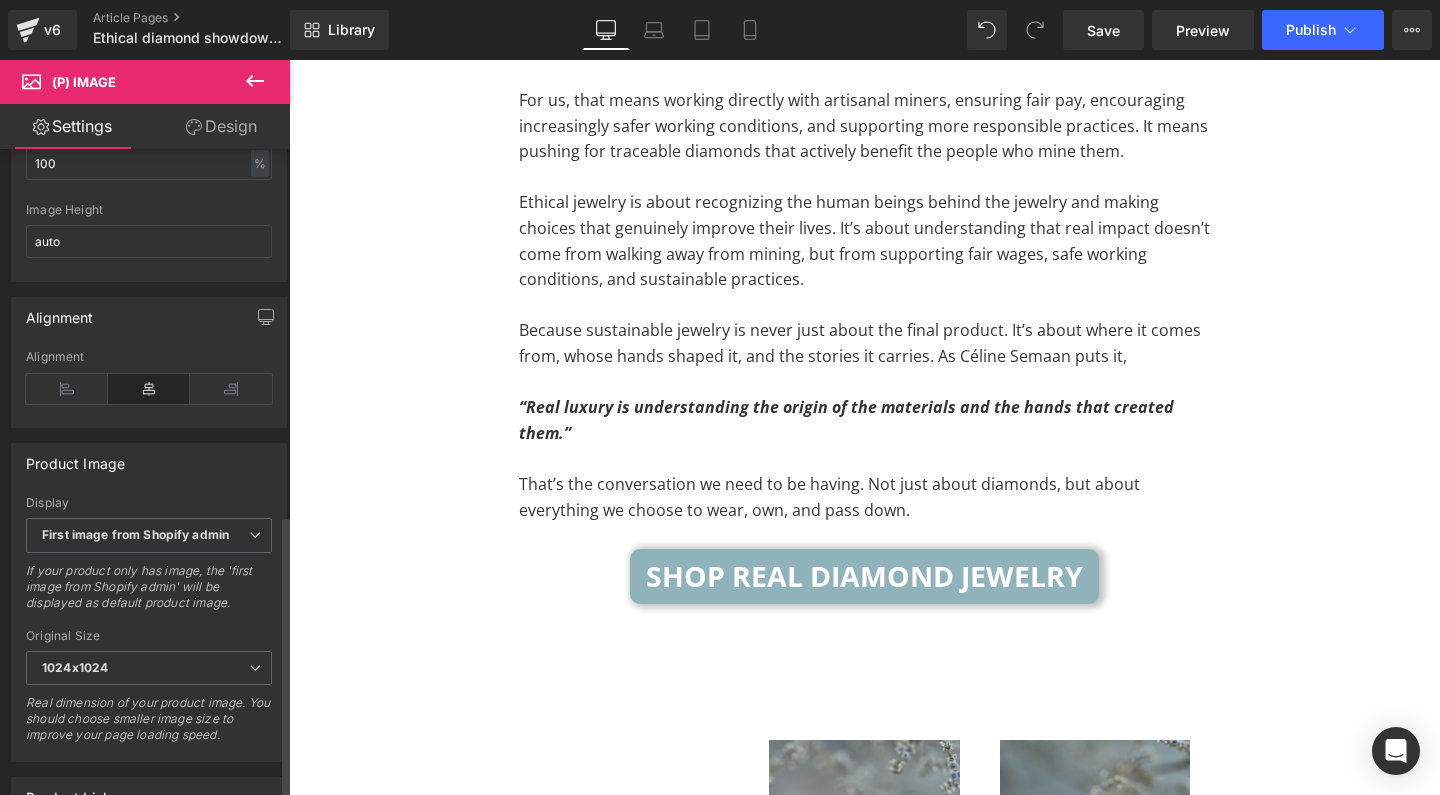 scroll, scrollTop: 833, scrollLeft: 0, axis: vertical 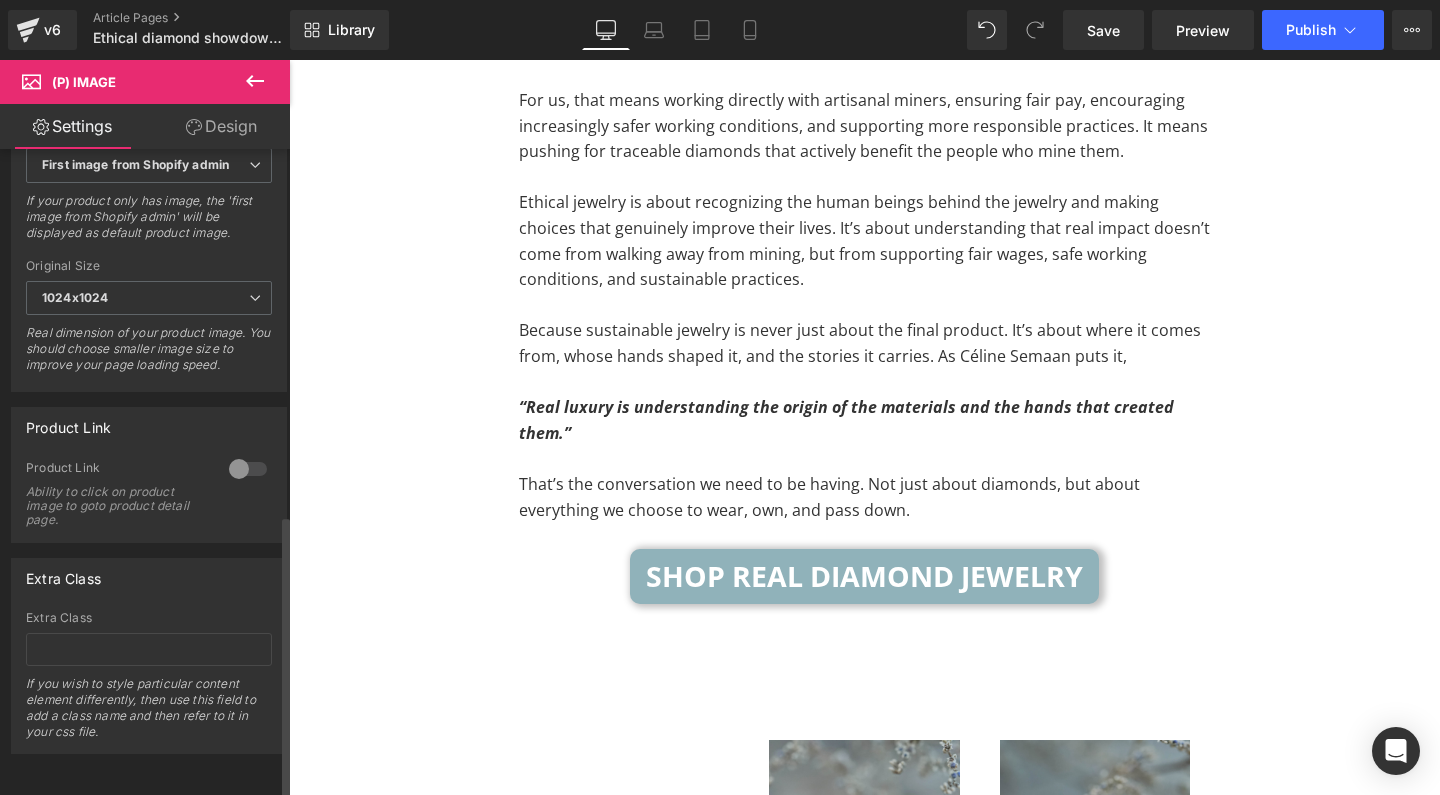 click at bounding box center (248, 469) 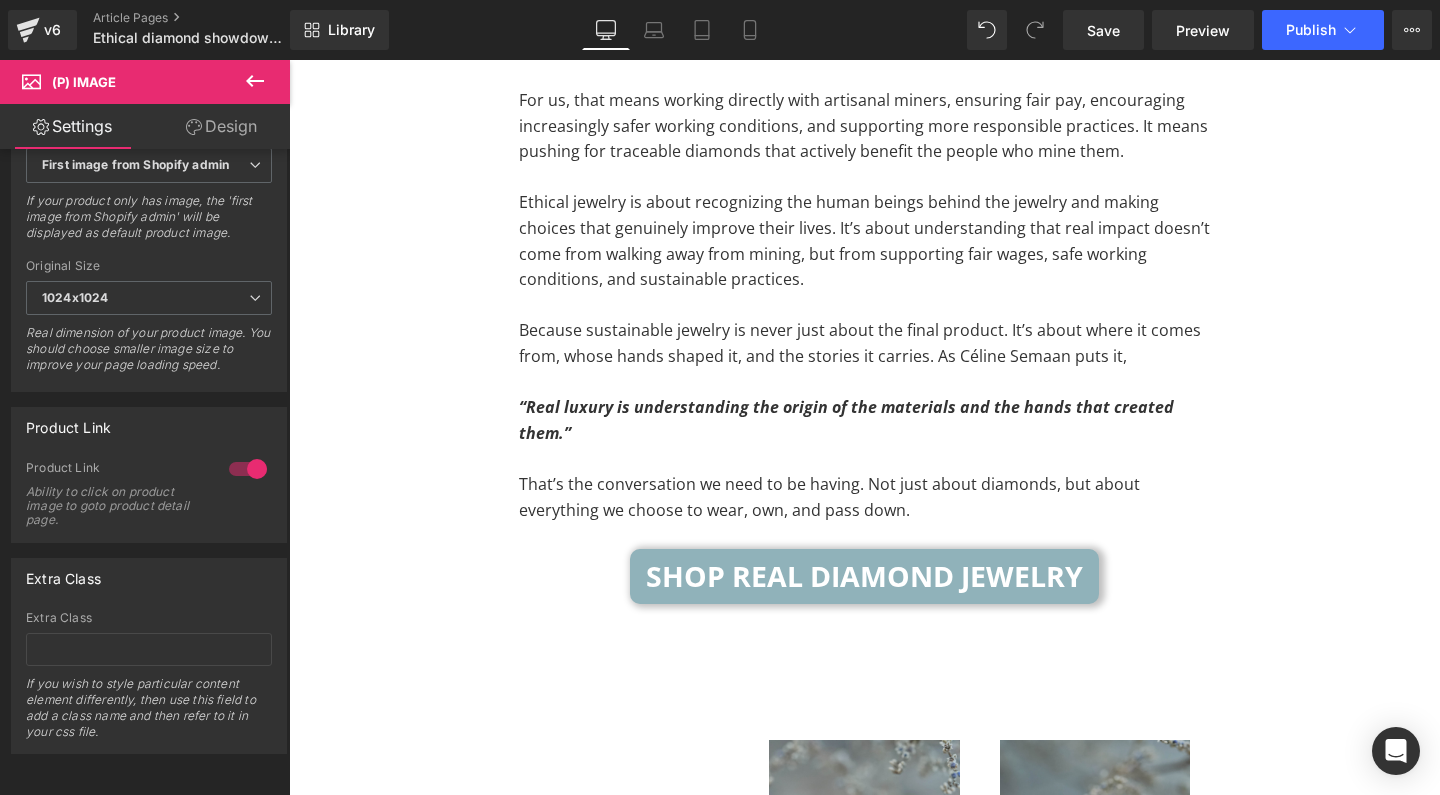 scroll, scrollTop: 13073, scrollLeft: 0, axis: vertical 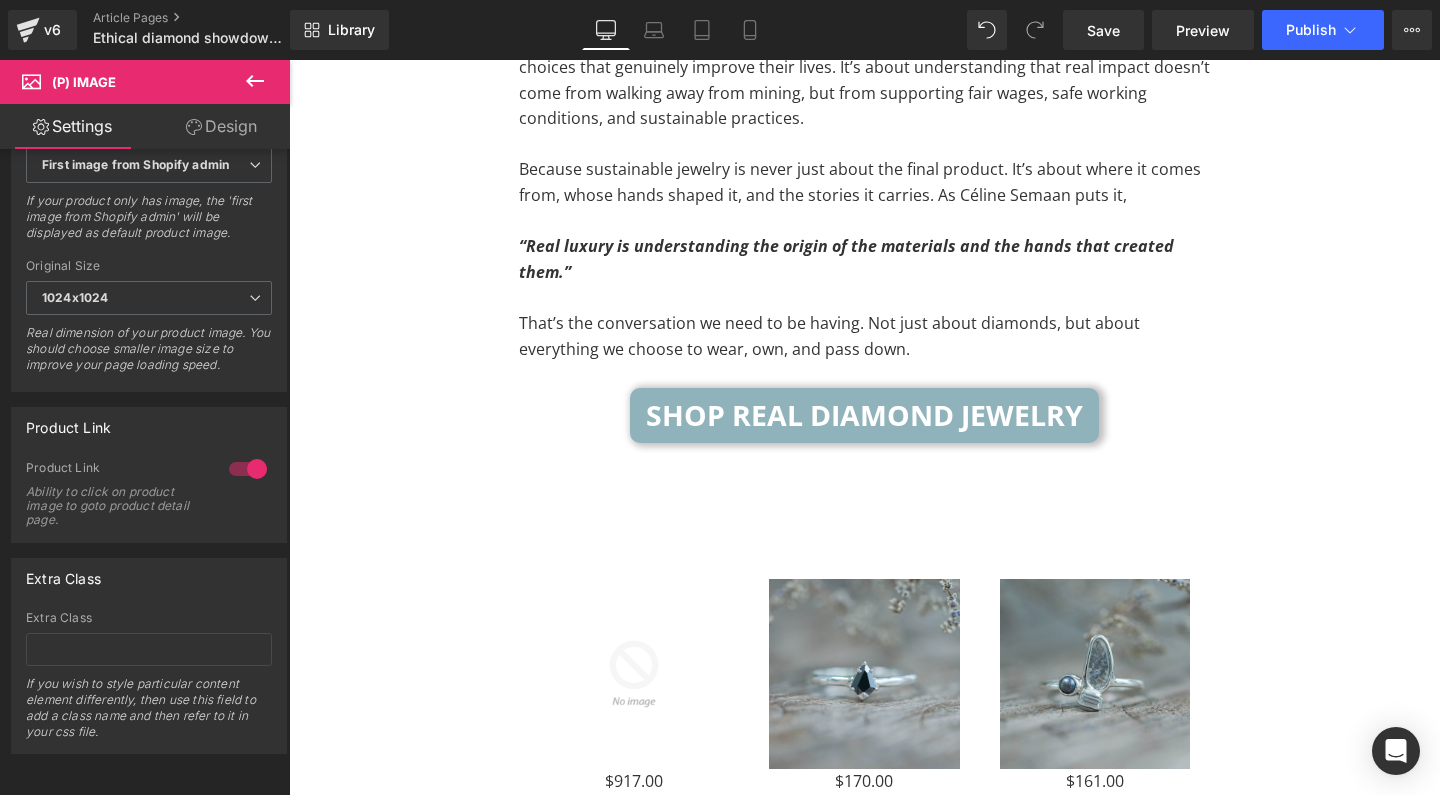 click 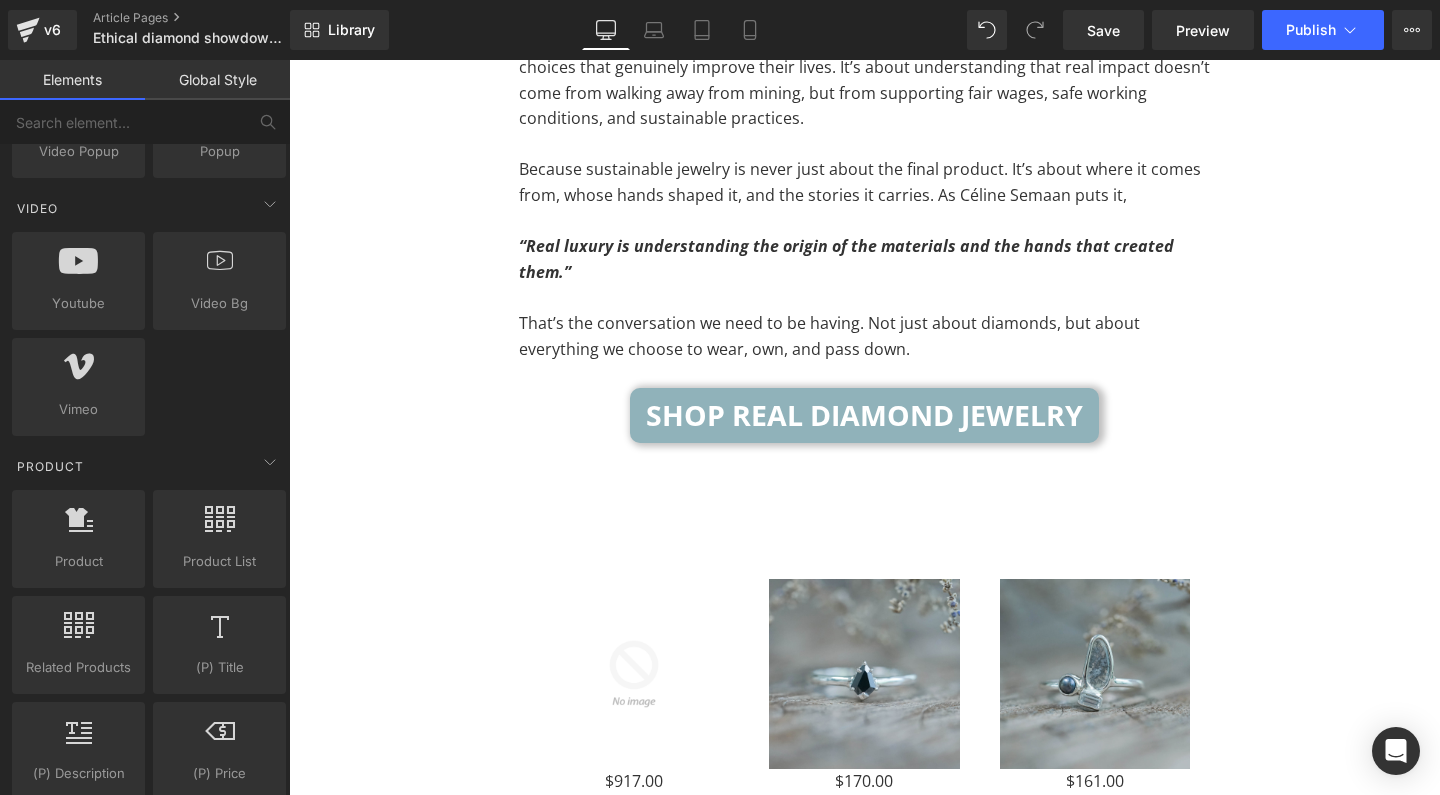 scroll, scrollTop: 0, scrollLeft: 0, axis: both 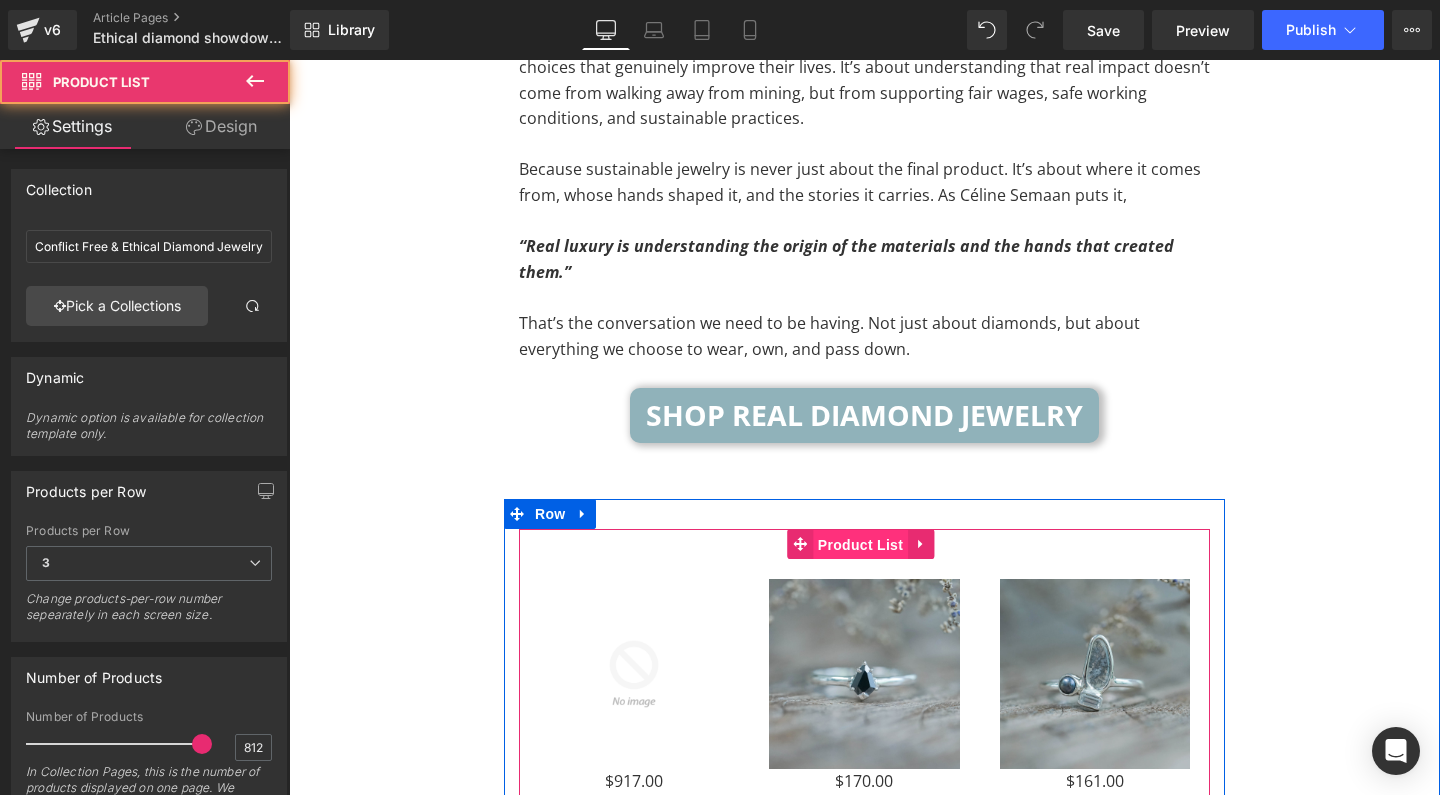 click on "Product List" at bounding box center [860, 545] 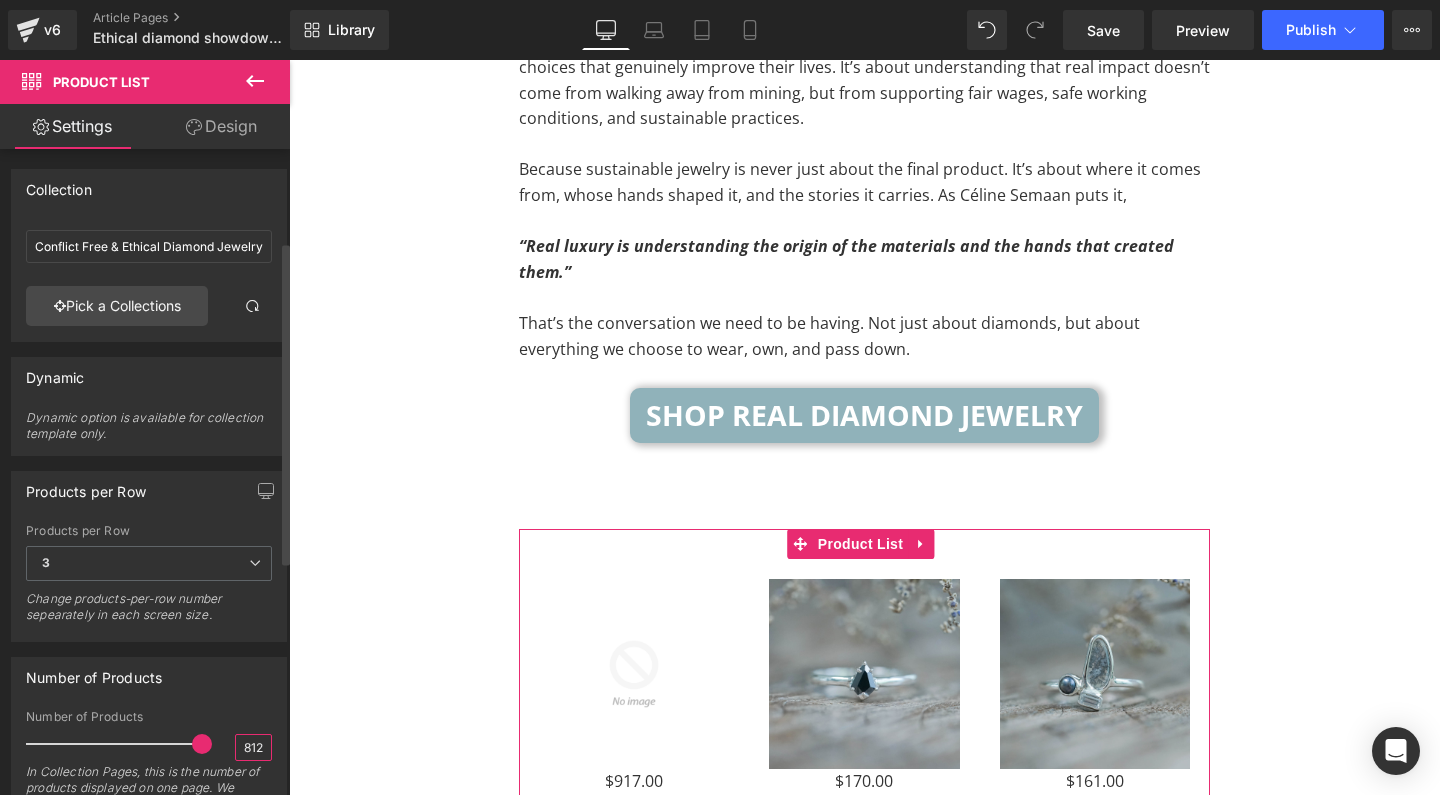 click on "812" at bounding box center (253, 747) 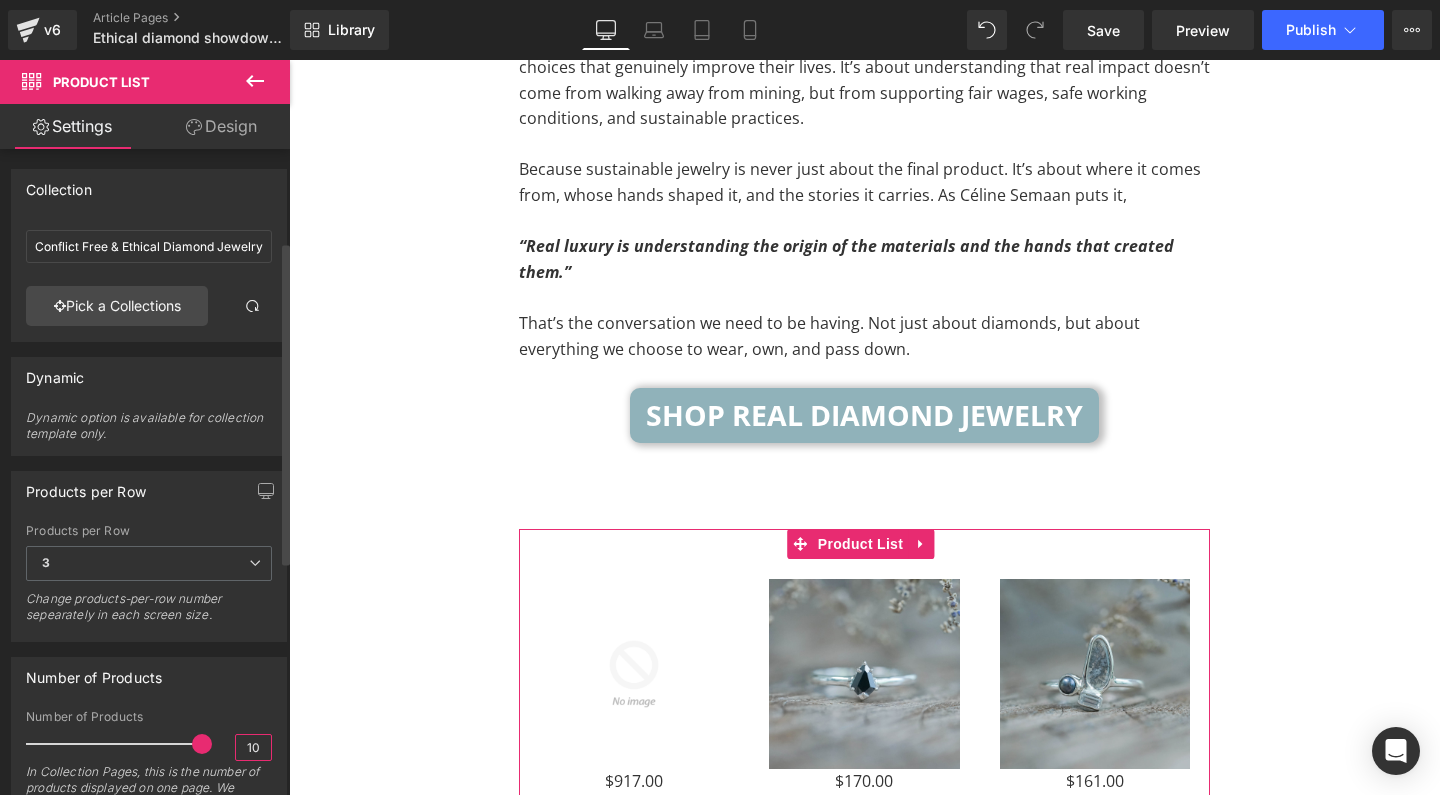 type on "9" 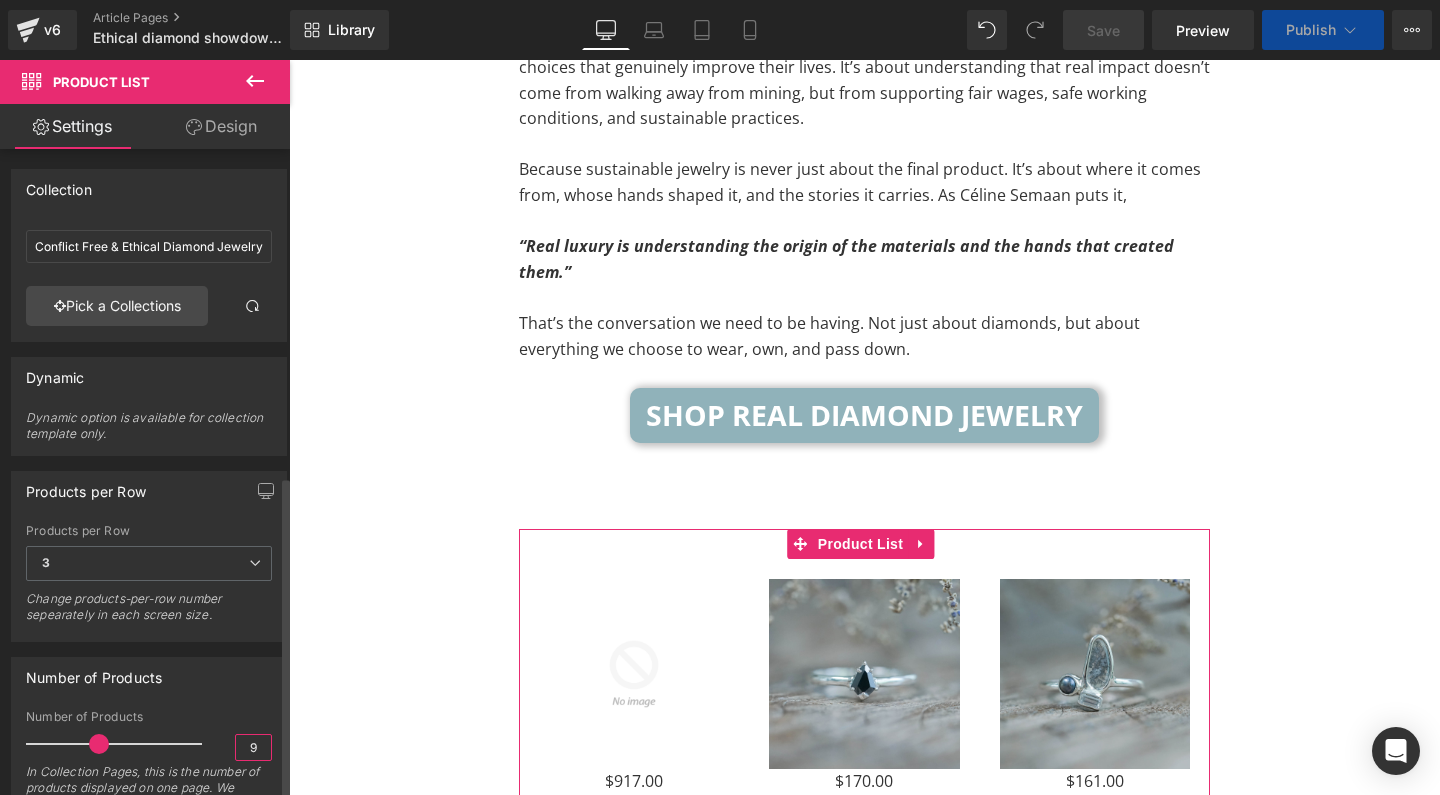 scroll, scrollTop: 655, scrollLeft: 0, axis: vertical 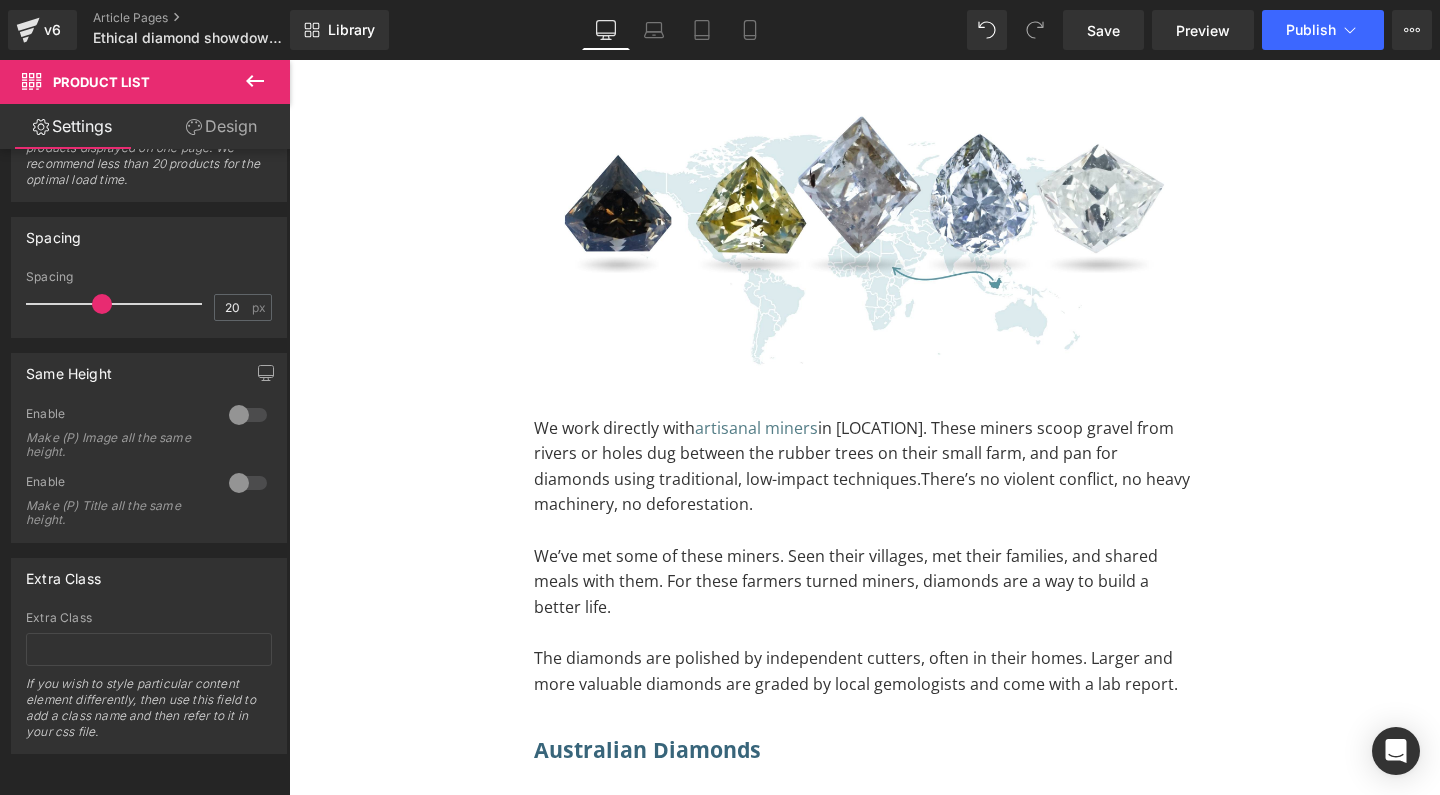 click 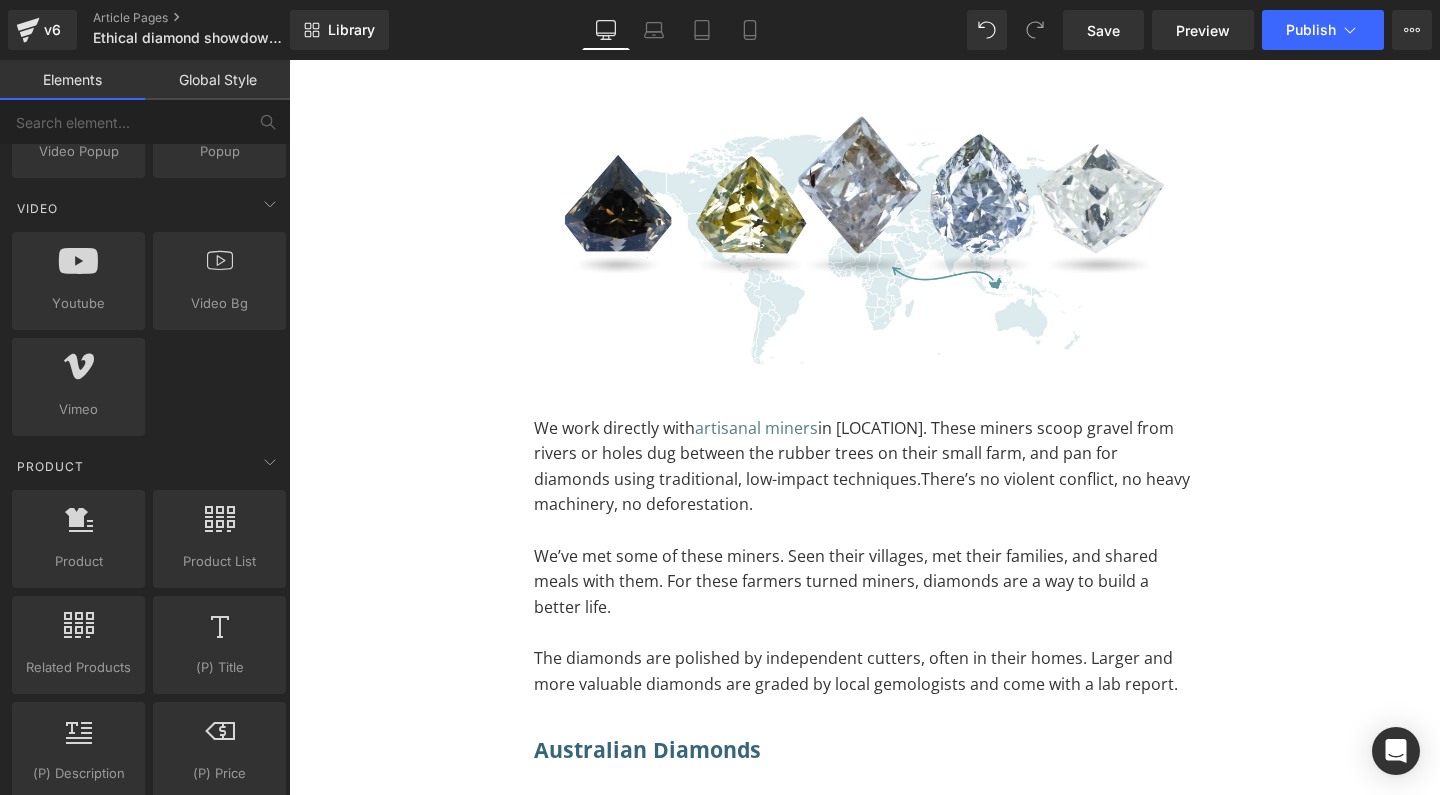 scroll, scrollTop: 0, scrollLeft: 0, axis: both 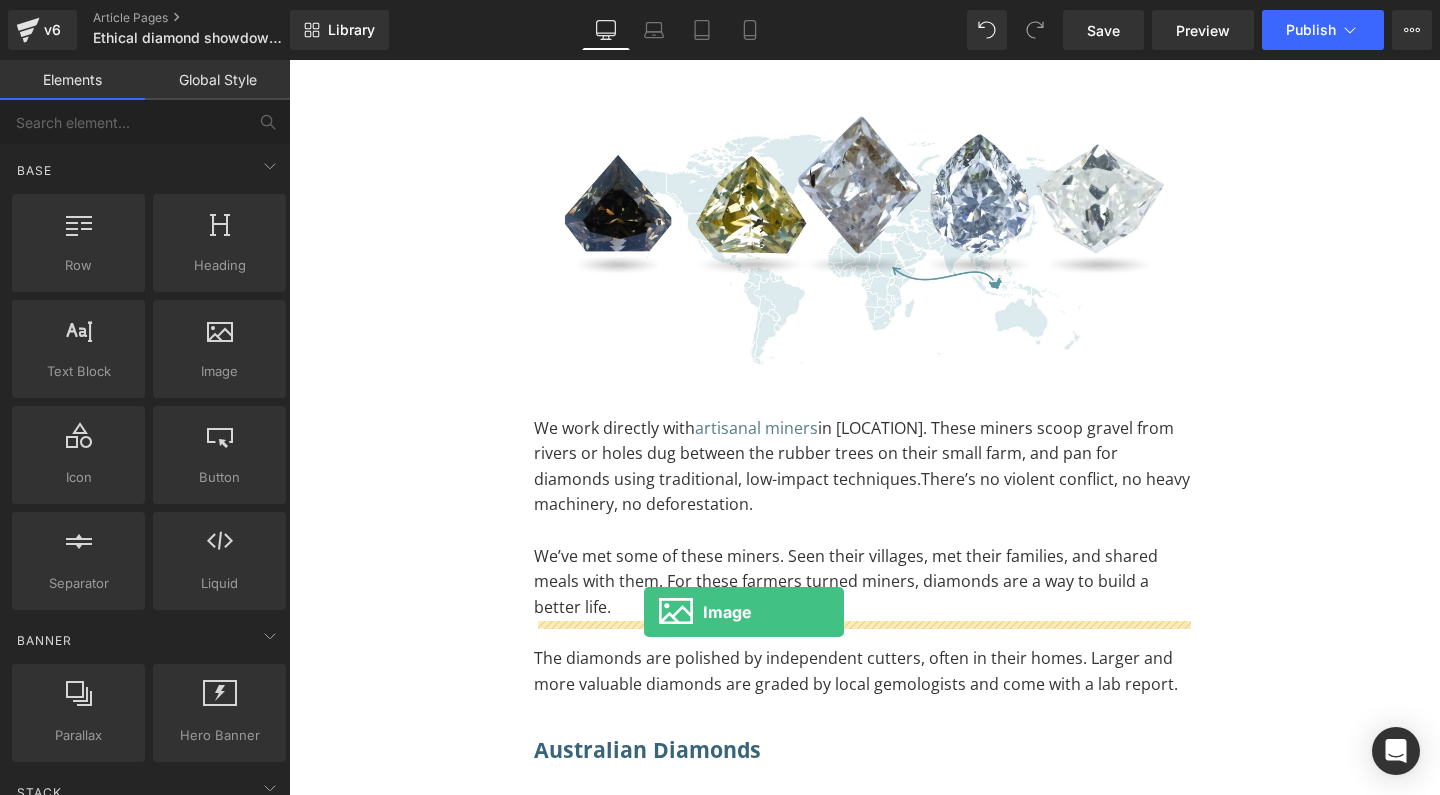 drag, startPoint x: 509, startPoint y: 404, endPoint x: 644, endPoint y: 612, distance: 247.96976 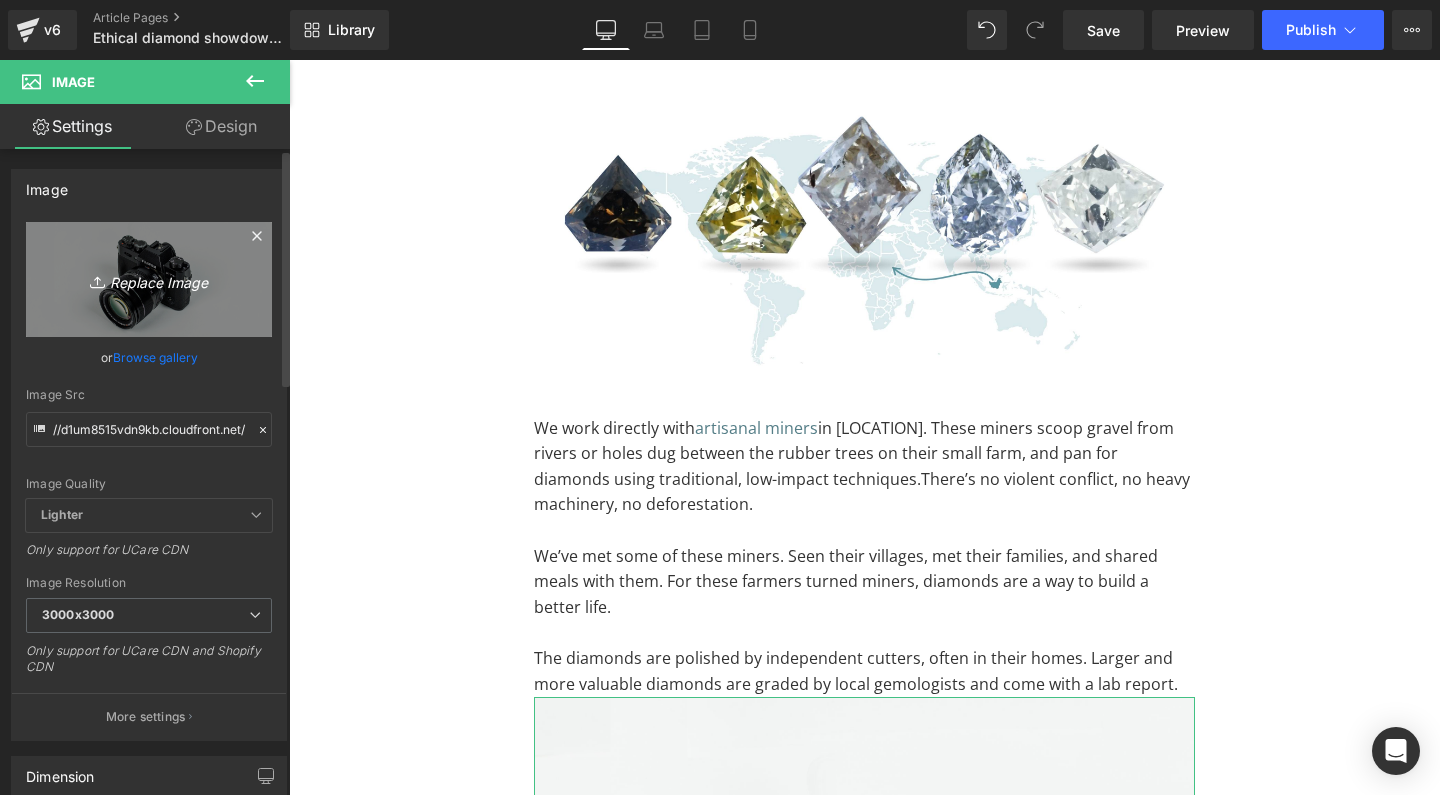 click on "Replace Image" at bounding box center (149, 279) 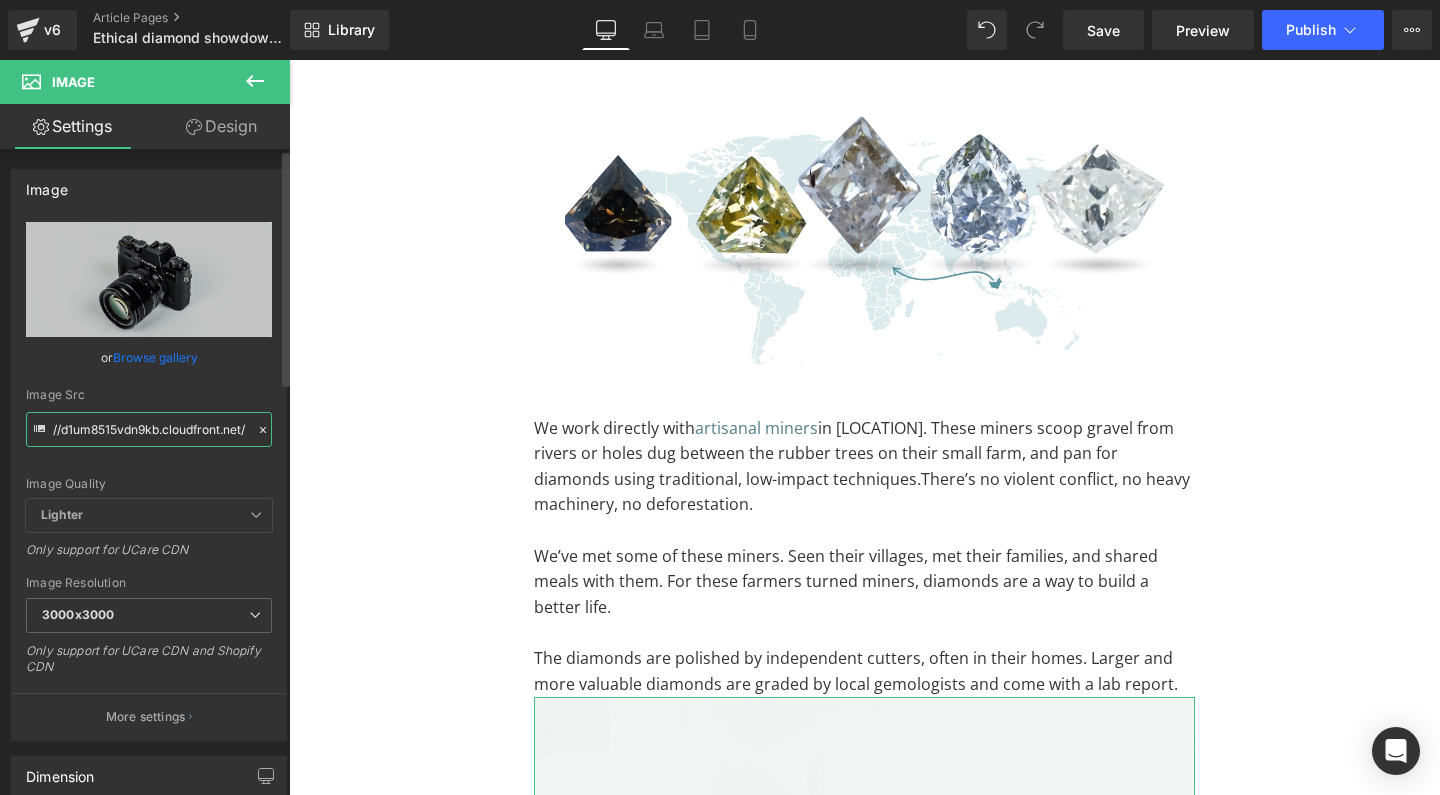 click on "//d1um8515vdn9kb.cloudfront.net/images/parallax.jpg" at bounding box center [149, 429] 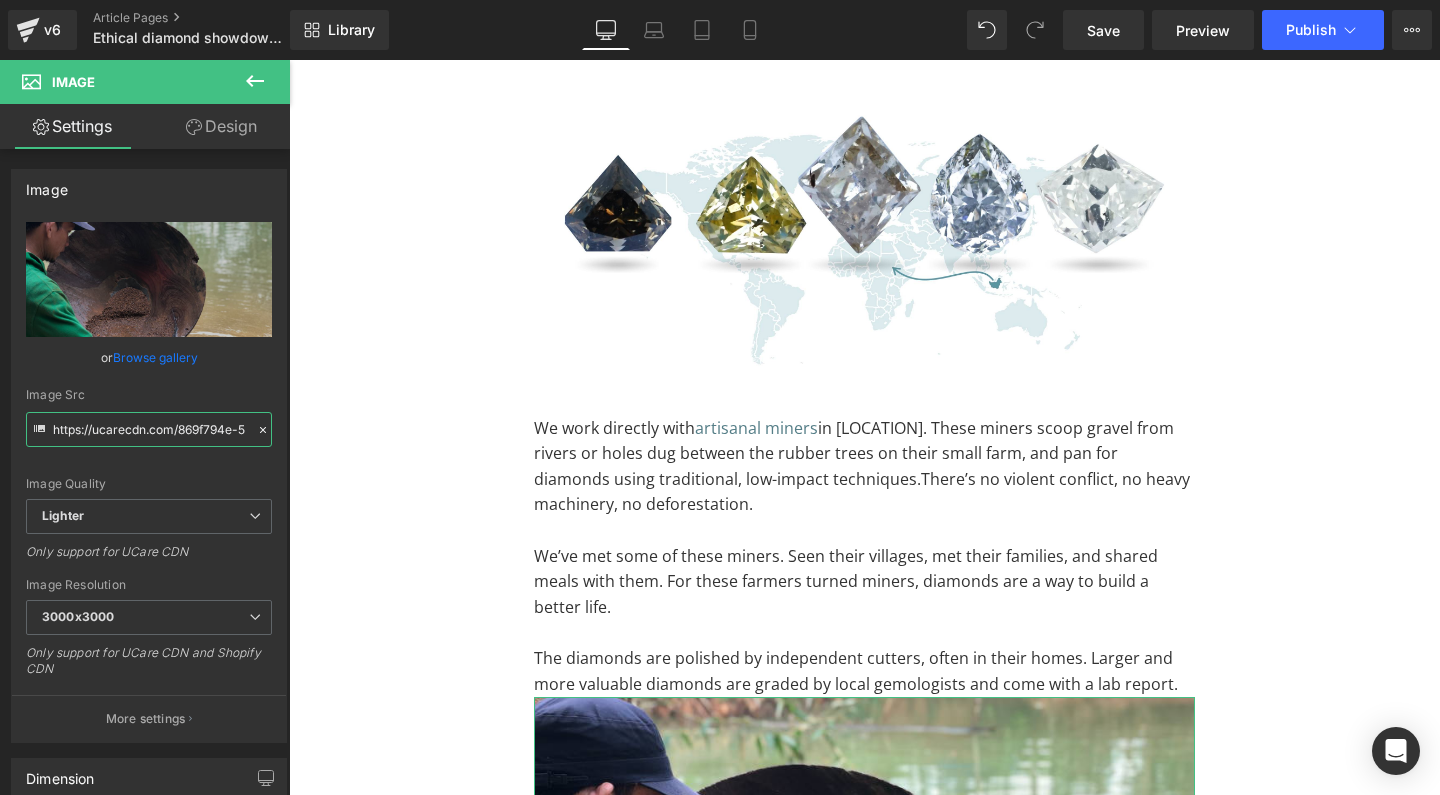 type on "https://ucarecdn.com/869f794e-56f4-4884-948d-8761817a9b04/-/format/auto/-/preview/3000x3000/-/quality/lighter/lab%20grown%20diamonds%20vs%20real%20diamonds-01.png" 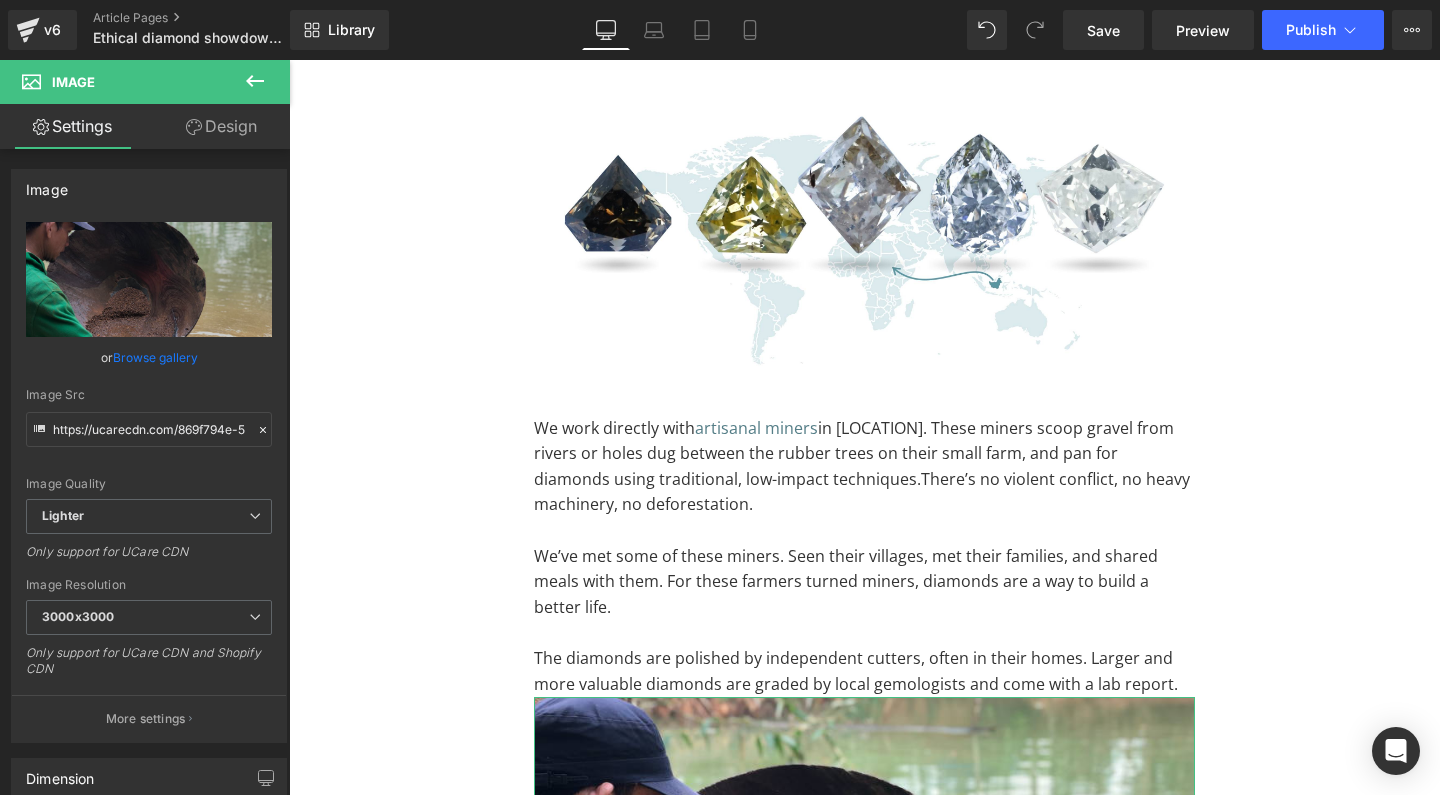 click on "Design" at bounding box center (221, 126) 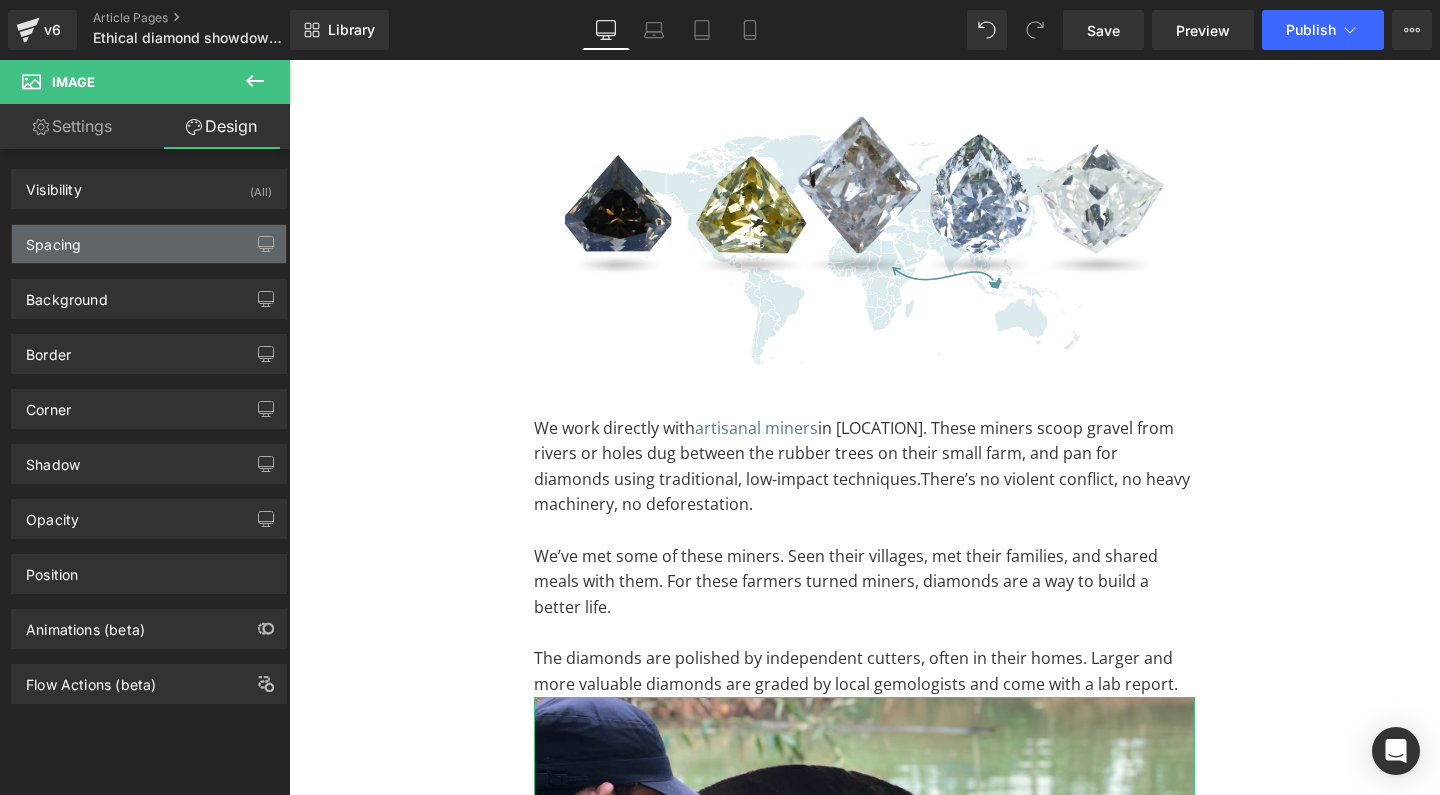 click on "Spacing" at bounding box center [149, 244] 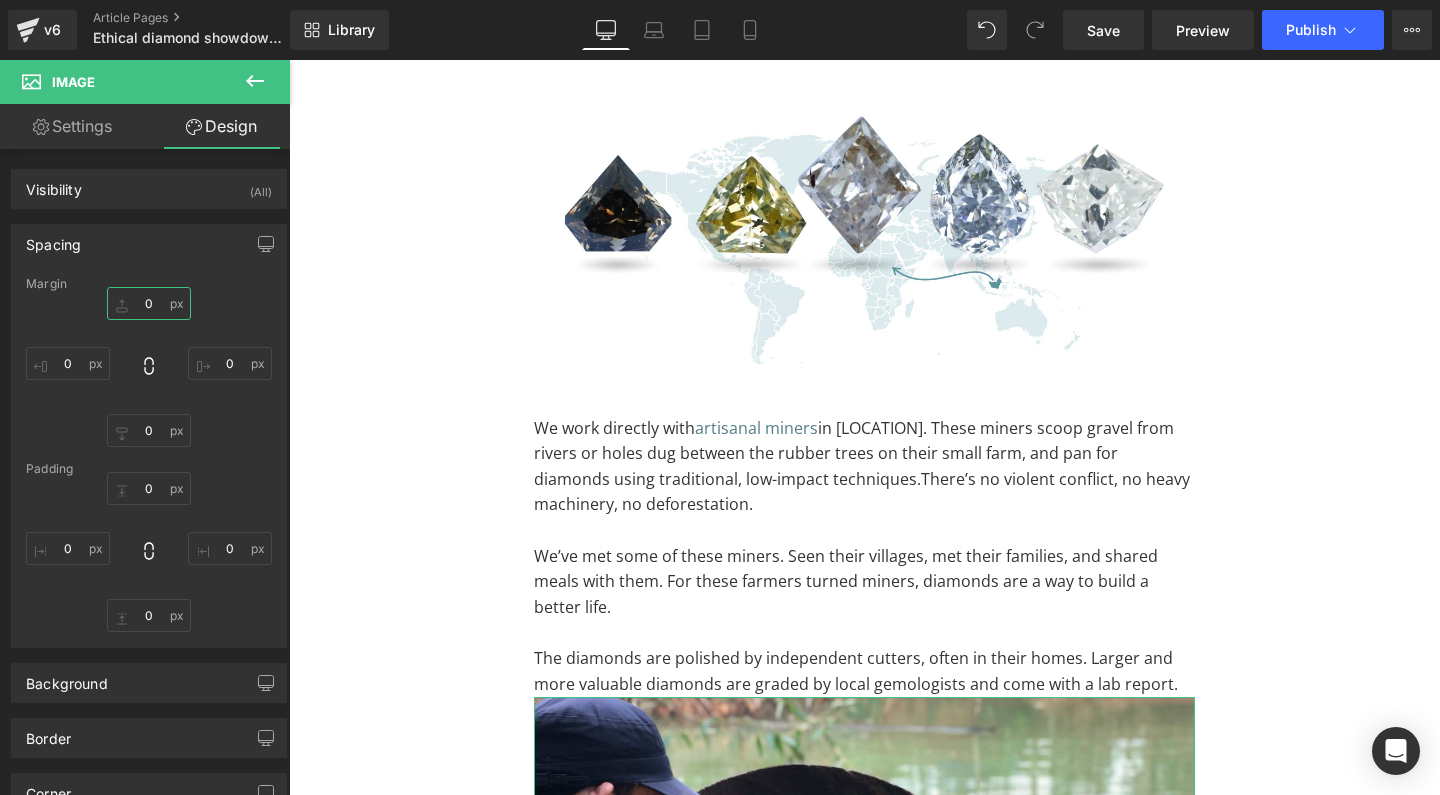 click on "0" at bounding box center [149, 303] 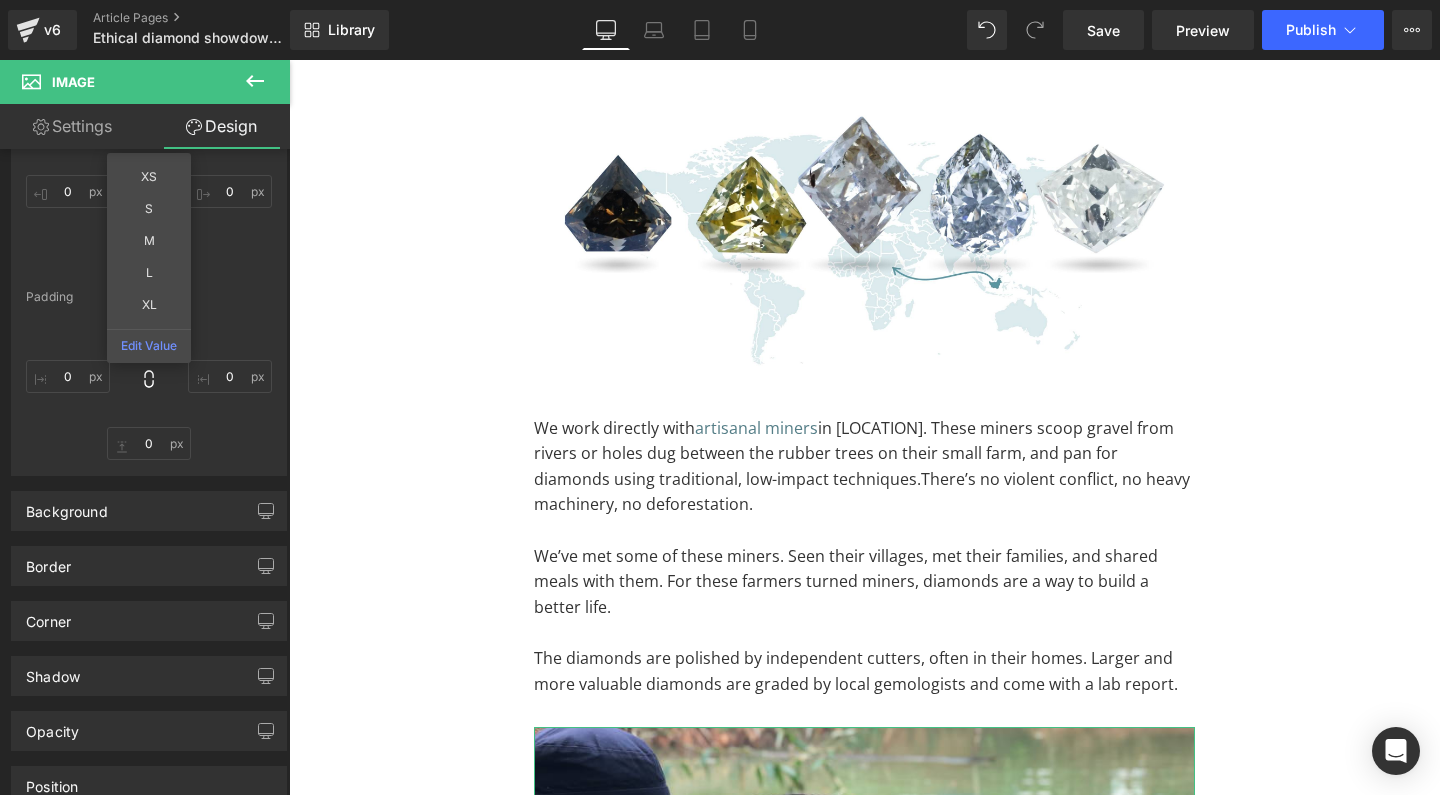 scroll, scrollTop: 177, scrollLeft: 0, axis: vertical 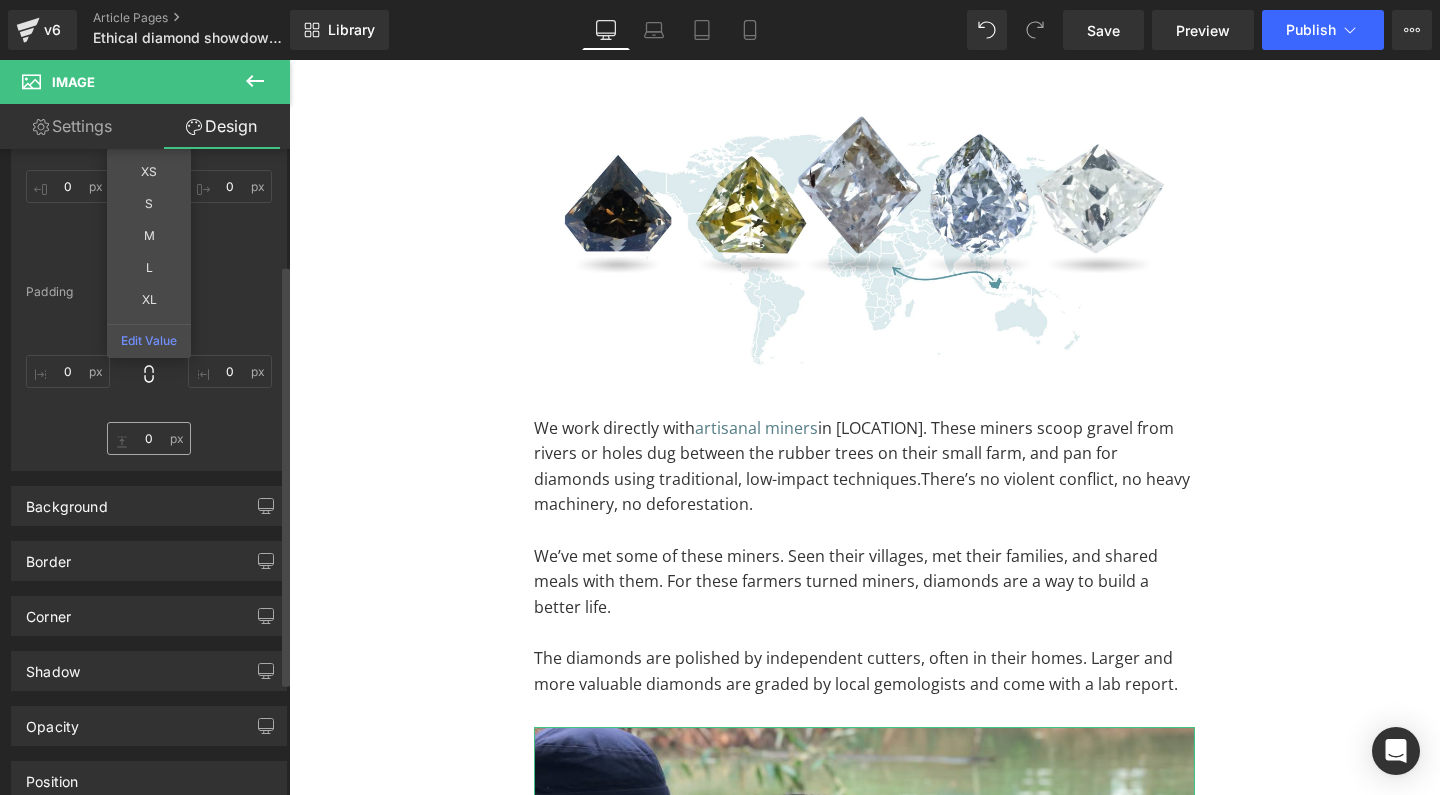 type on "30" 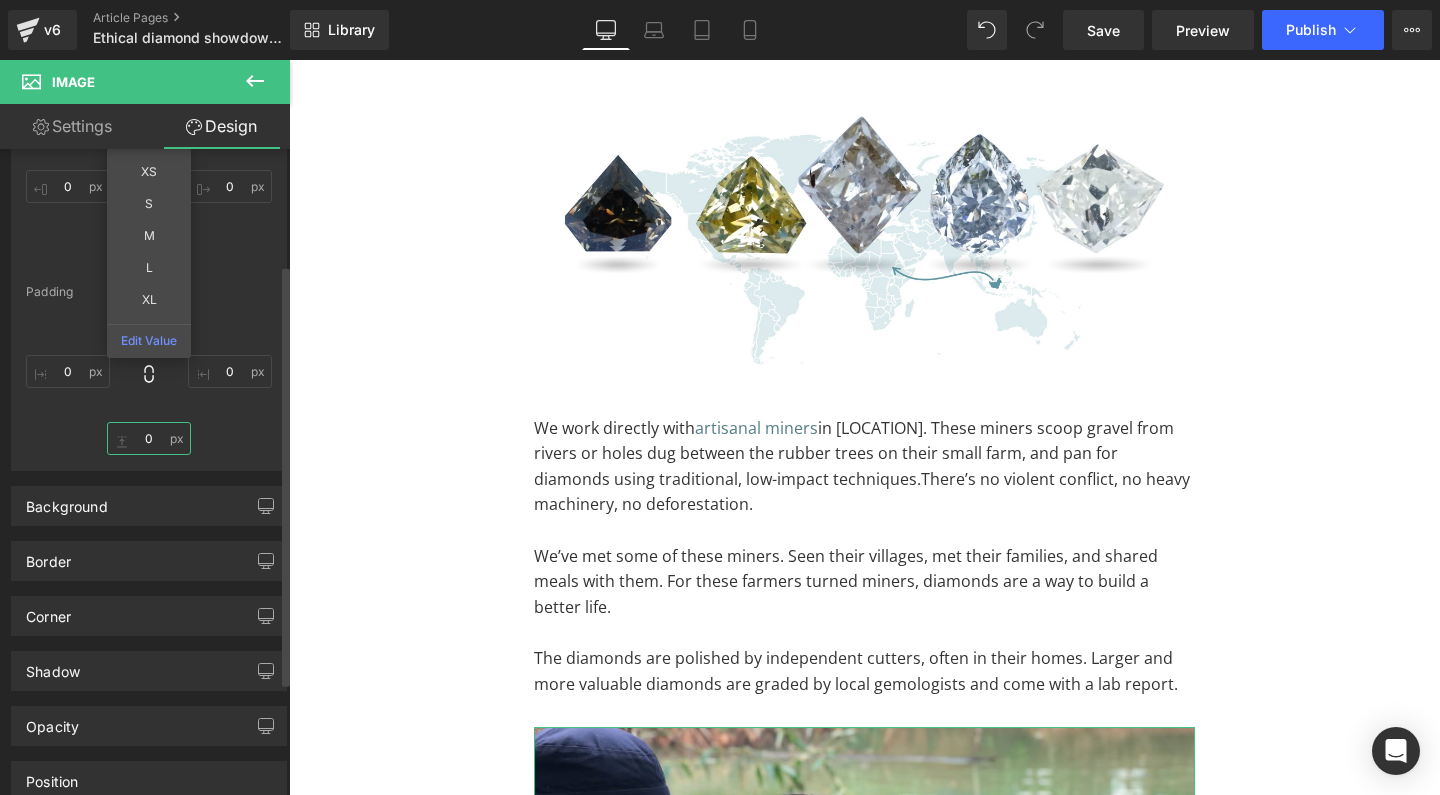 click on "0" at bounding box center (149, 438) 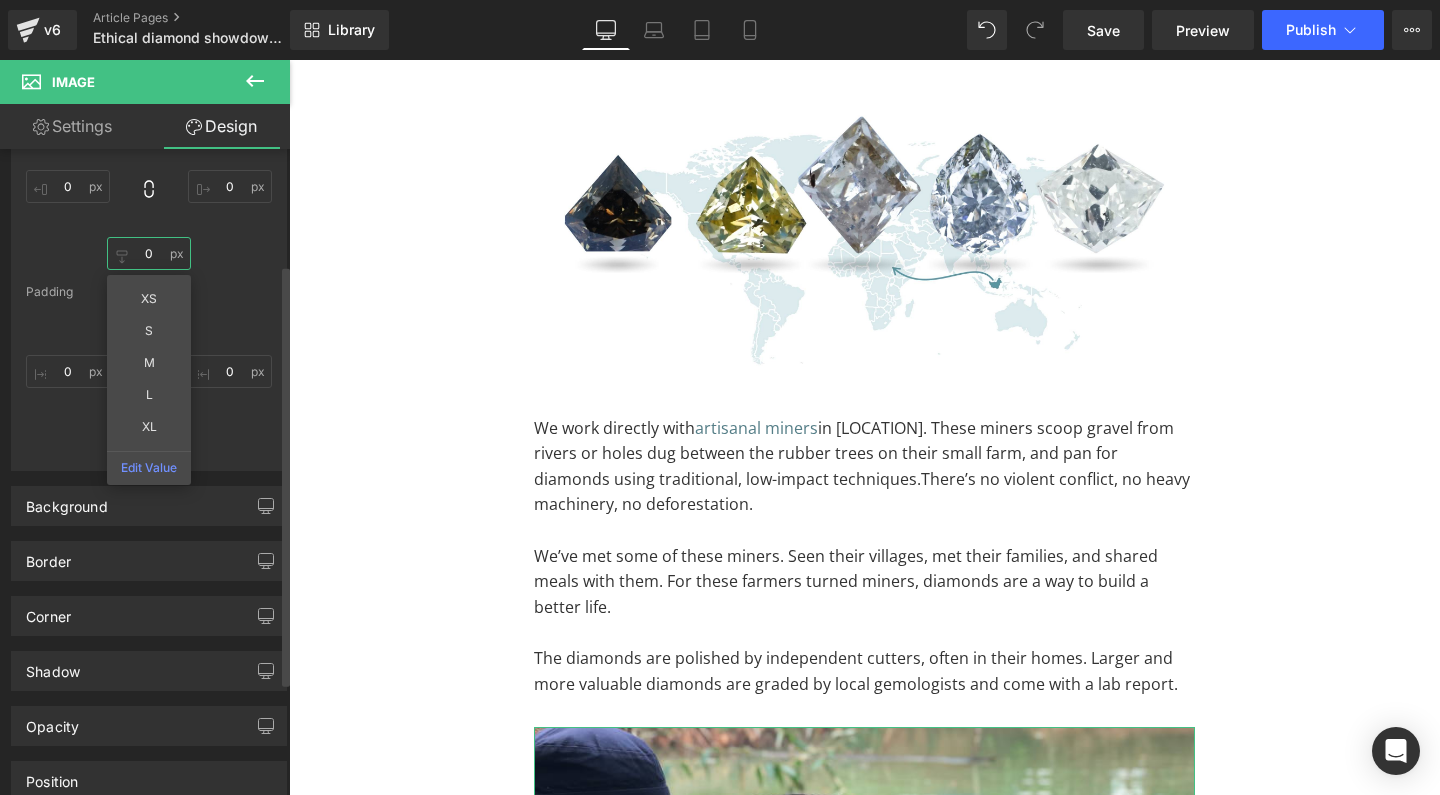 click on "0" at bounding box center [149, 253] 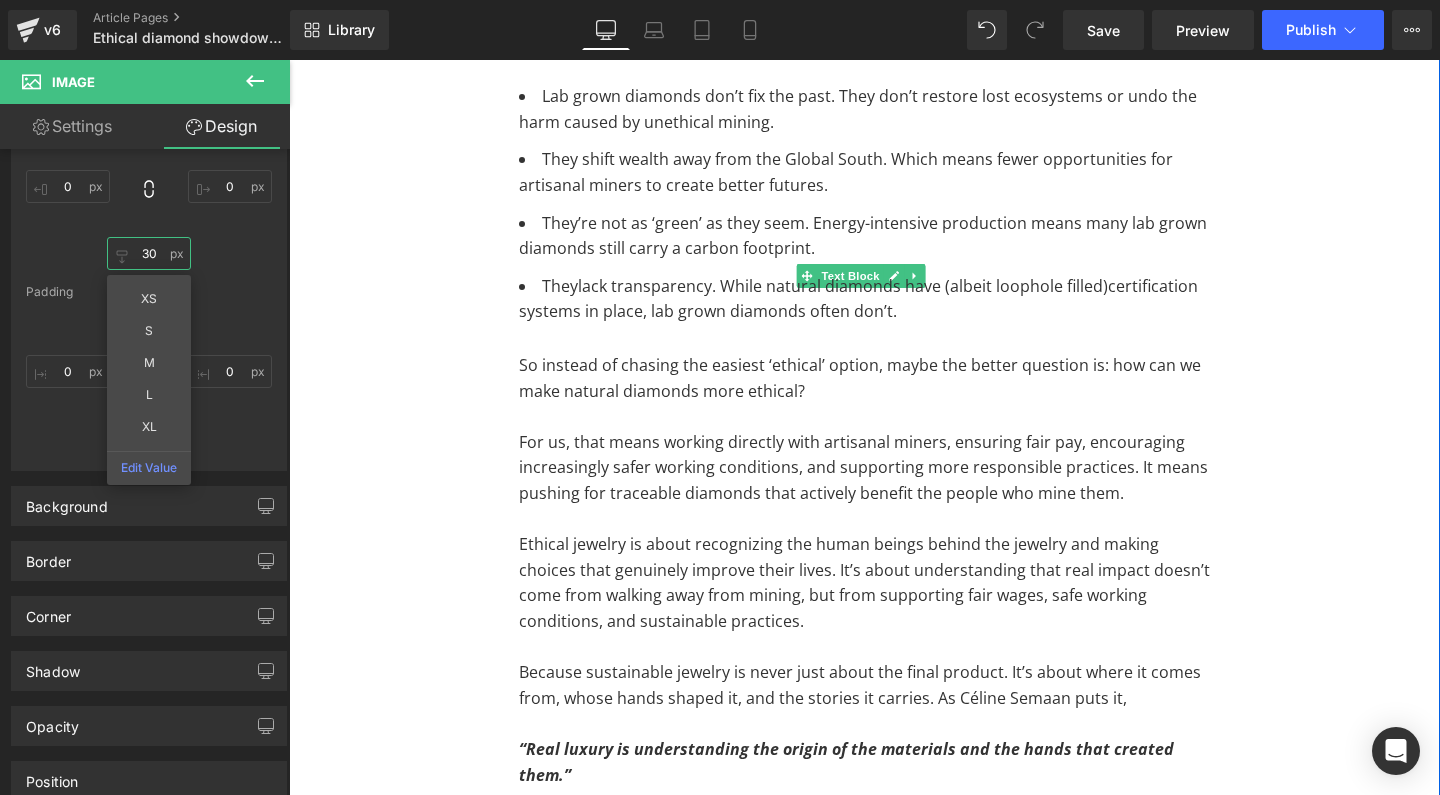 scroll, scrollTop: 13190, scrollLeft: 0, axis: vertical 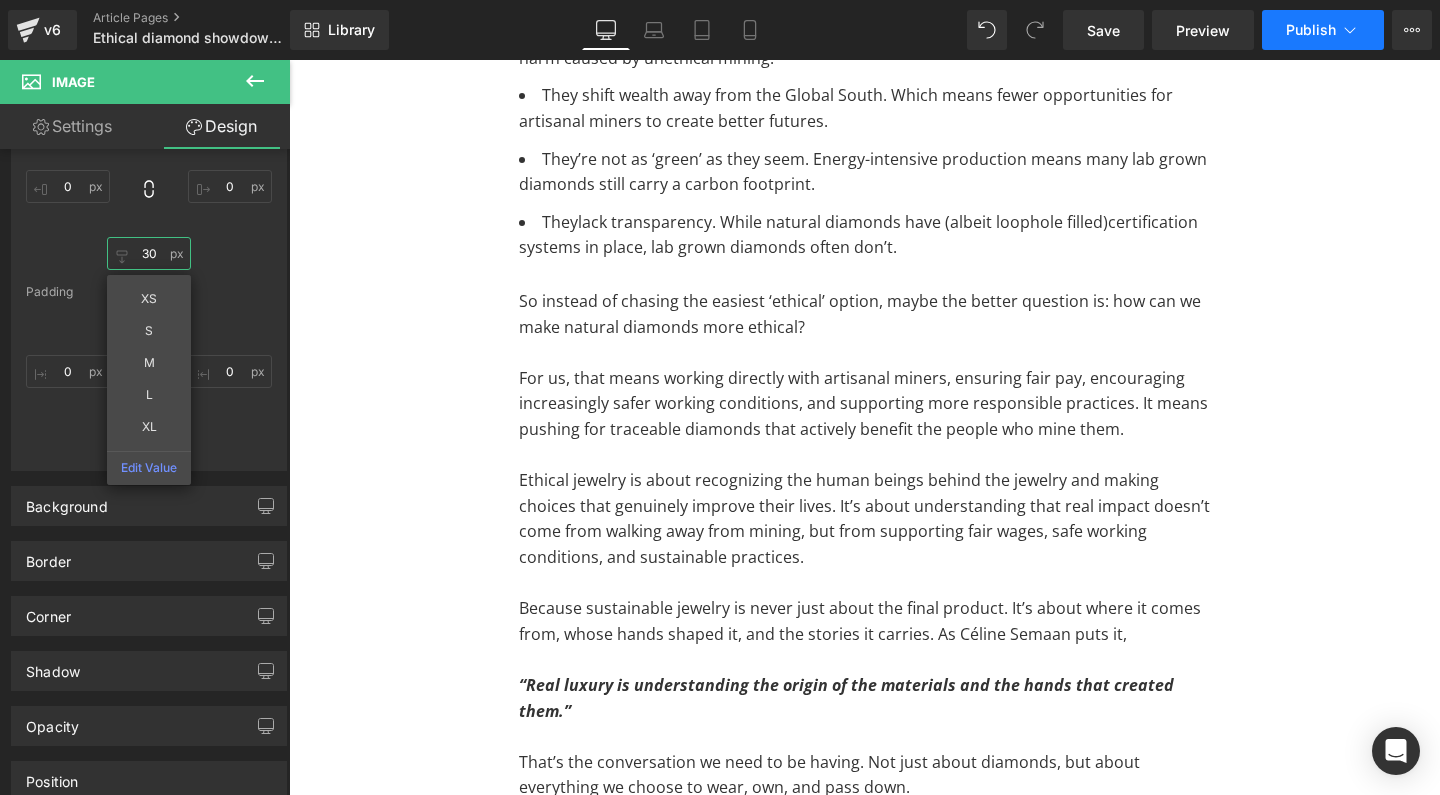 type on "30" 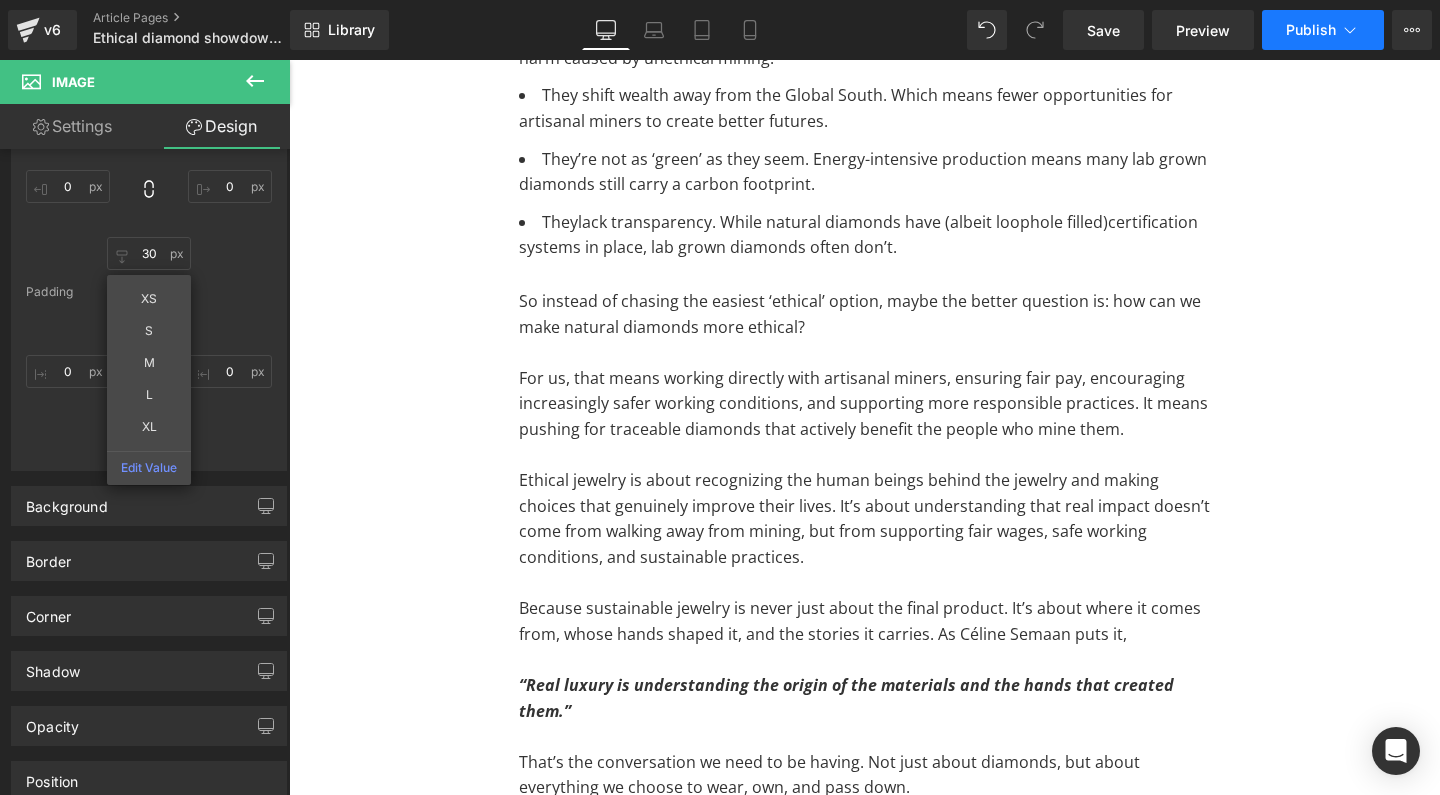click on "Publish" at bounding box center (1323, 30) 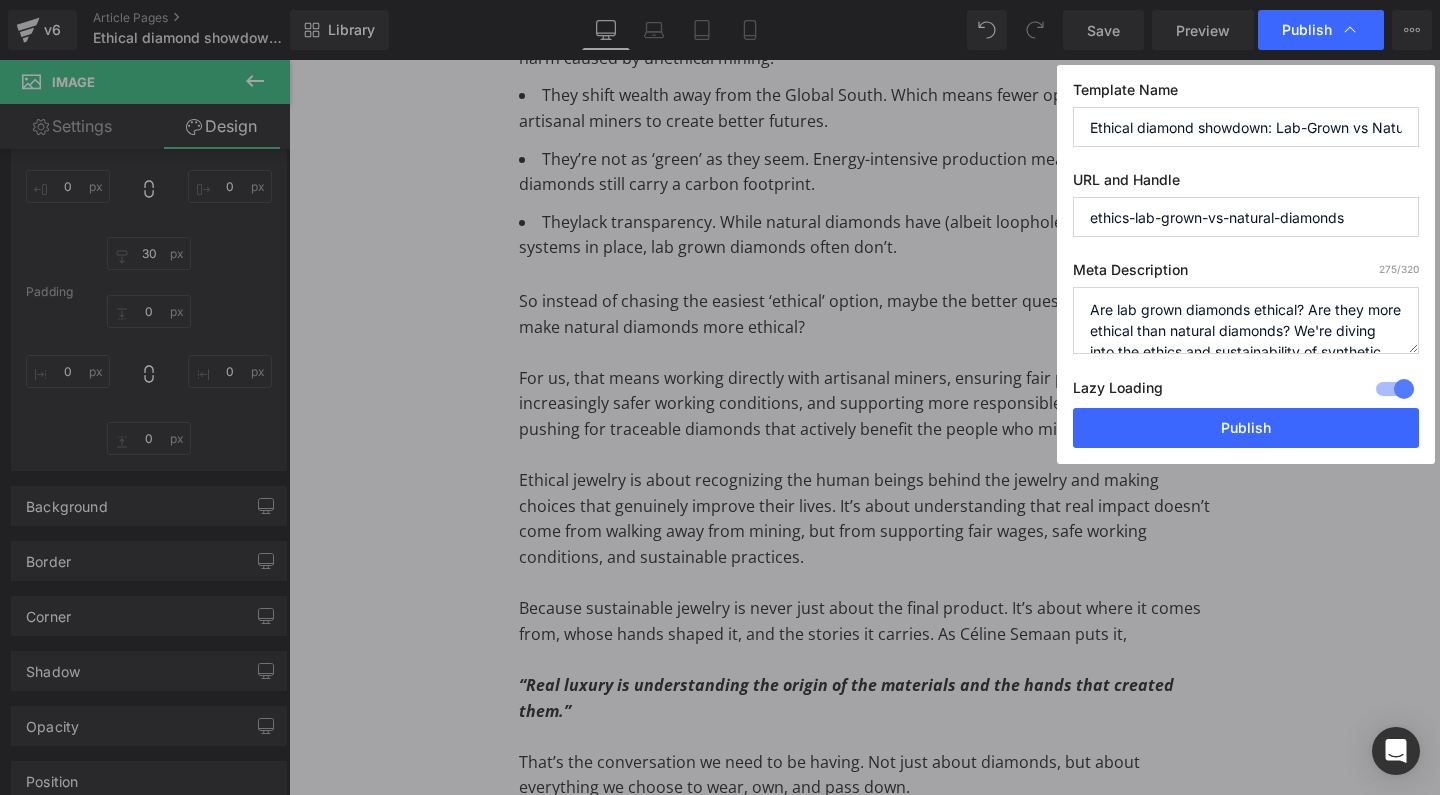 click on "Are lab grown diamonds ethical? Are they more ethical than natural diamonds? We're diving into the ethics and sustainability of synthetic diamonds, and compare them with natural diamonds in terms of traceability, energy use, economic development and employment opportunities." at bounding box center [1246, 320] 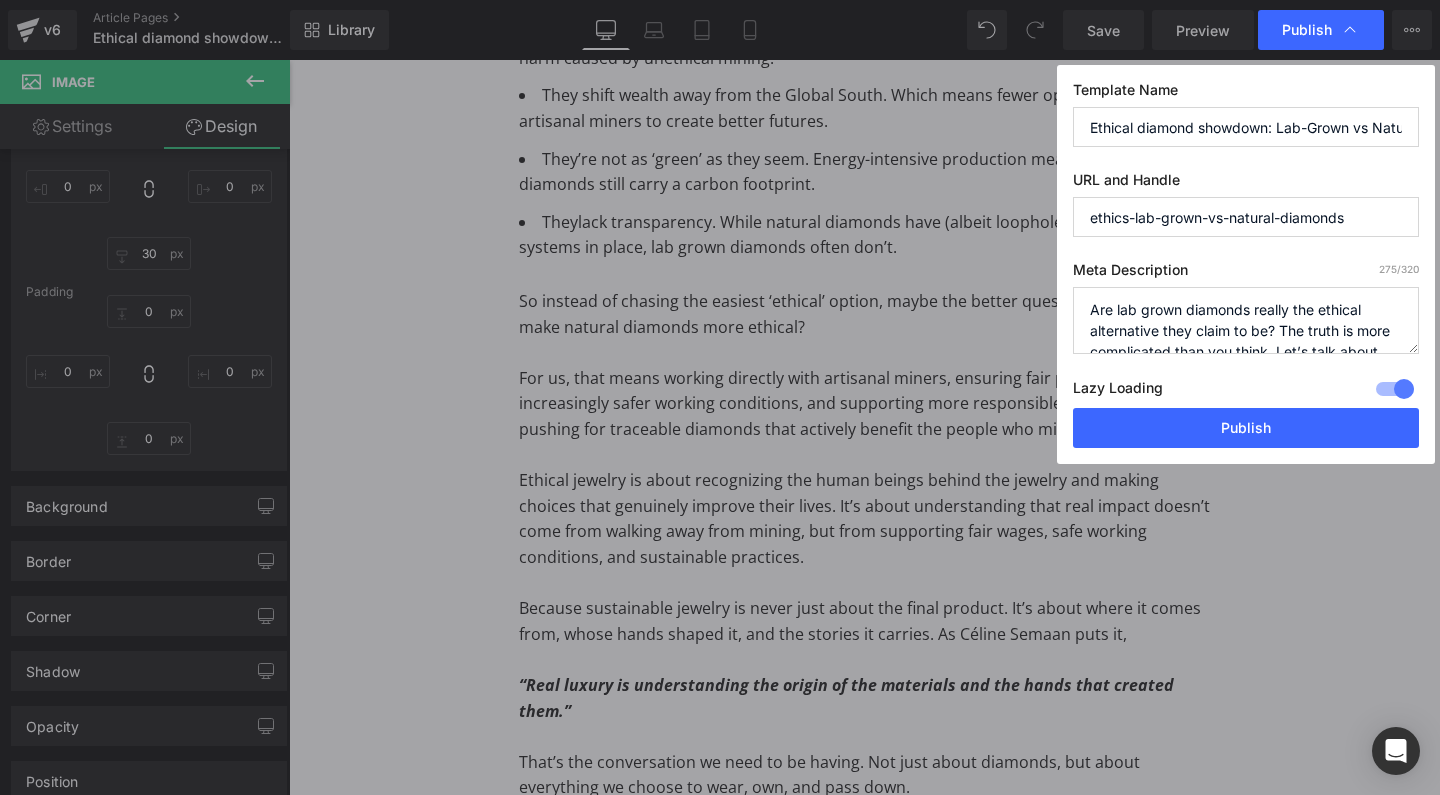 scroll, scrollTop: 42, scrollLeft: 0, axis: vertical 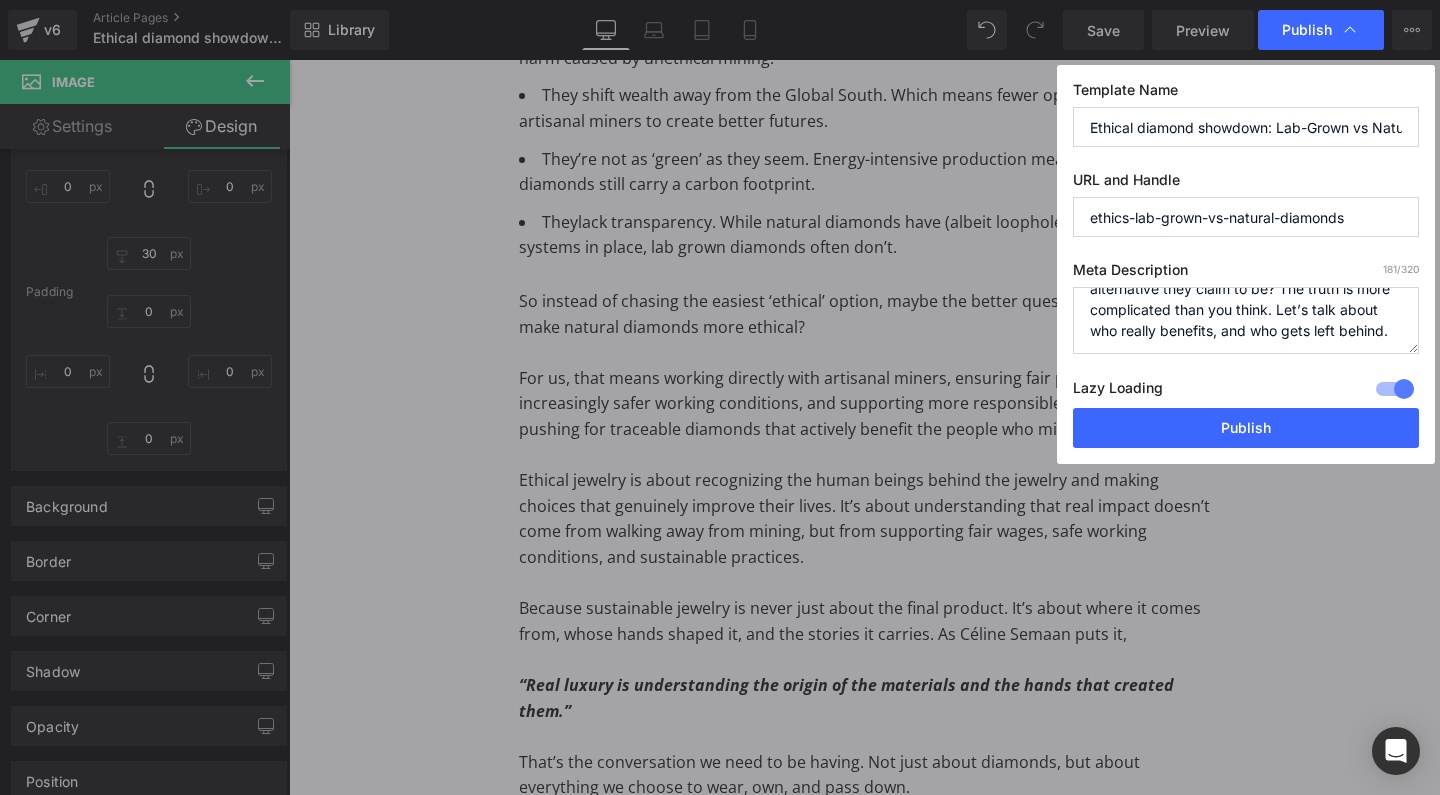 type on "Are lab grown diamonds really the ethical alternative they claim to be? The truth is more complicated than you think. Let’s talk about who really benefits, and who gets left behind." 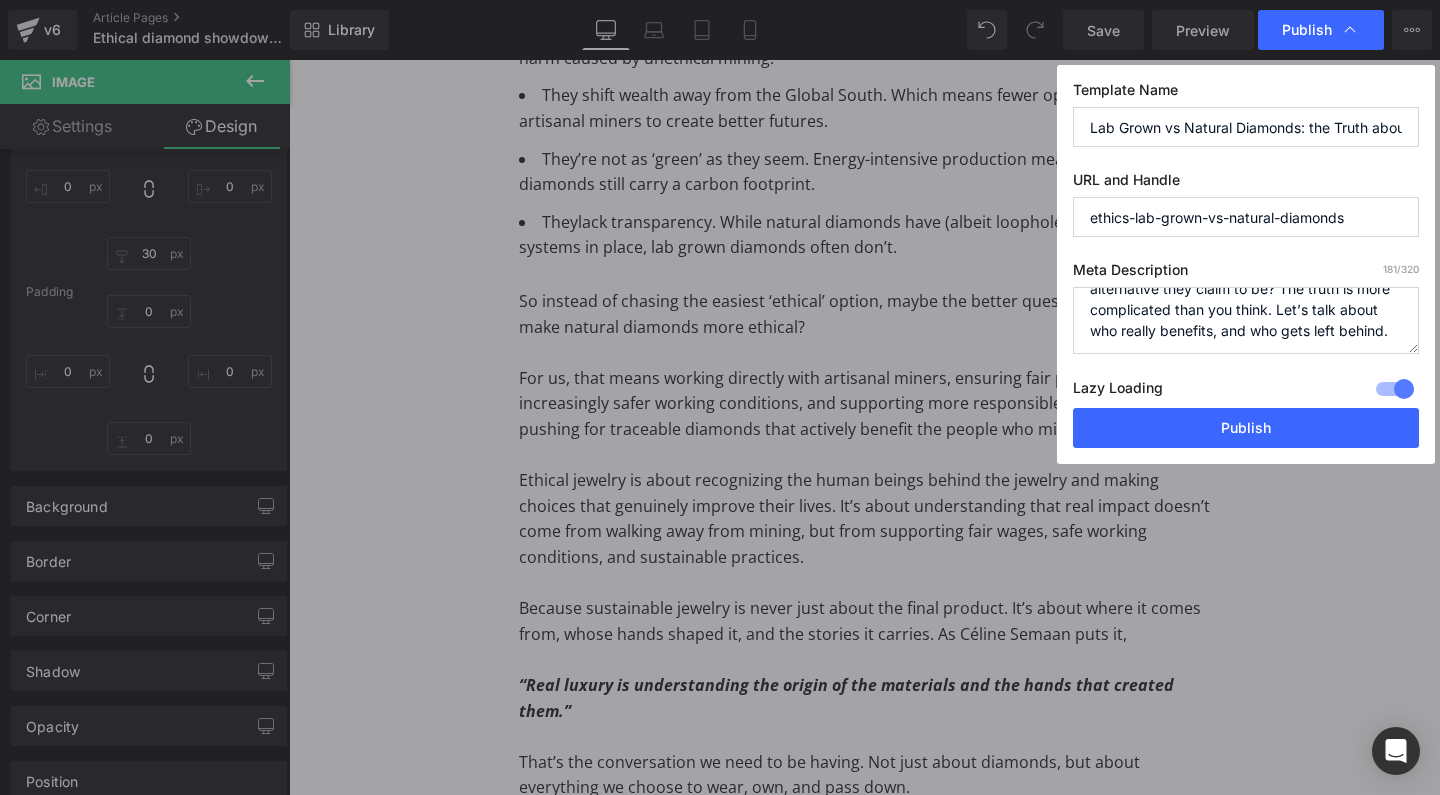 click on "Lab Grown vs Natural Diamonds: the Truth about Ethics, Price, and Real Value" at bounding box center (1246, 127) 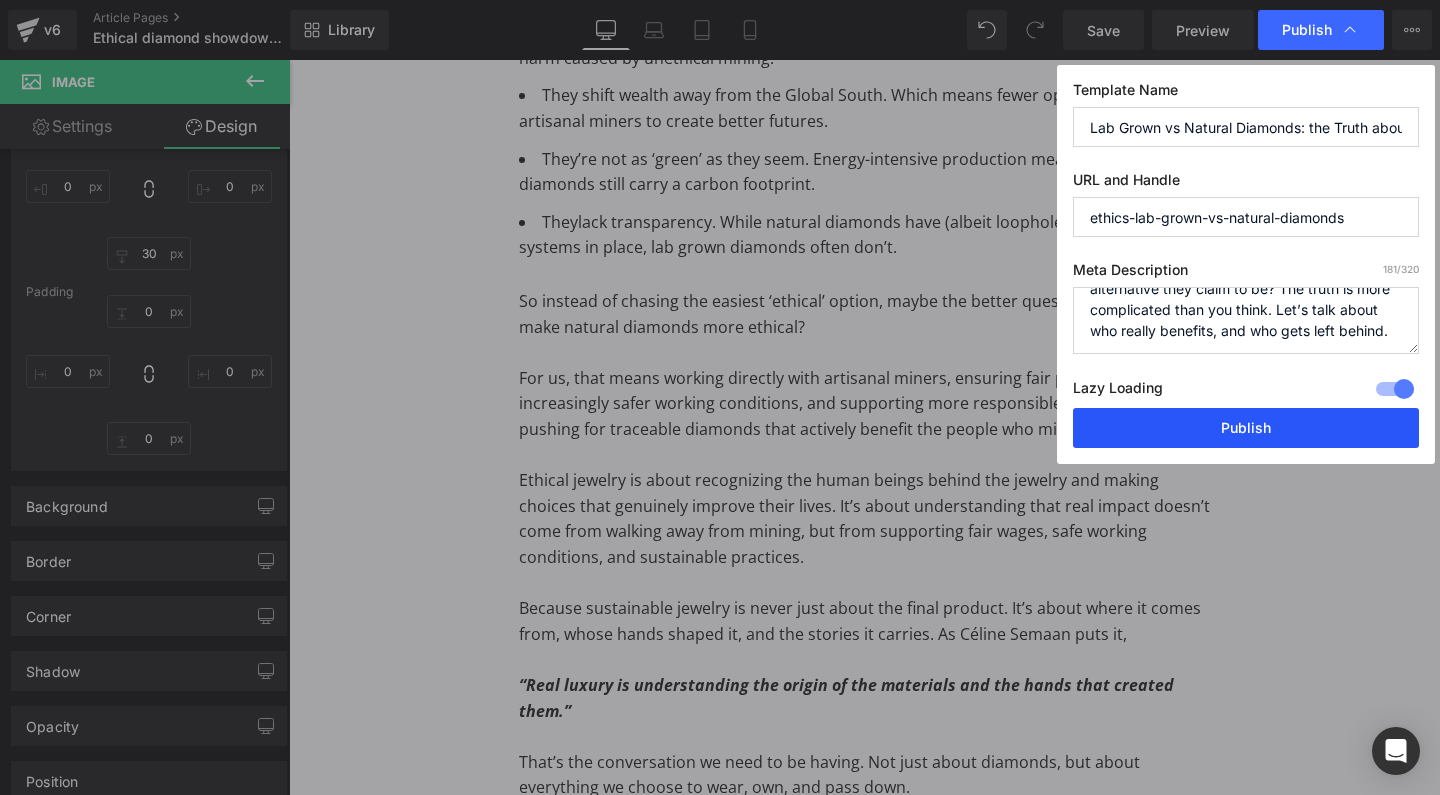 scroll, scrollTop: 42, scrollLeft: 0, axis: vertical 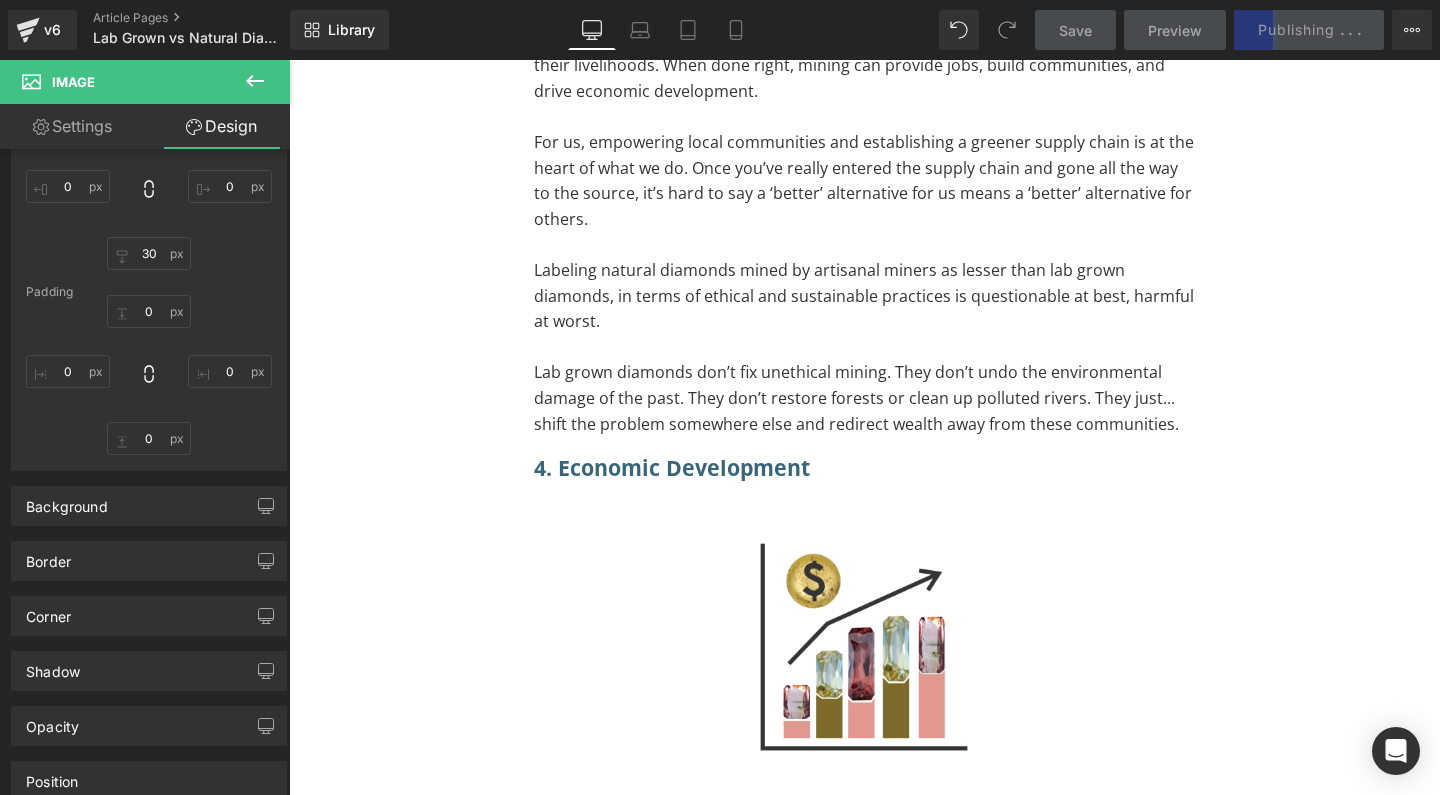 click 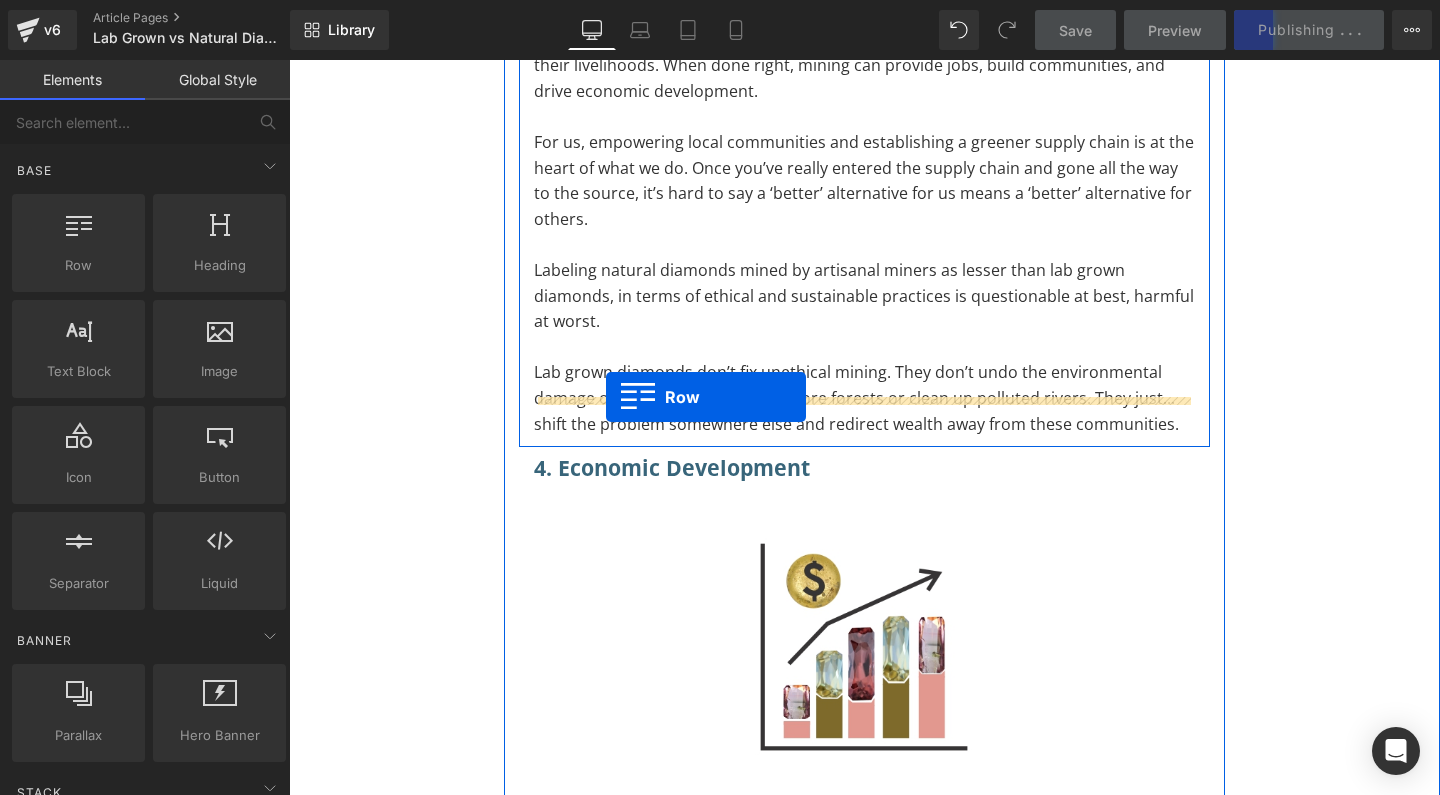 drag, startPoint x: 386, startPoint y: 307, endPoint x: 606, endPoint y: 397, distance: 237.69728 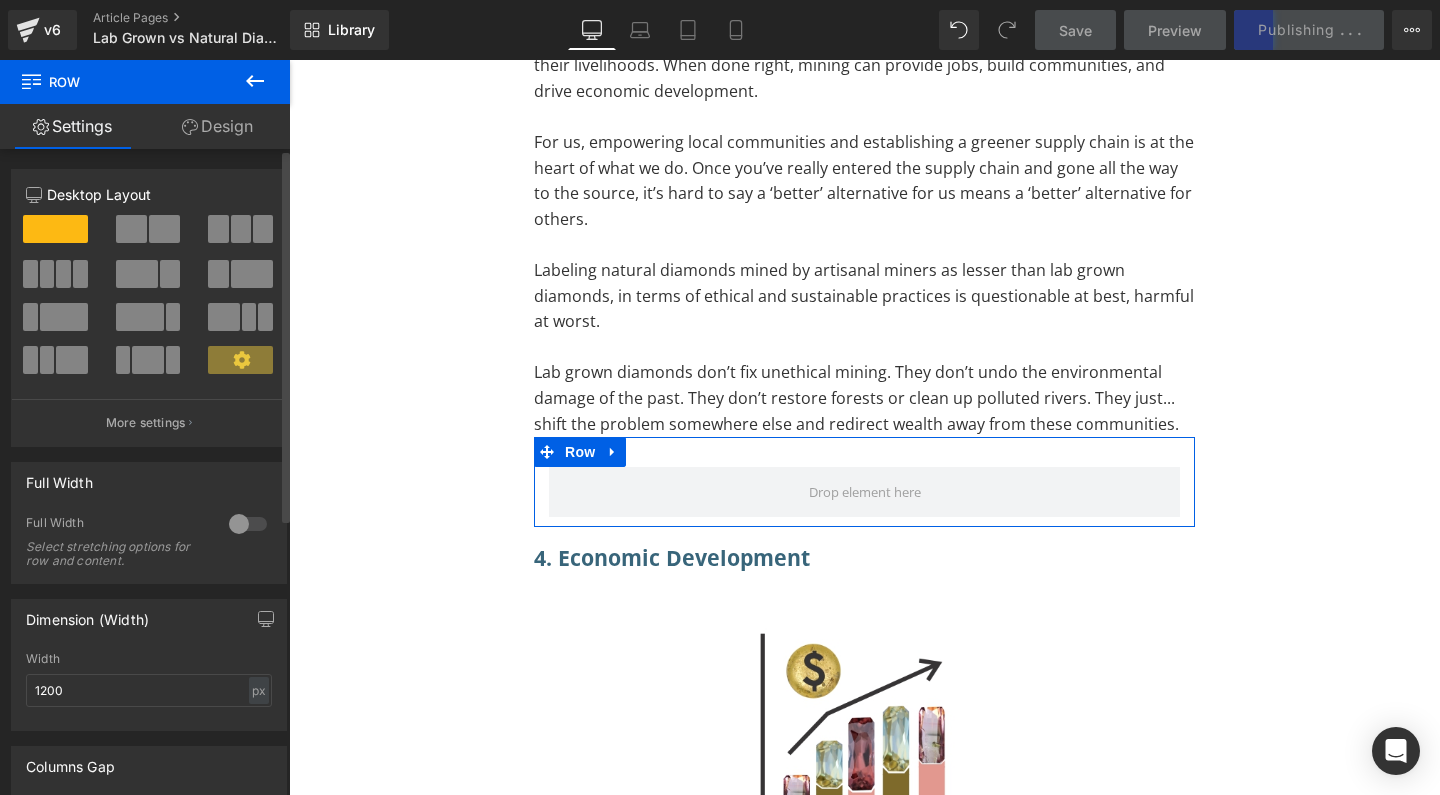 click at bounding box center (164, 229) 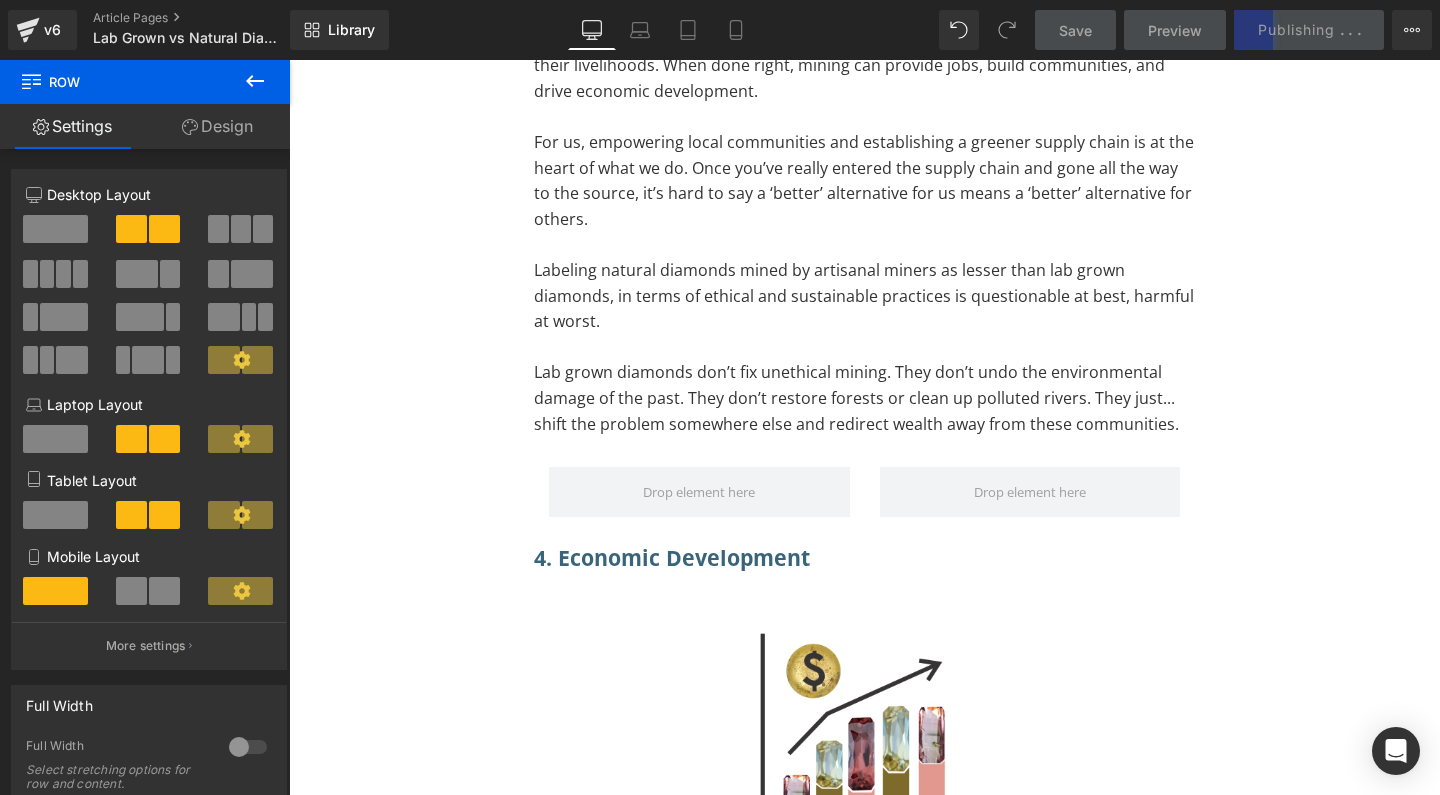 click 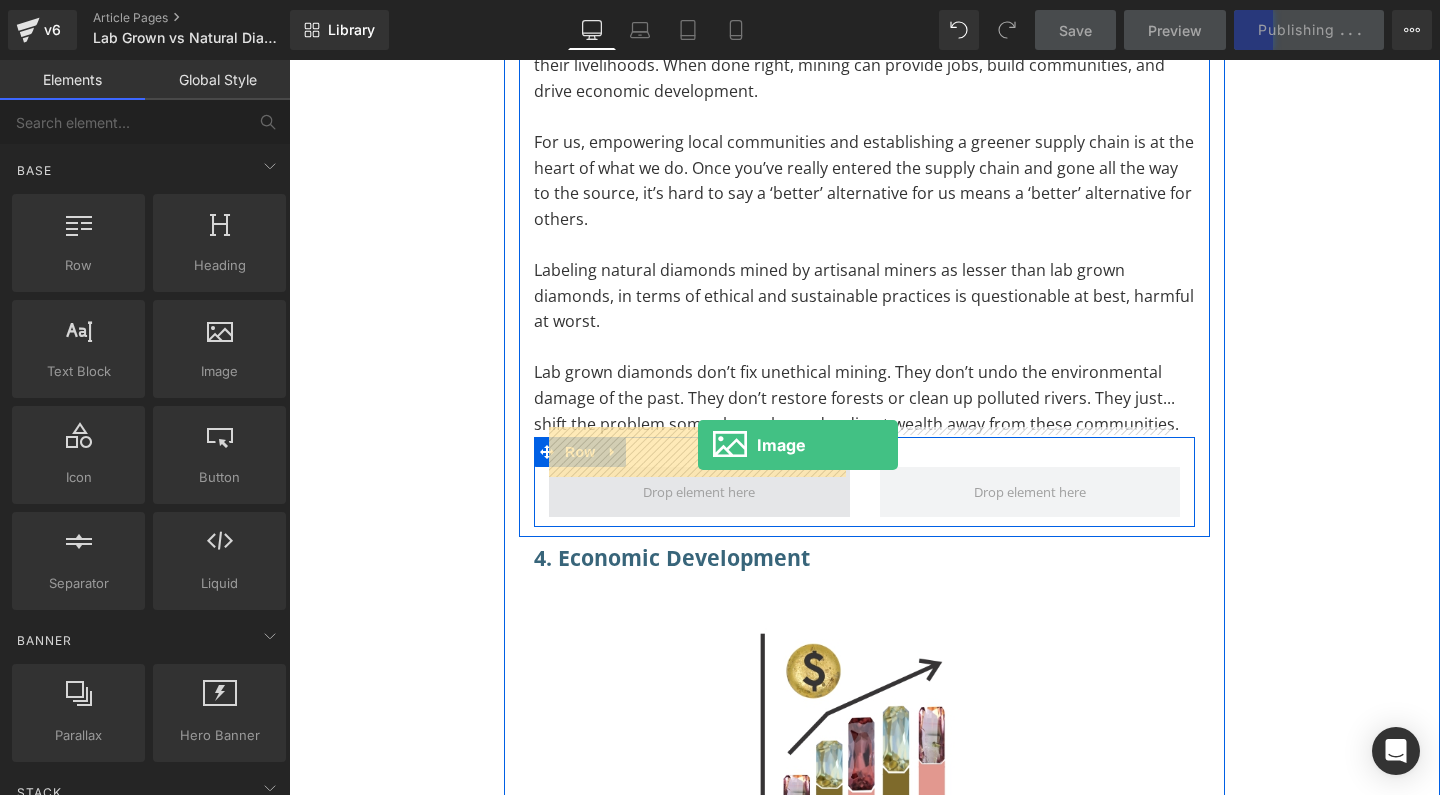 drag, startPoint x: 507, startPoint y: 411, endPoint x: 698, endPoint y: 445, distance: 194.00258 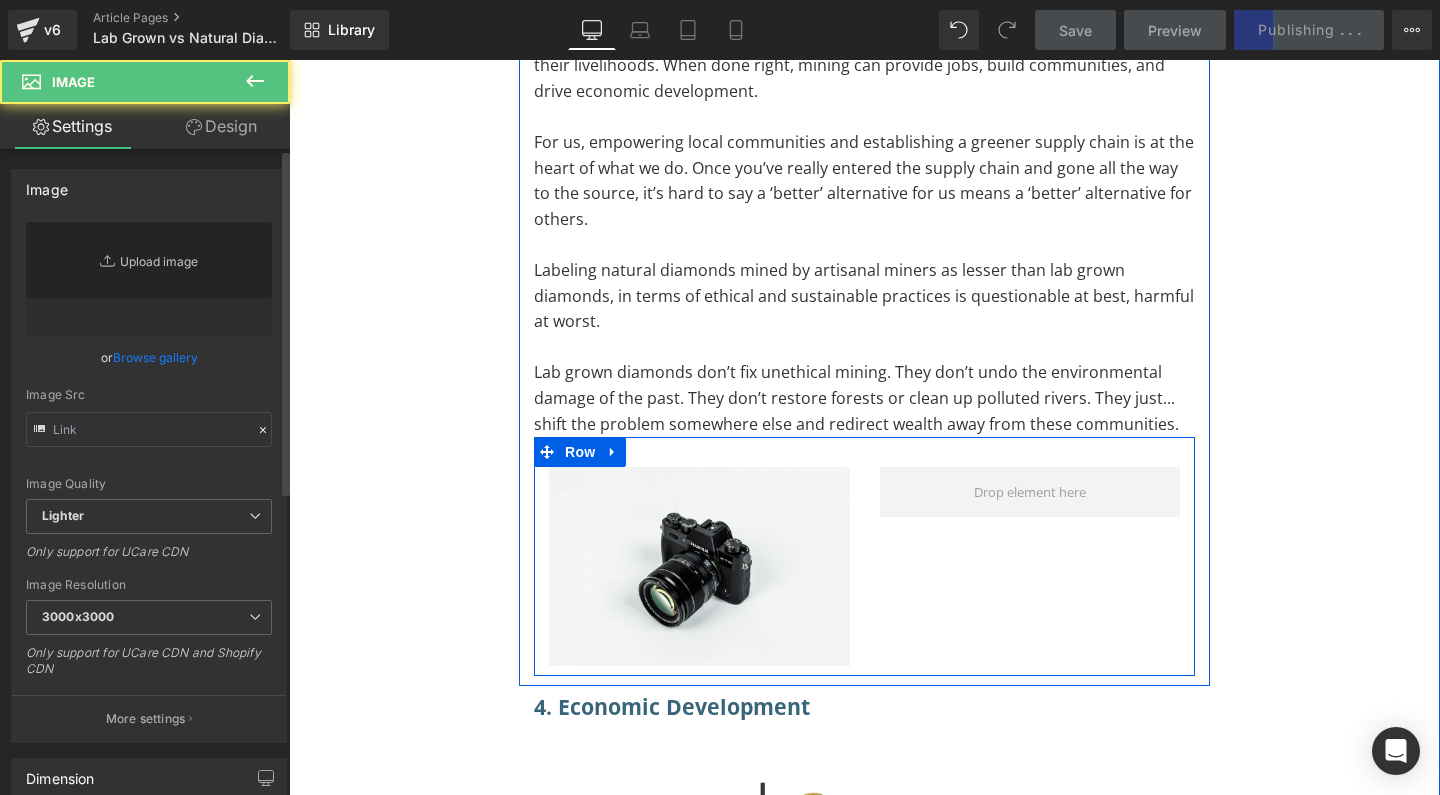 type on "//d1um8515vdn9kb.cloudfront.net/images/parallax.jpg" 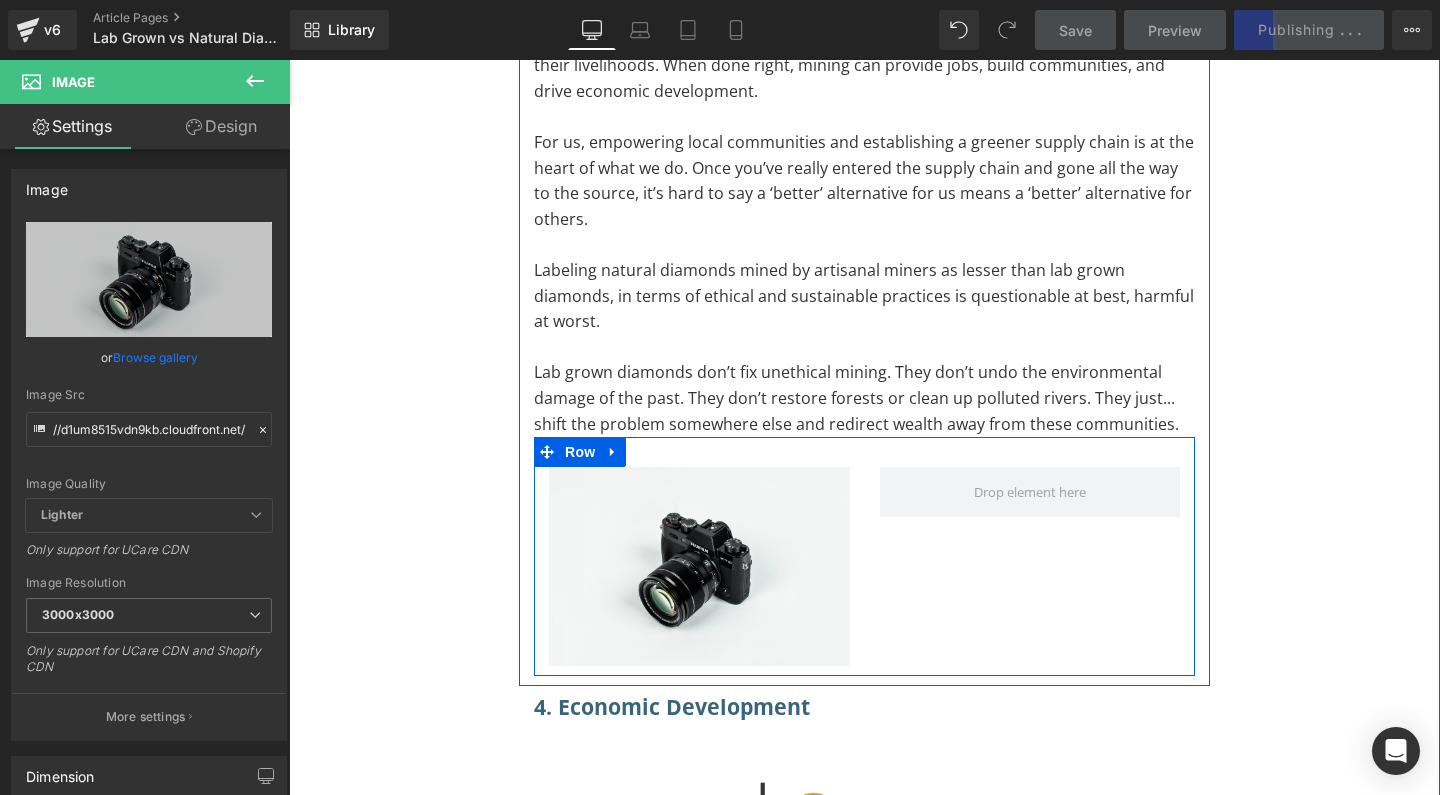 click 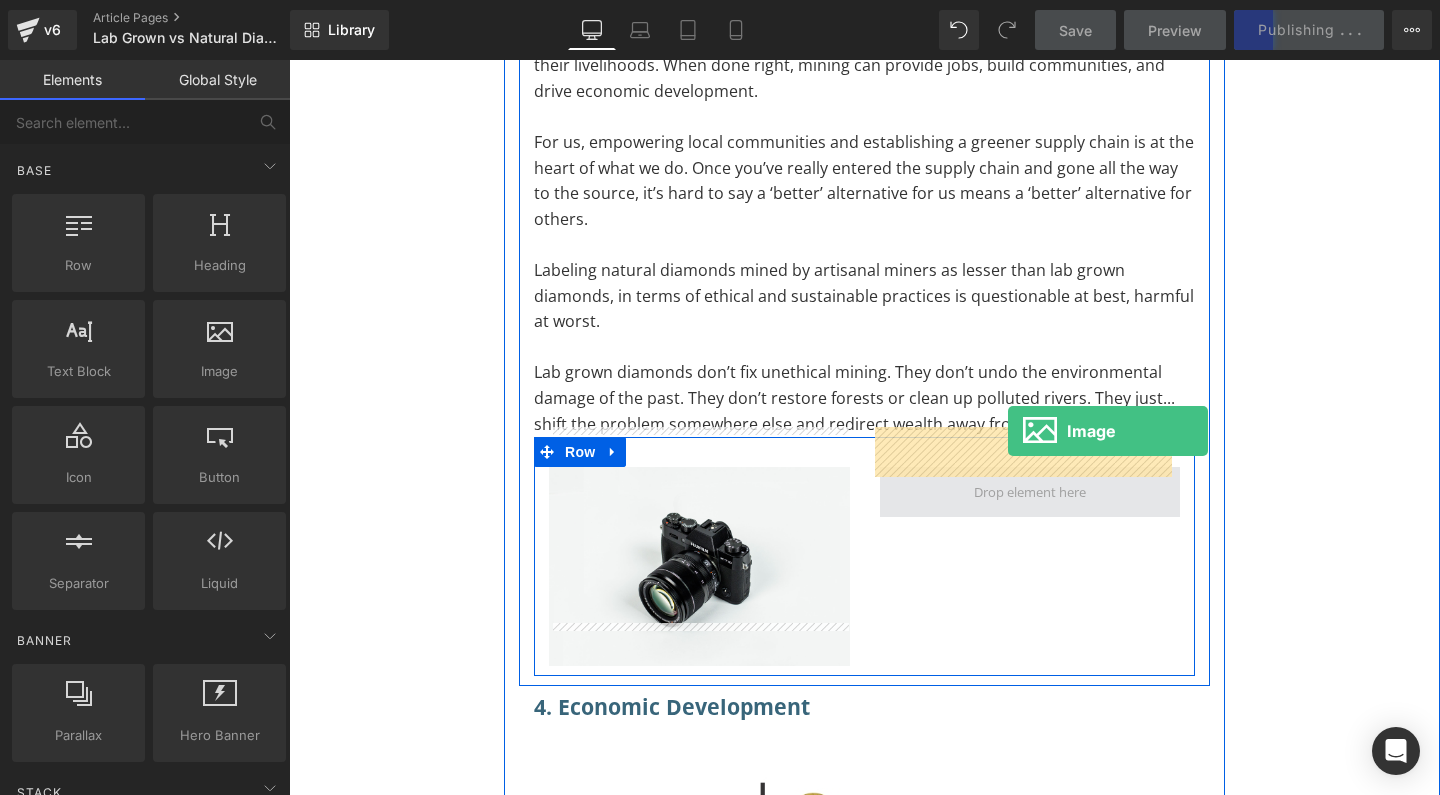 drag, startPoint x: 495, startPoint y: 402, endPoint x: 1008, endPoint y: 431, distance: 513.81903 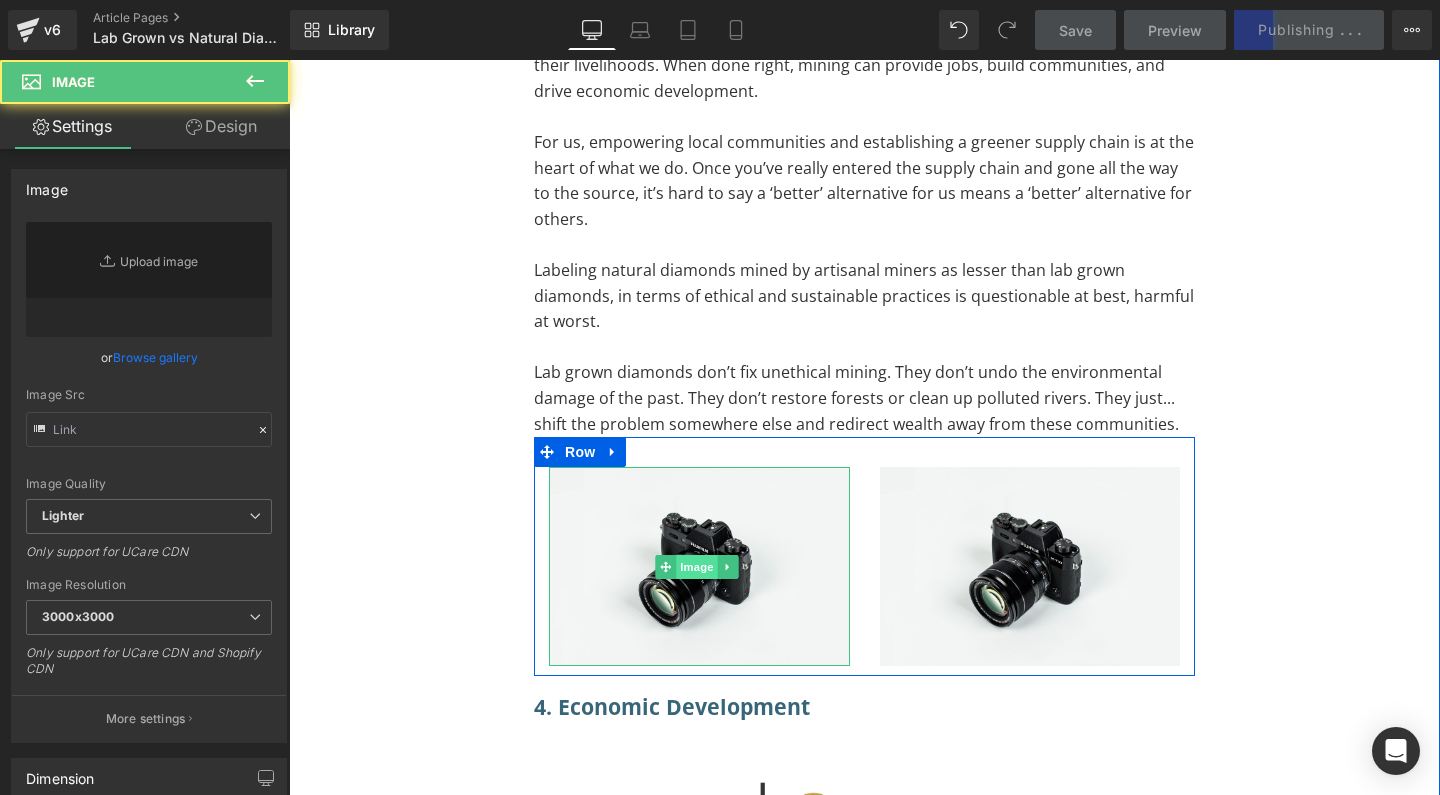type on "//d1um8515vdn9kb.cloudfront.net/images/parallax.jpg" 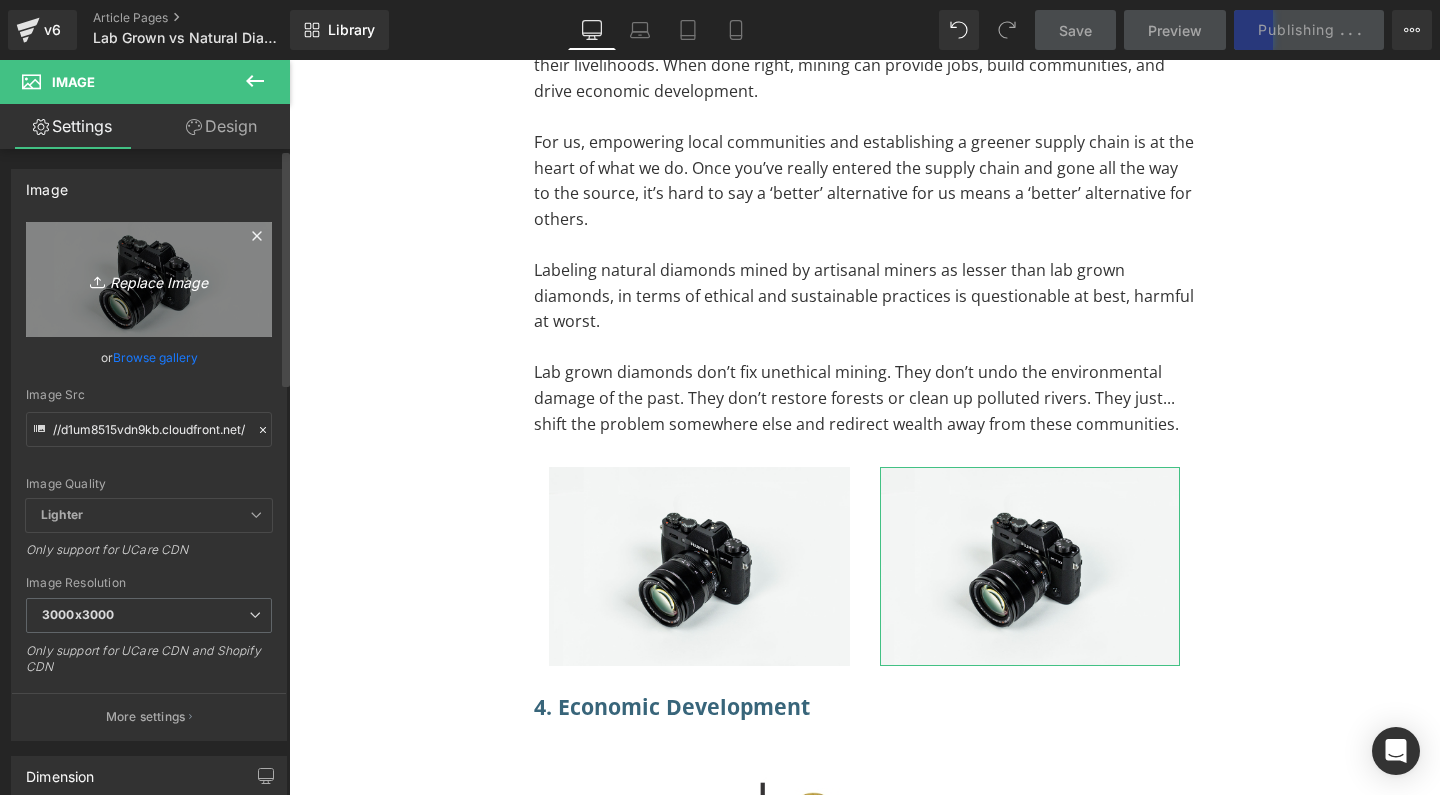 click on "Replace Image" at bounding box center (149, 279) 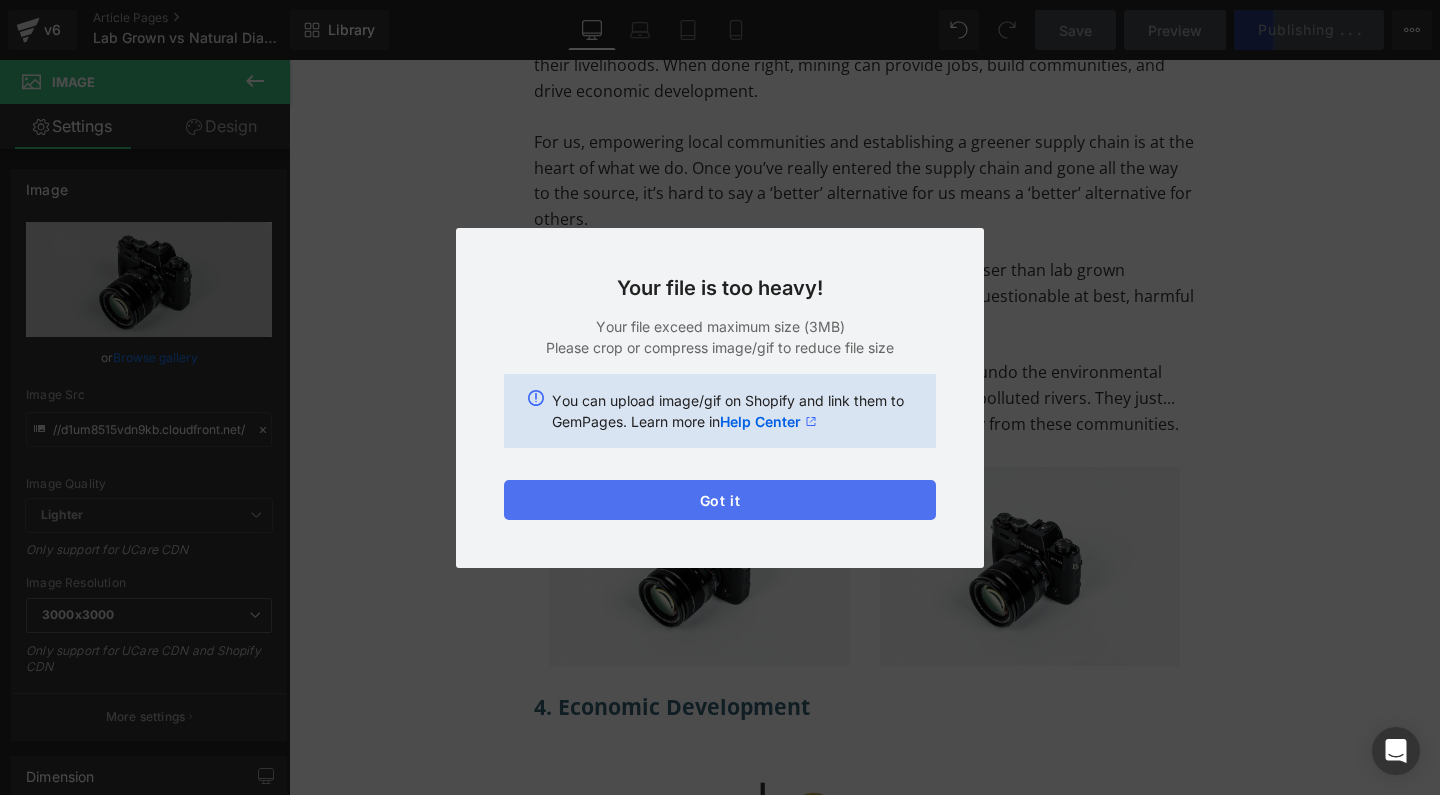 click on "Got it" at bounding box center [720, 500] 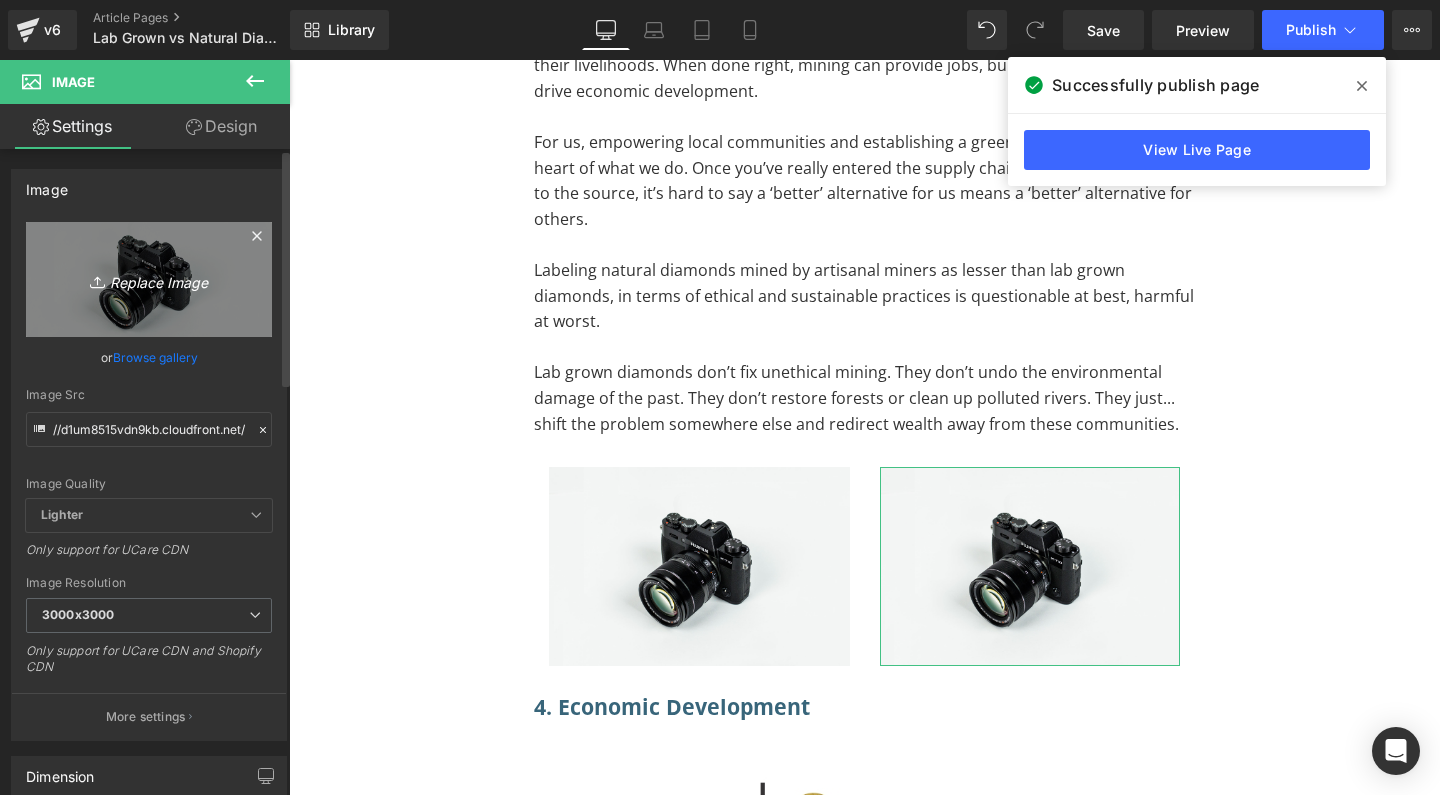click on "Replace Image" at bounding box center (149, 279) 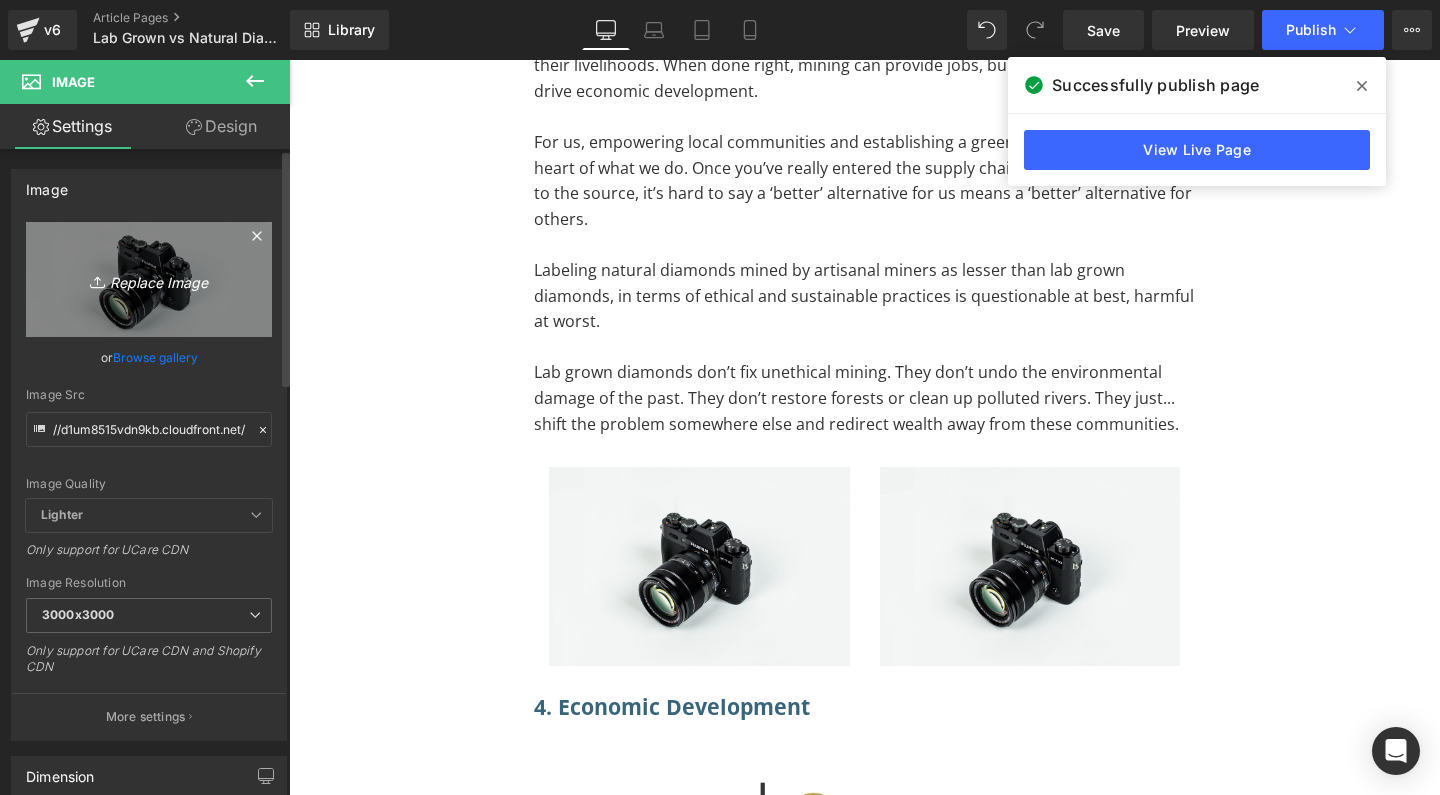 type on "C:\fakepath\raw diamonds on artisanal miner hand.jpg" 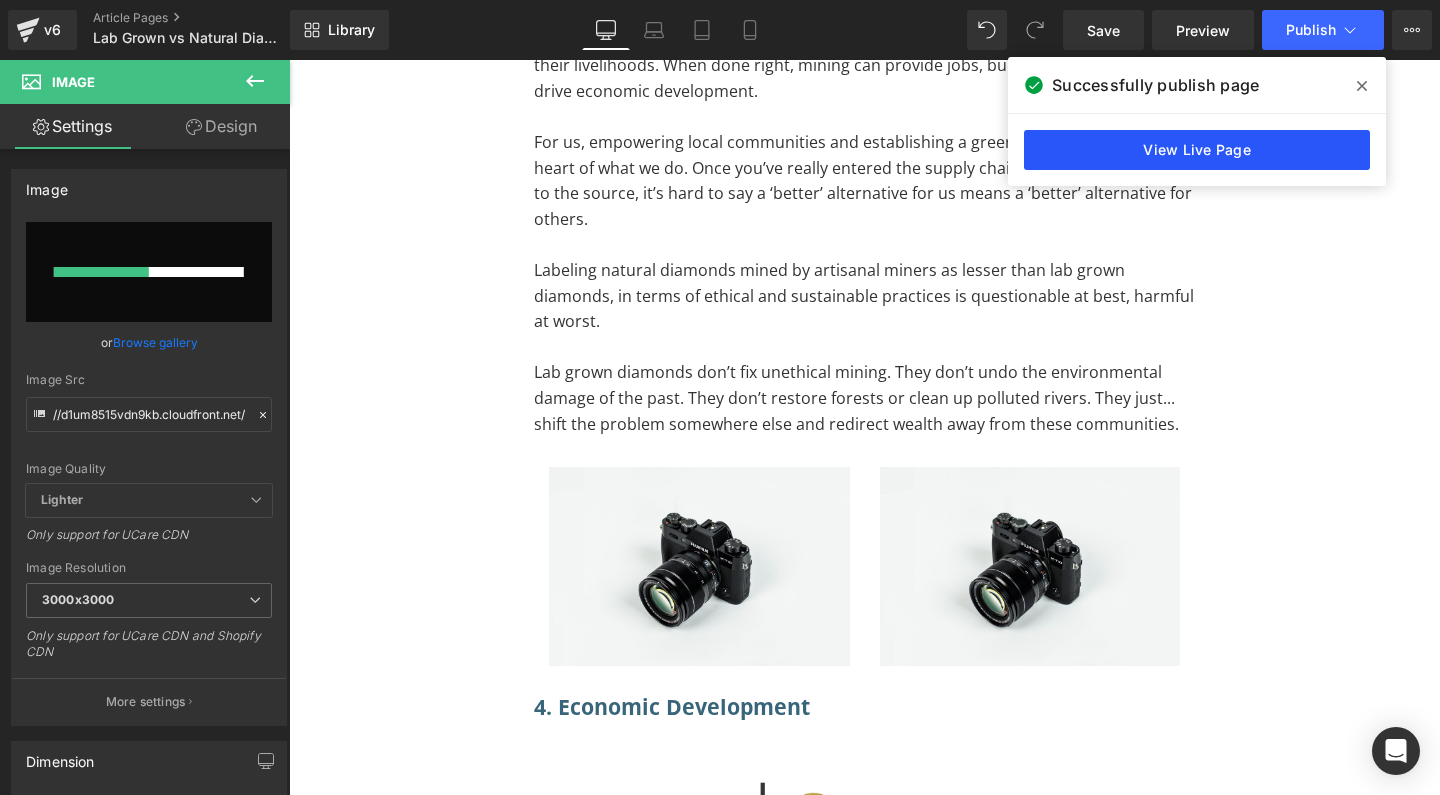 click on "View Live Page" at bounding box center [1197, 150] 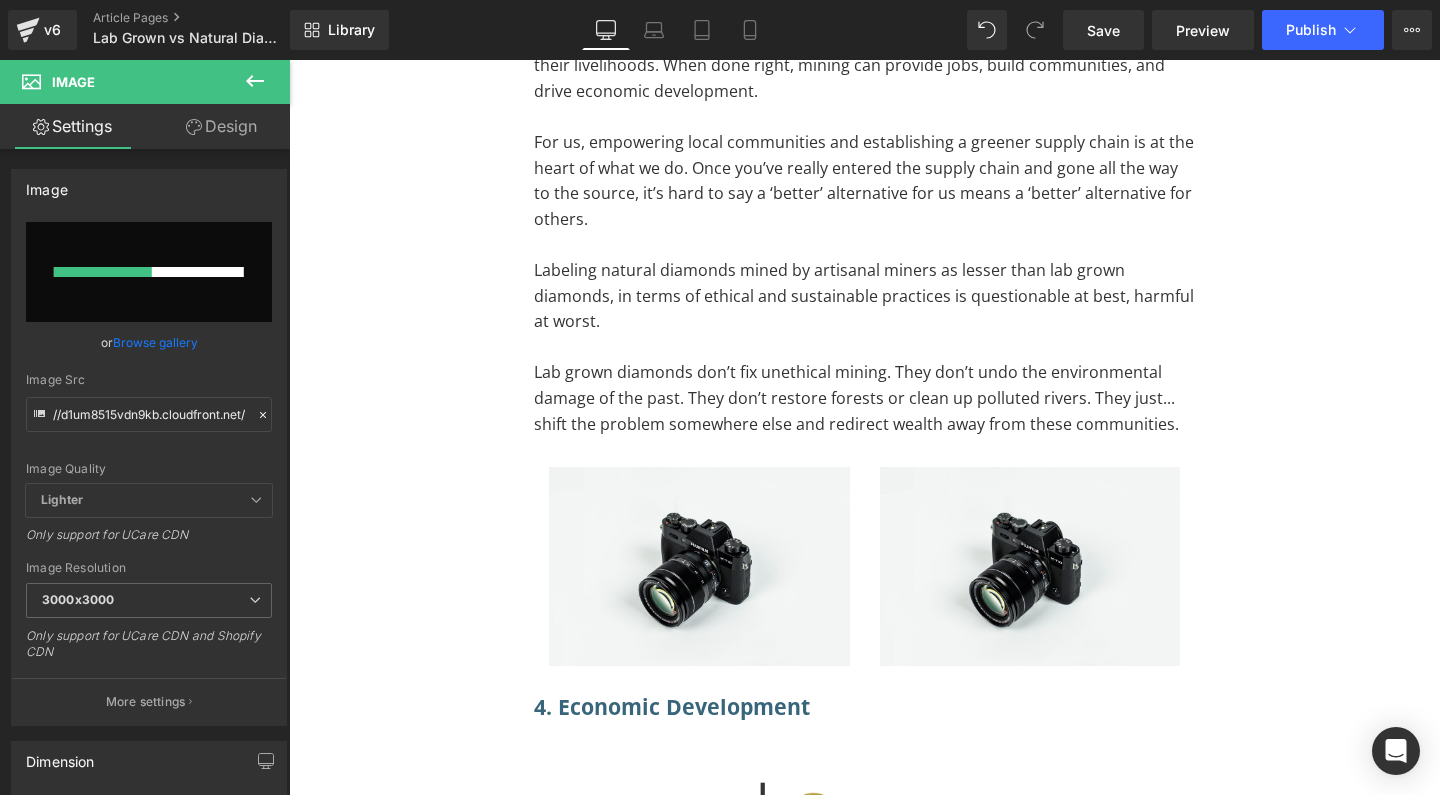 type 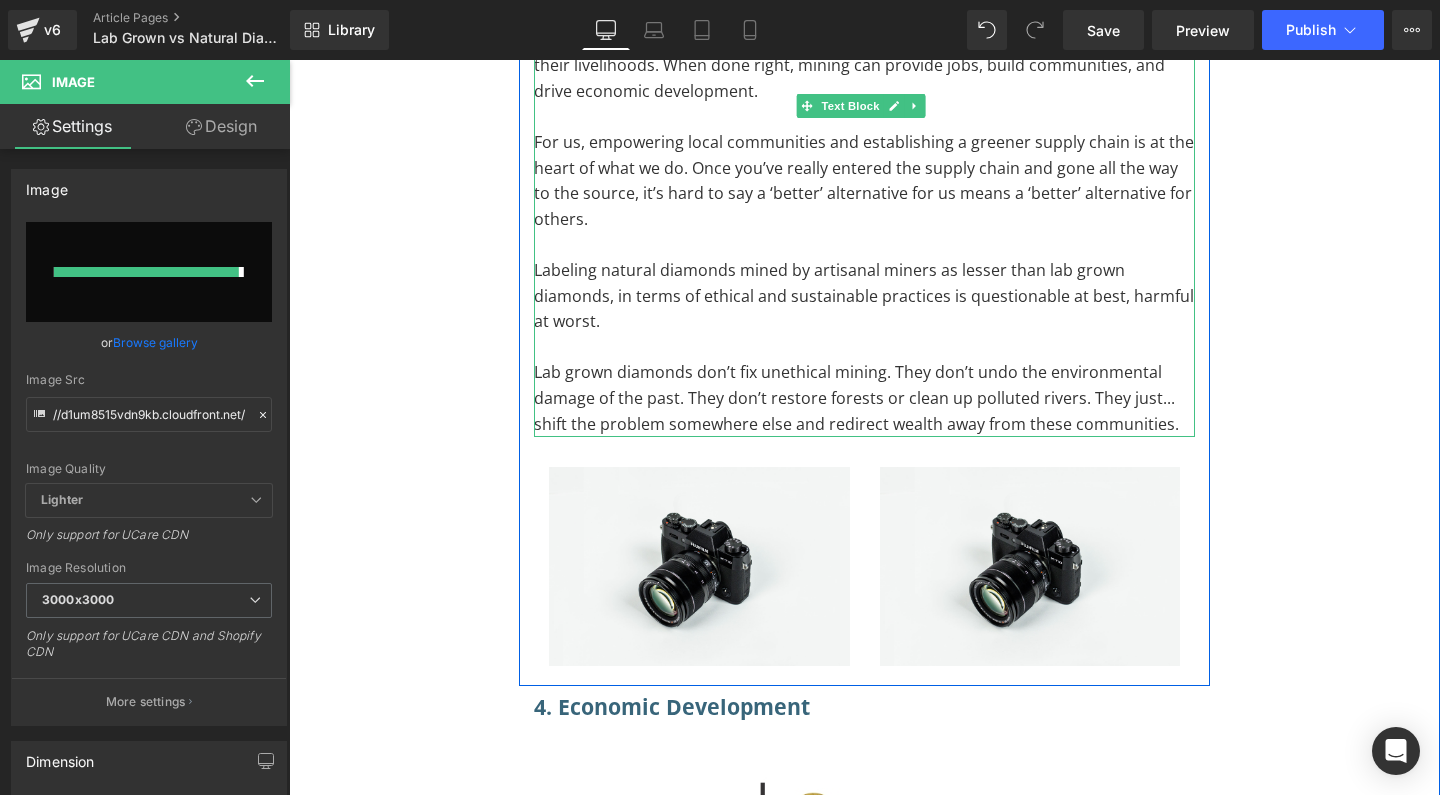 type on "https://ucarecdn.com/ca6f33ae-8531-4a16-a54e-184fd9f6e2d5/-/format/auto/-/preview/3000x3000/-/quality/lighter/raw%20diamonds%20on%20artisanal%20miner%20hand.jpg" 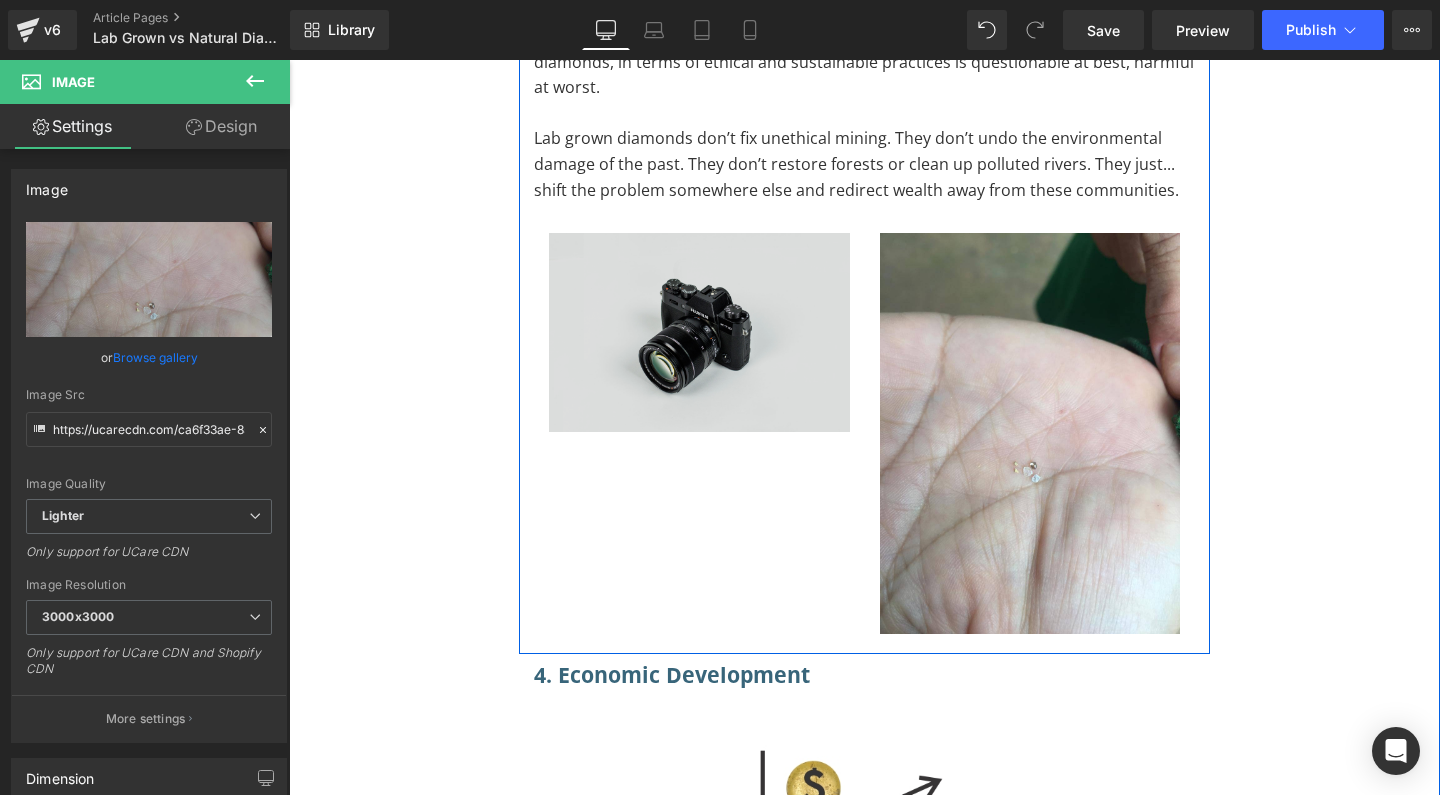 scroll, scrollTop: 6170, scrollLeft: 0, axis: vertical 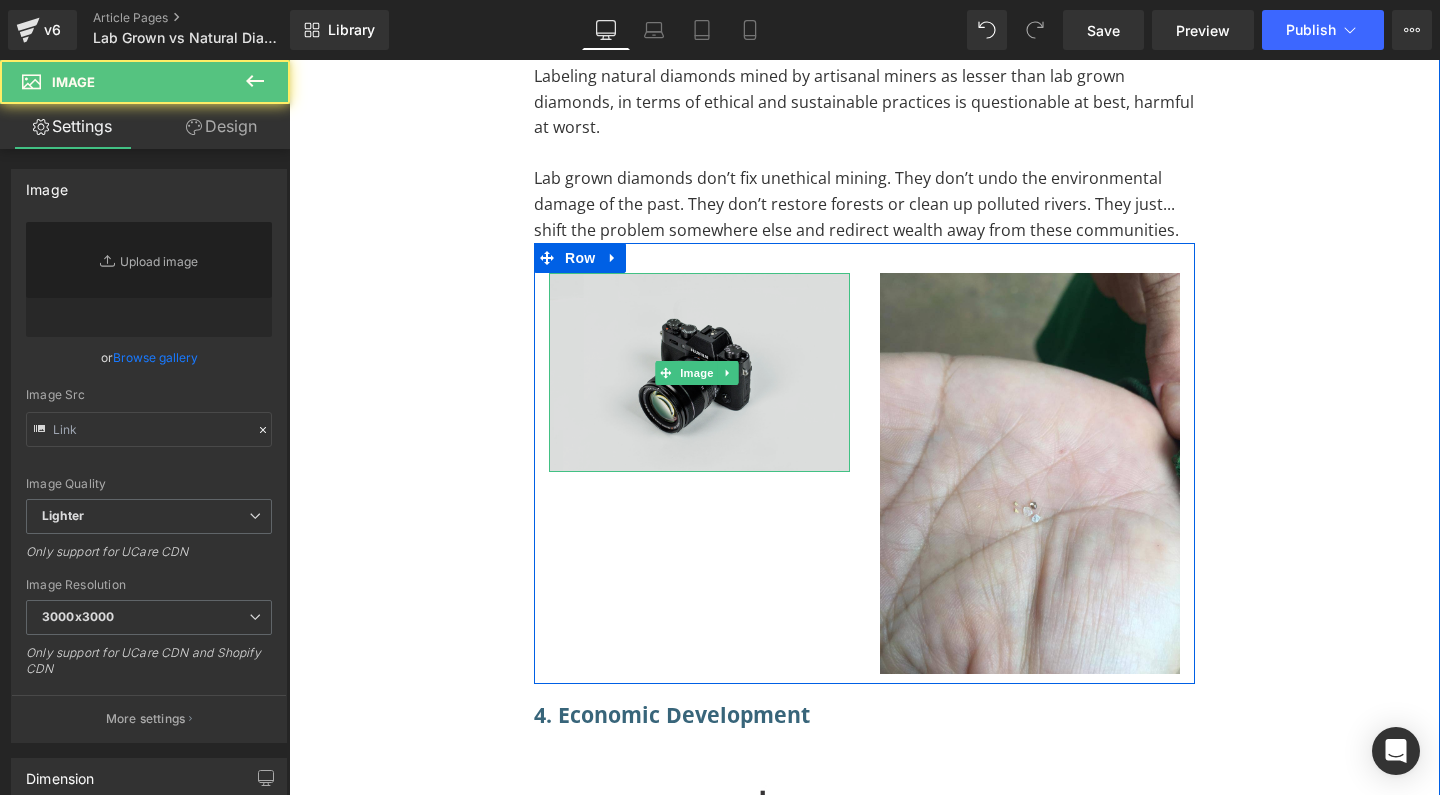 click on "Image" at bounding box center (699, 372) 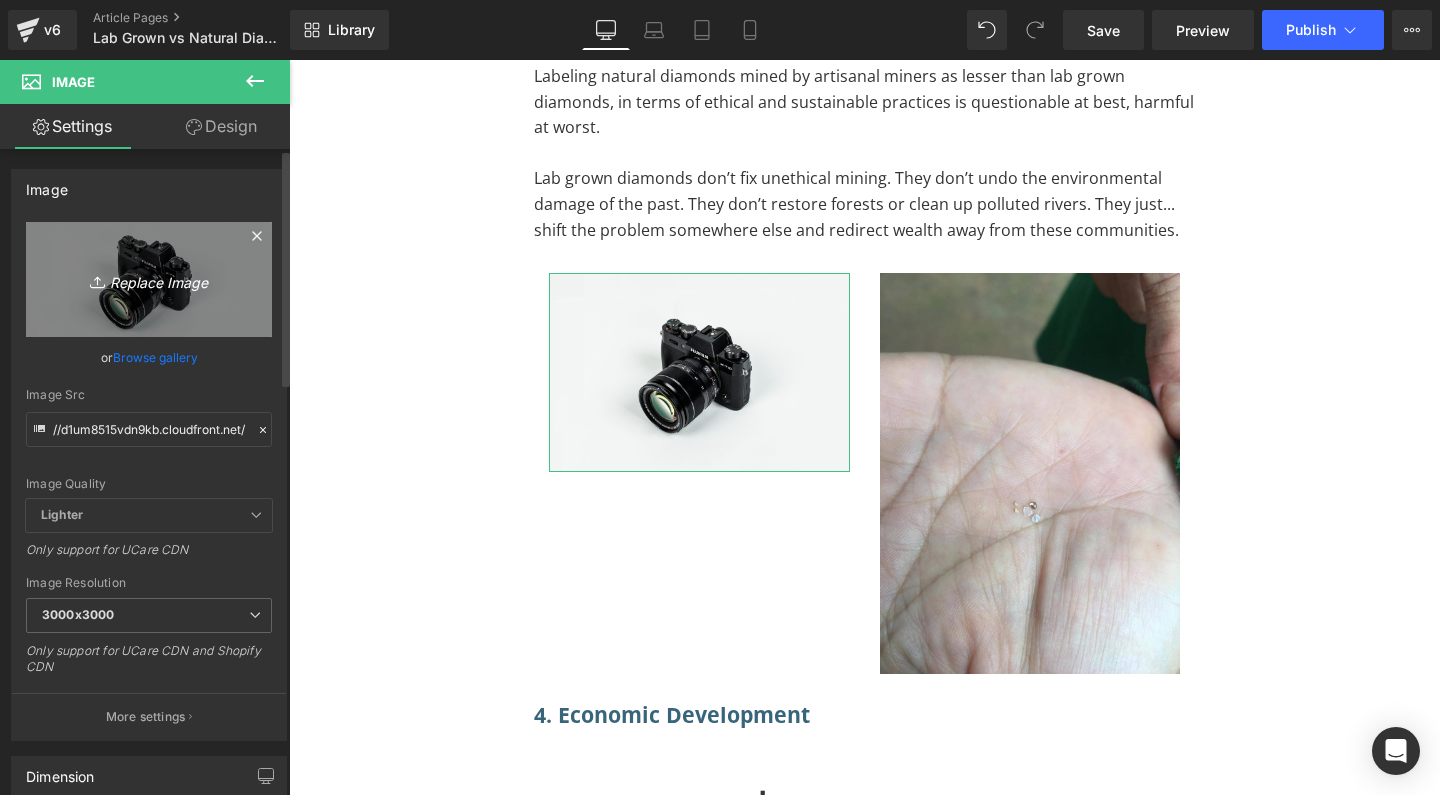 click on "Replace Image" at bounding box center [149, 279] 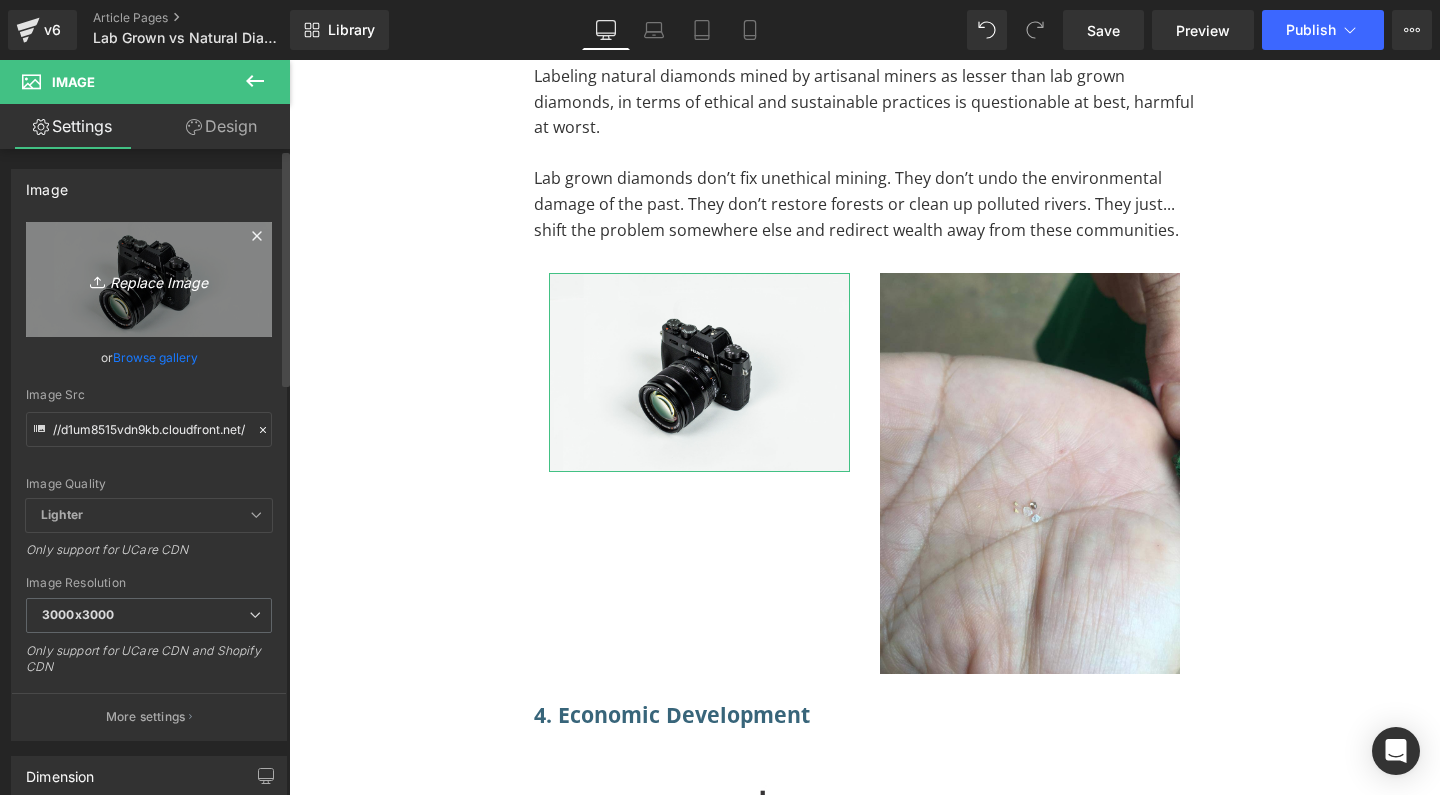 type on "C:\fakepath\artisanal diamond miners digging up diamonds between rubber trees.jpg" 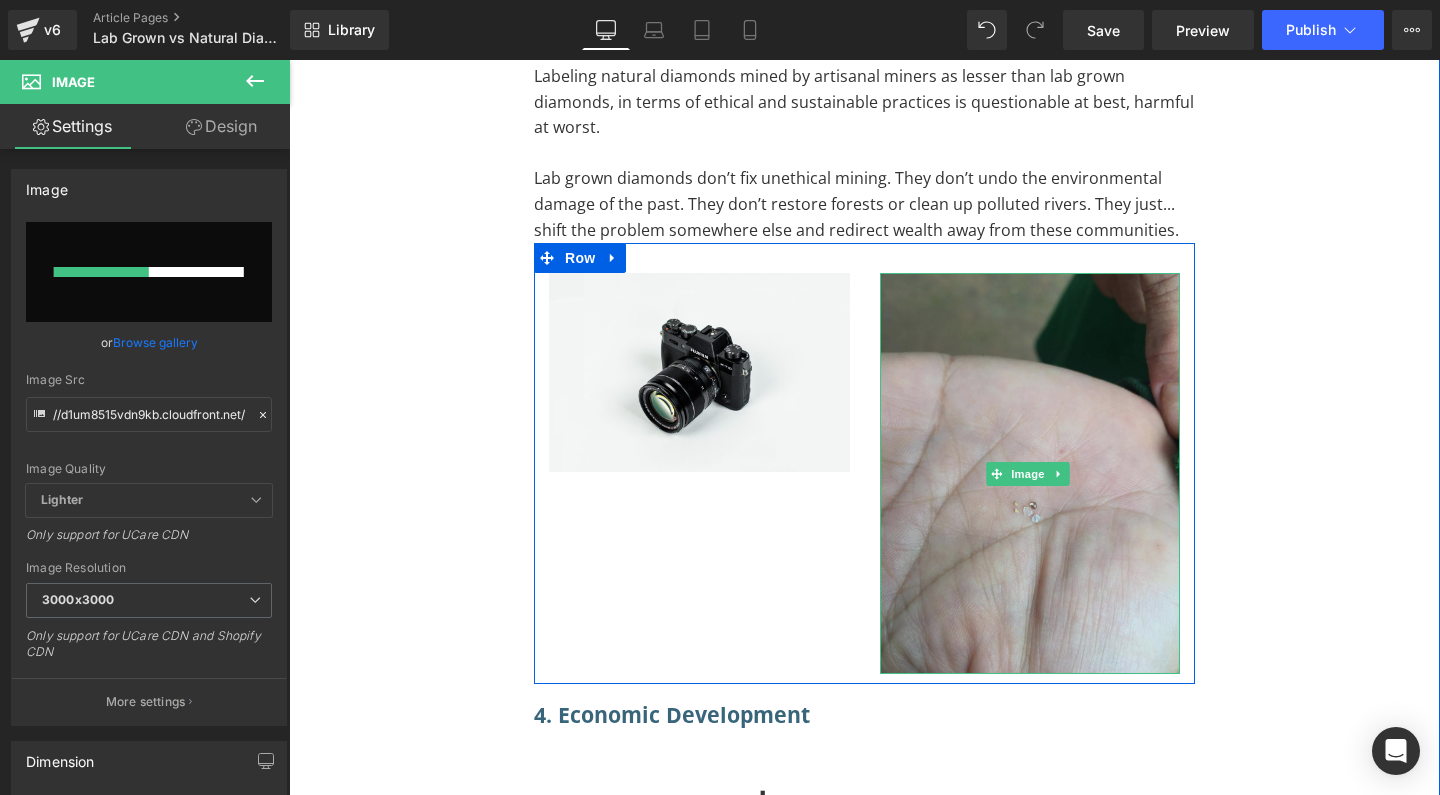 type 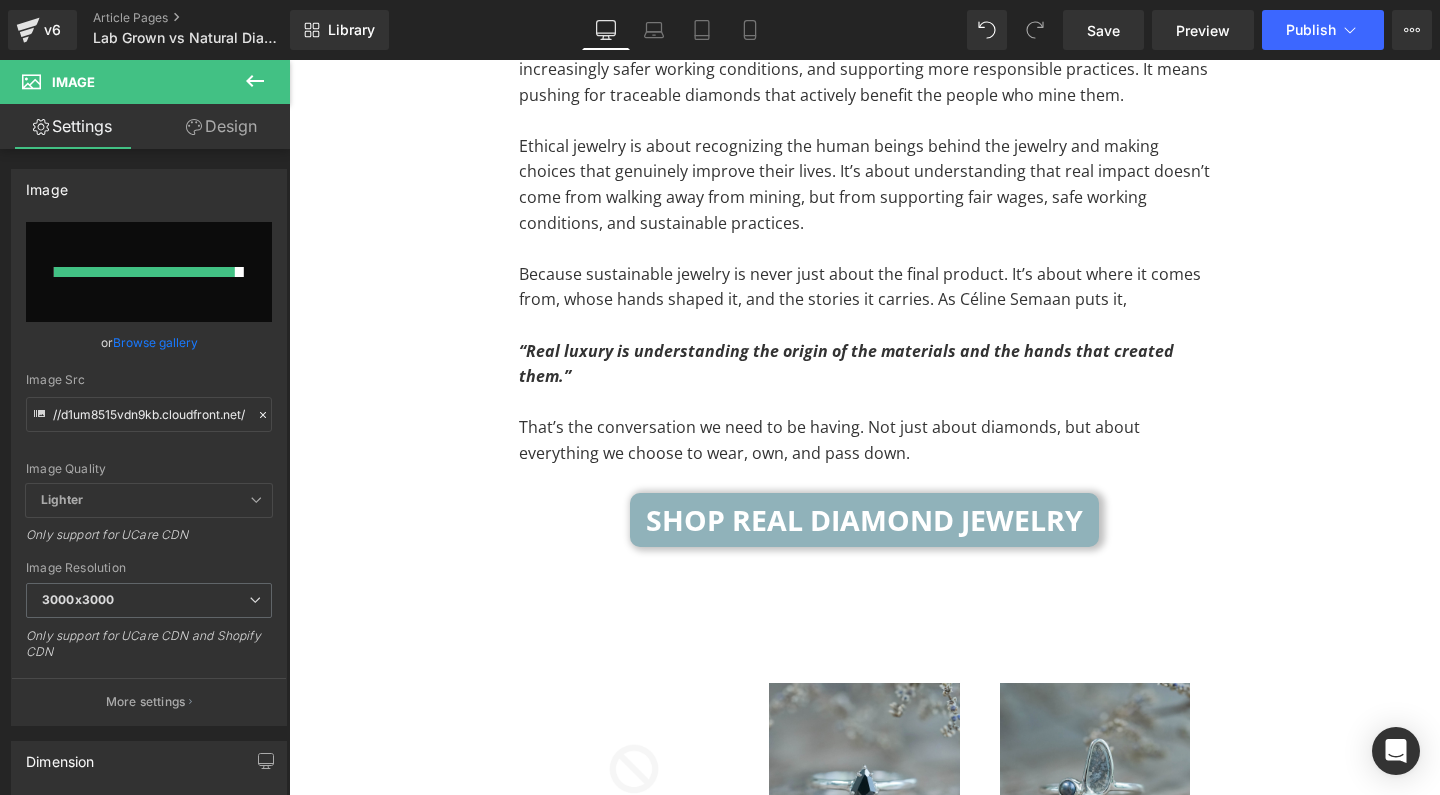 scroll, scrollTop: 13947, scrollLeft: 0, axis: vertical 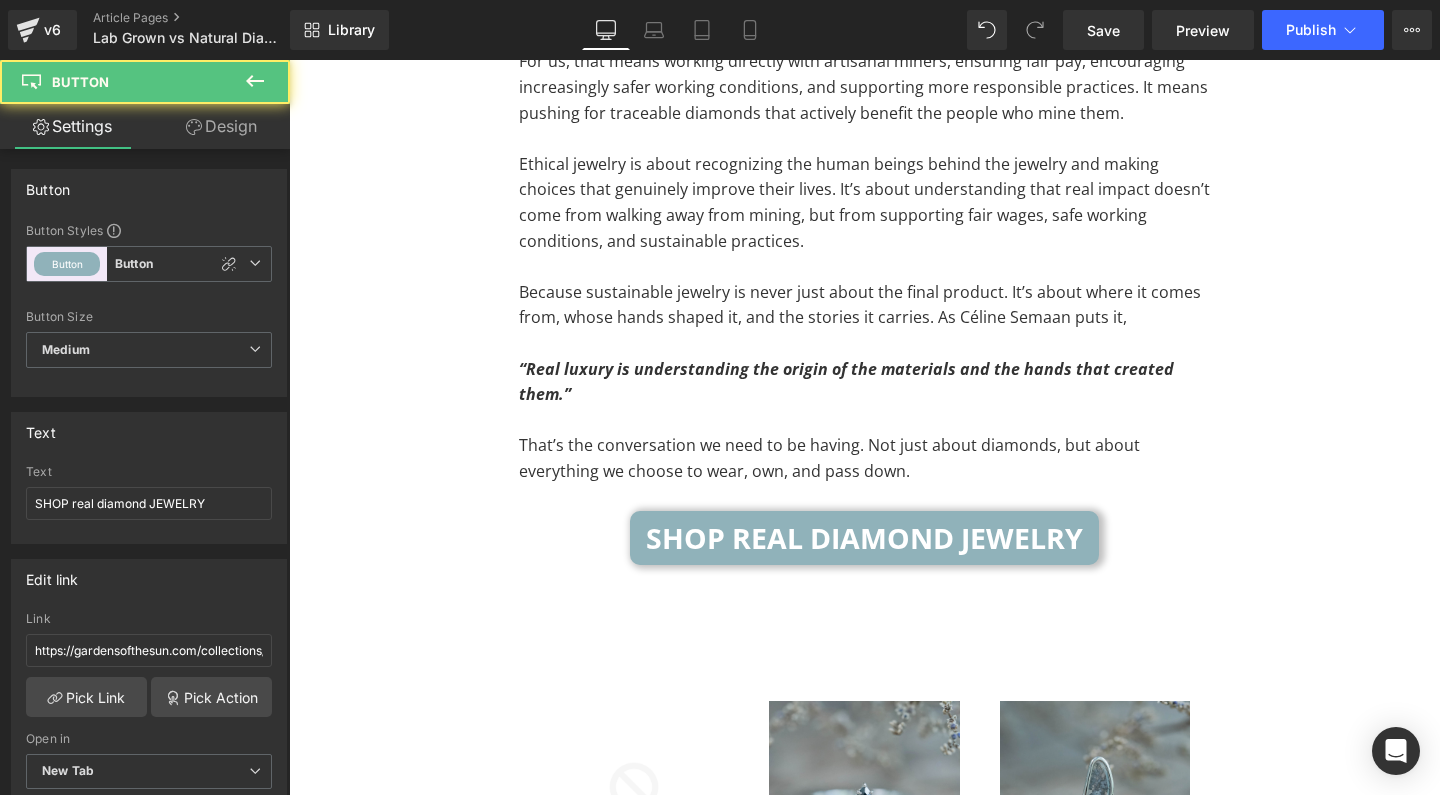click on "SHOP real diamond JEWELRY  Button" at bounding box center [864, 538] 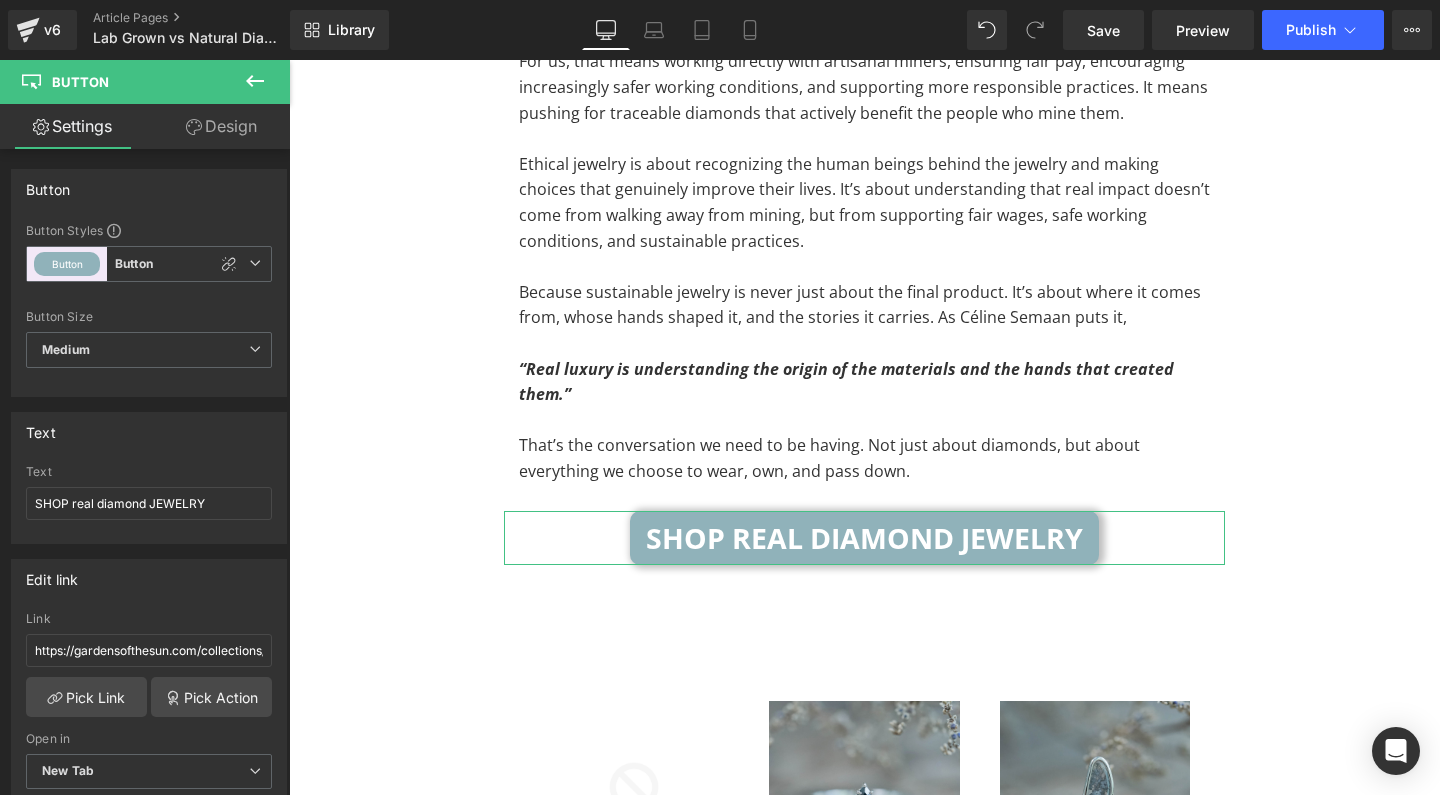 click on "Design" at bounding box center [221, 126] 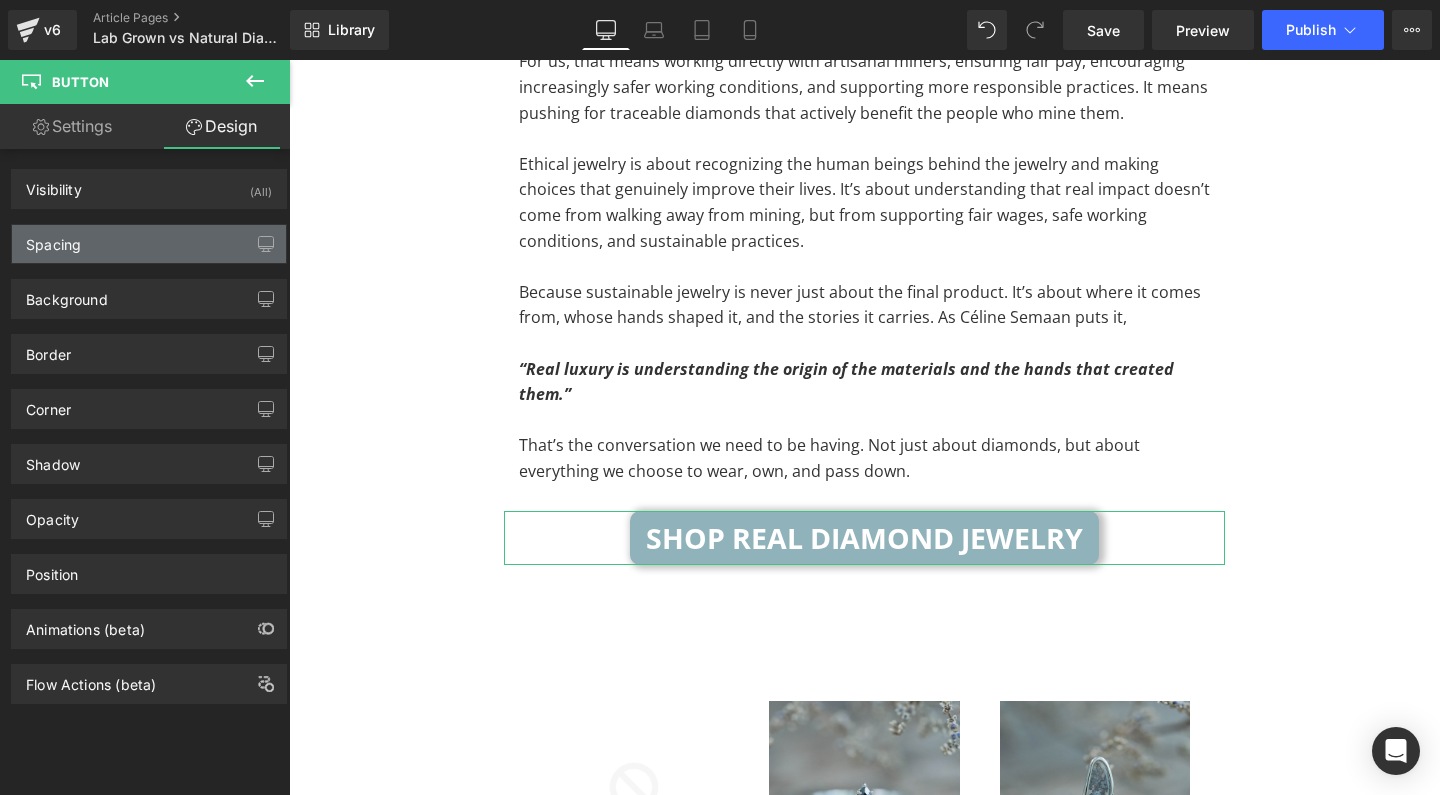 click on "Spacing" at bounding box center [149, 244] 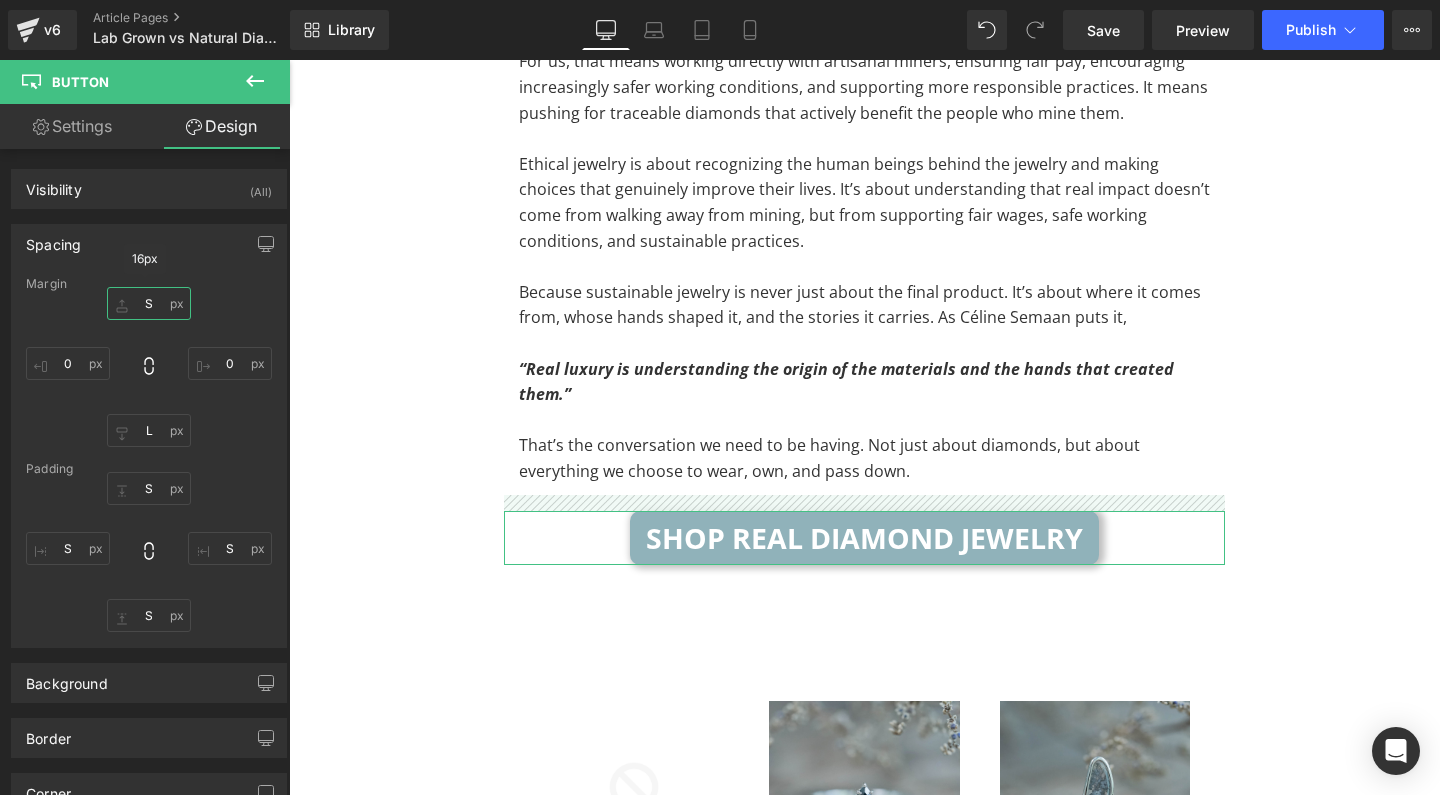 click on "S" at bounding box center [149, 303] 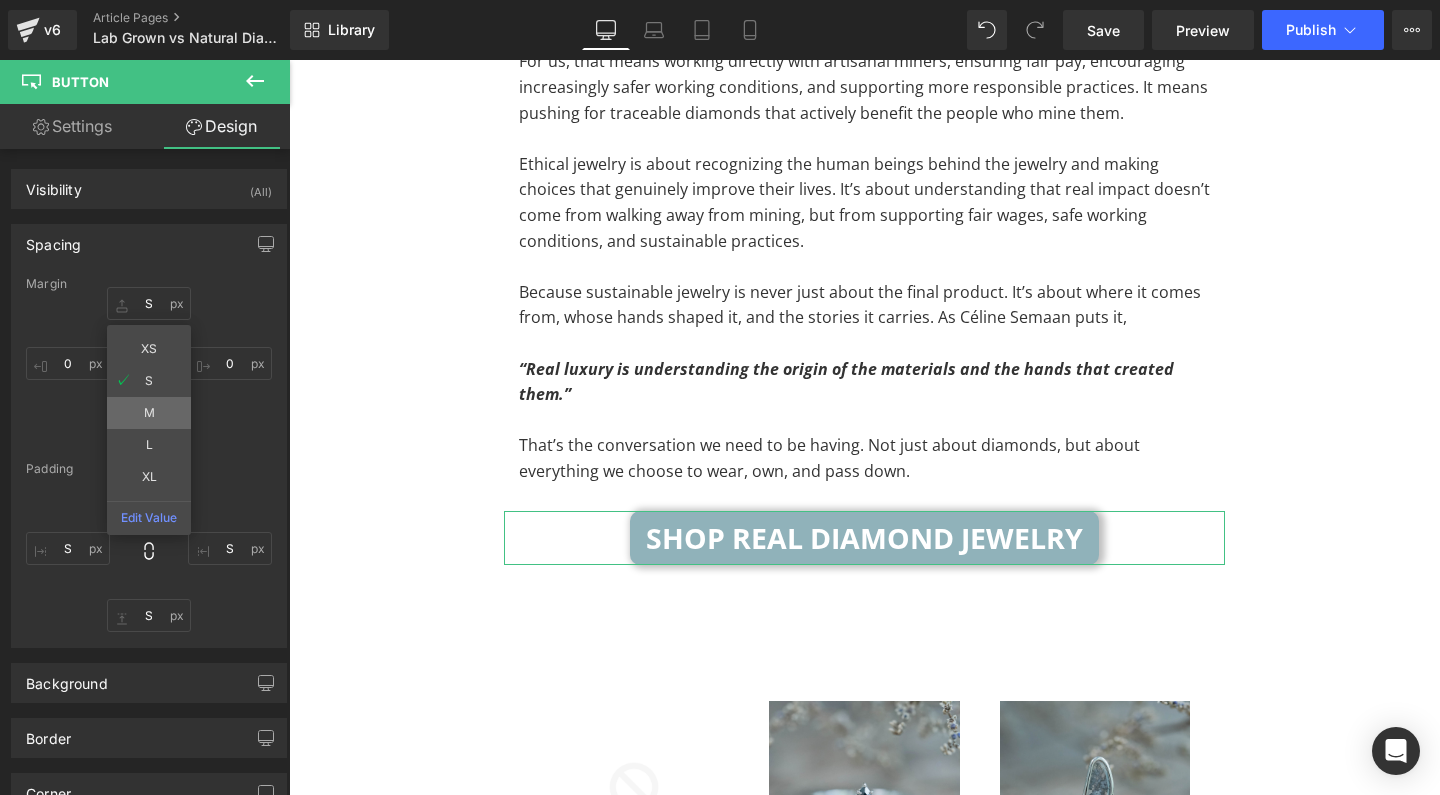 type on "M" 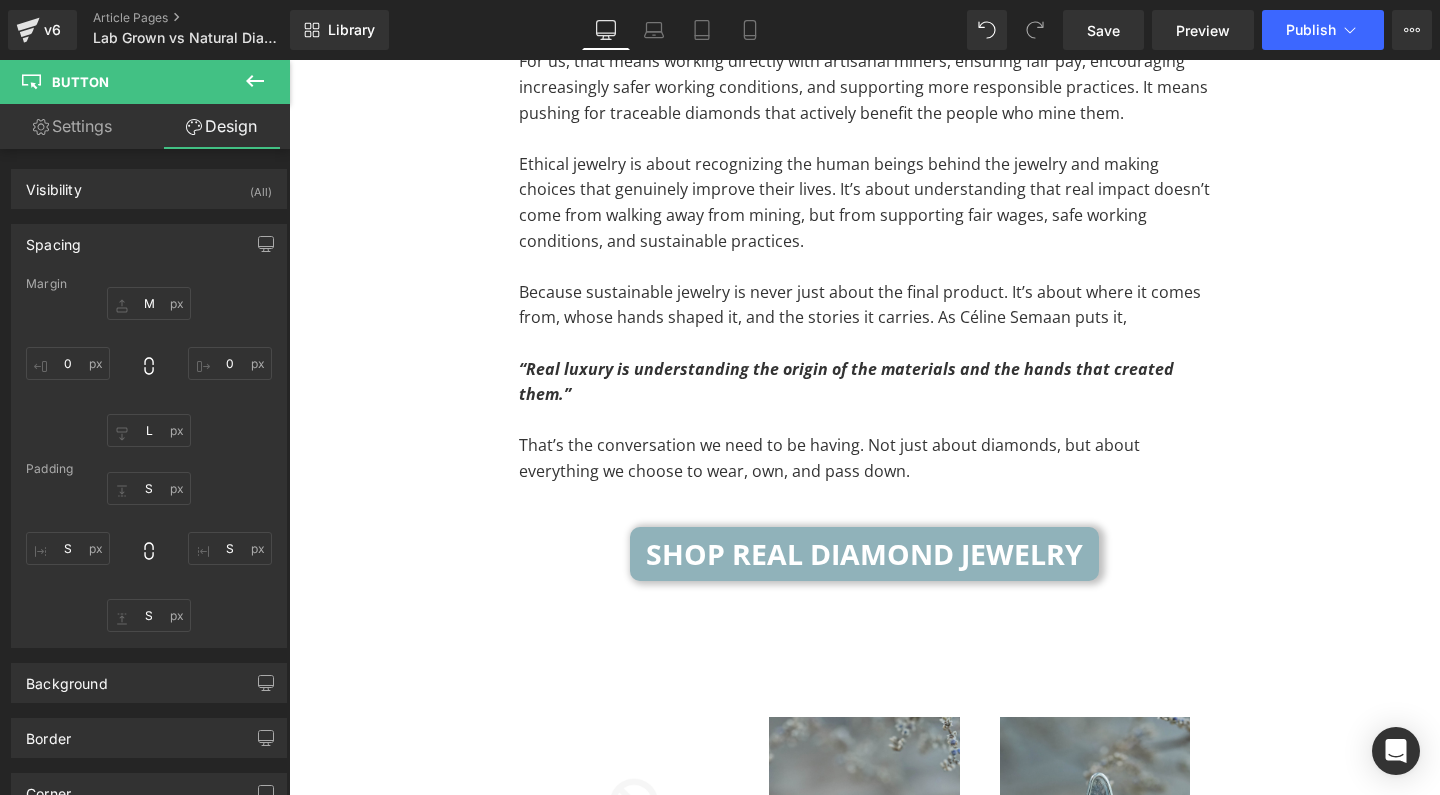 click 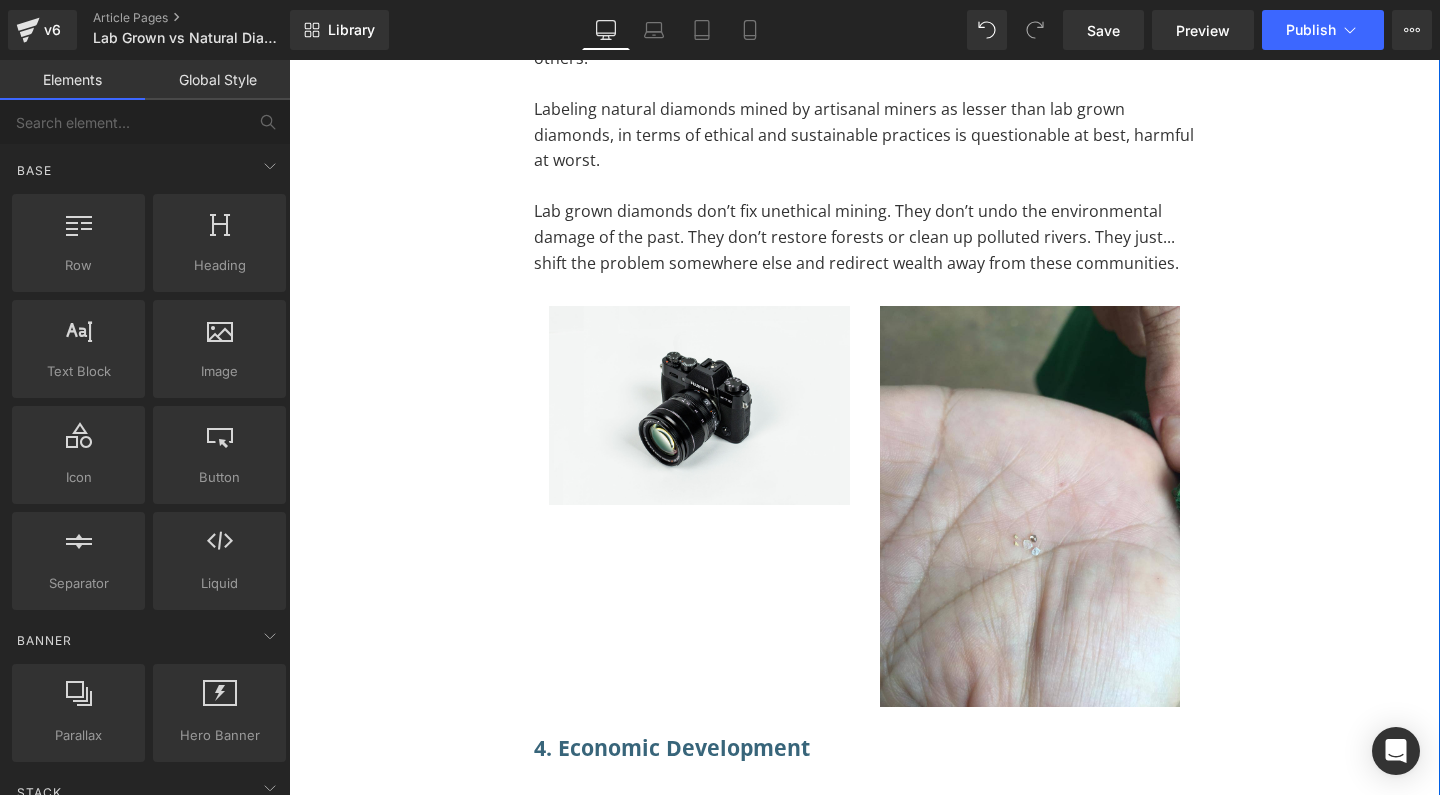 scroll, scrollTop: 6127, scrollLeft: 0, axis: vertical 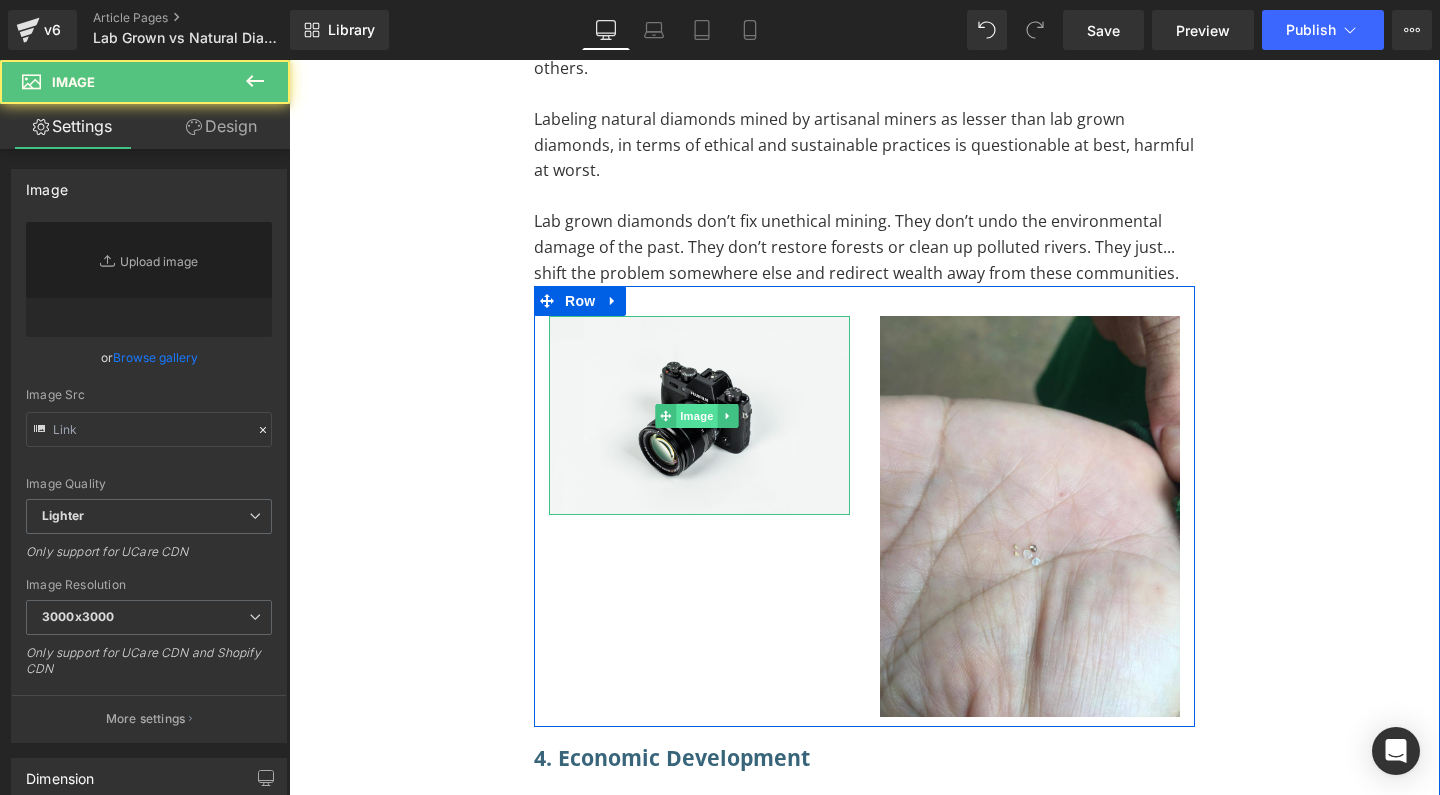 click on "Image" at bounding box center [699, 415] 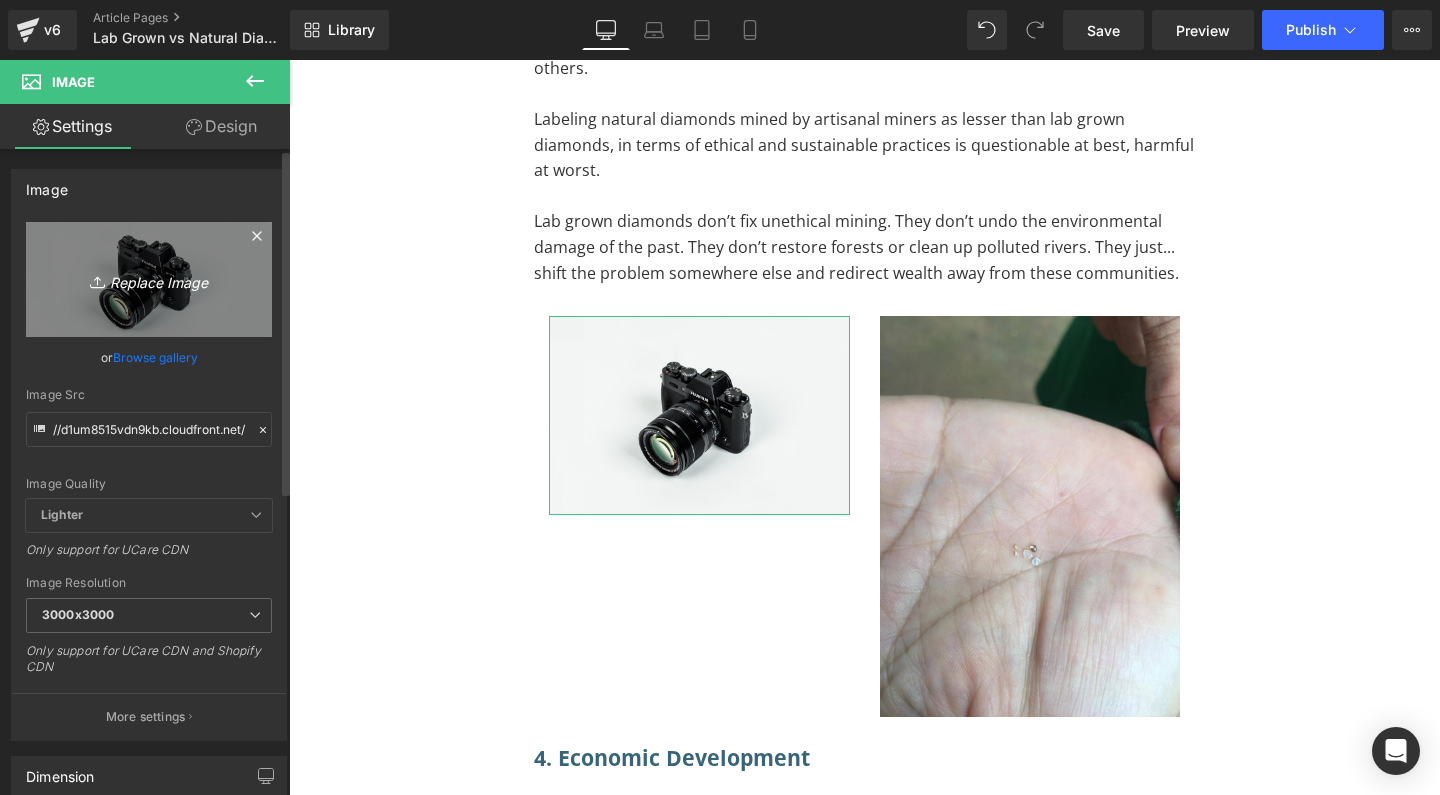 click on "Replace Image" at bounding box center (149, 279) 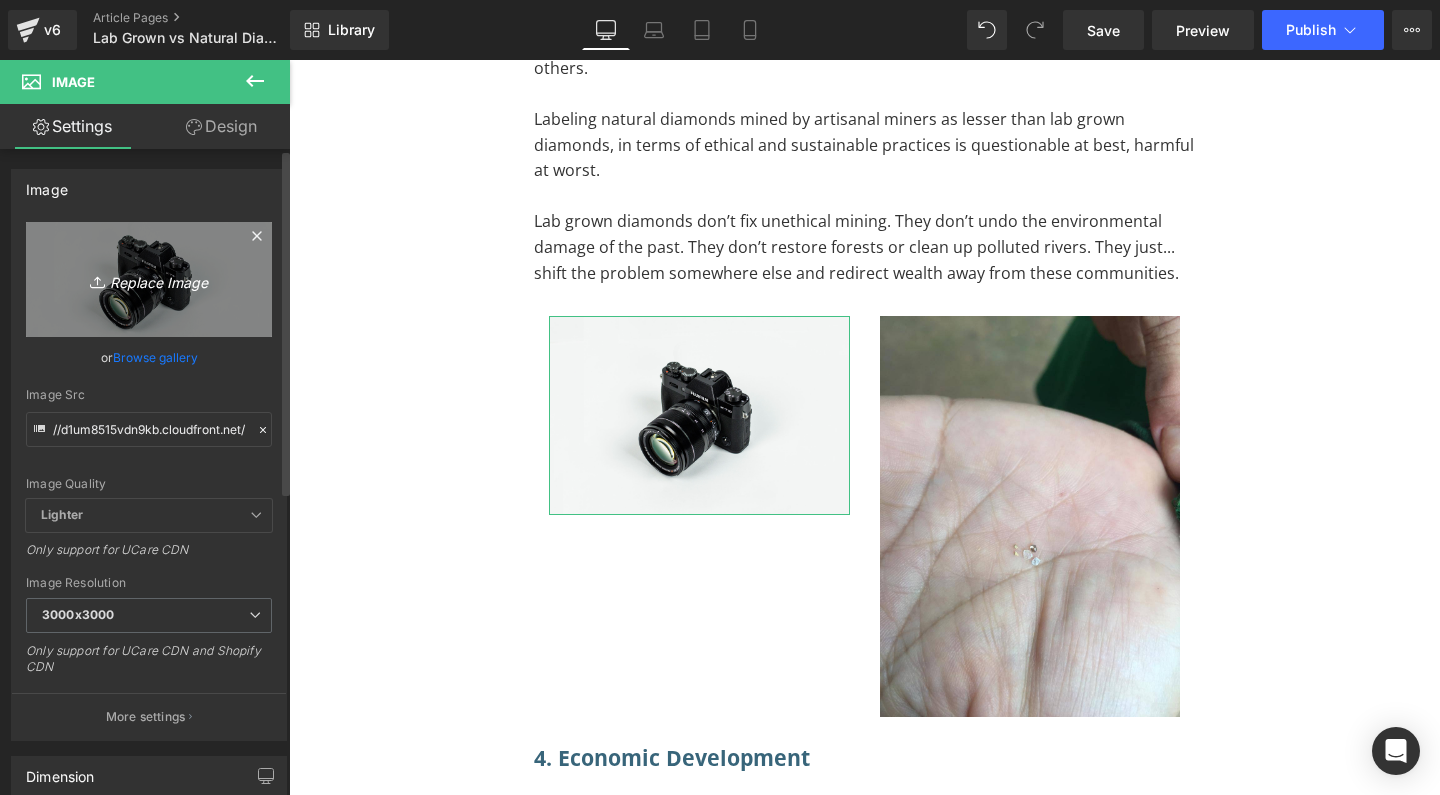 type on "C:\fakepath\artisanal diamond miners digging up diamonds between rubber trees.jpg" 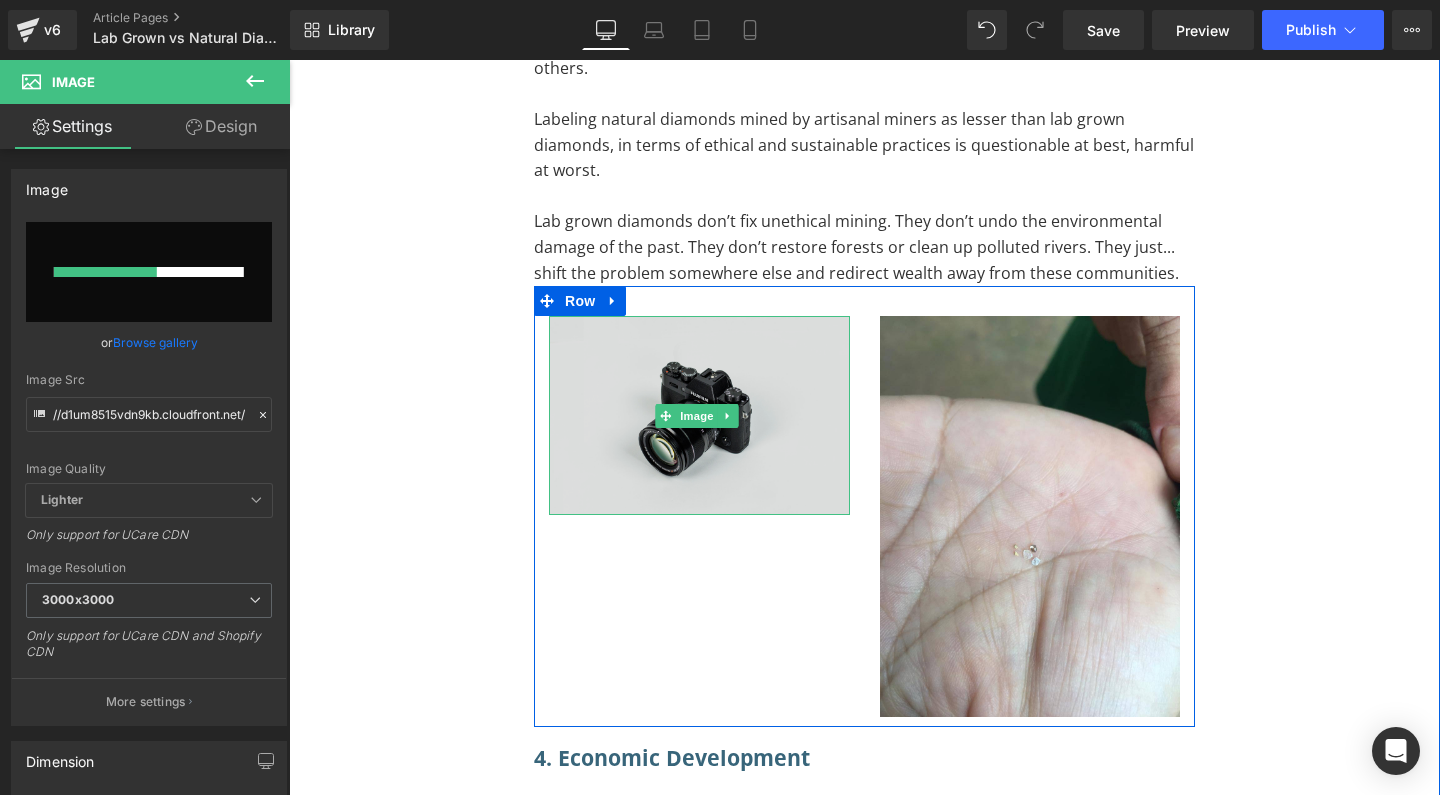 type 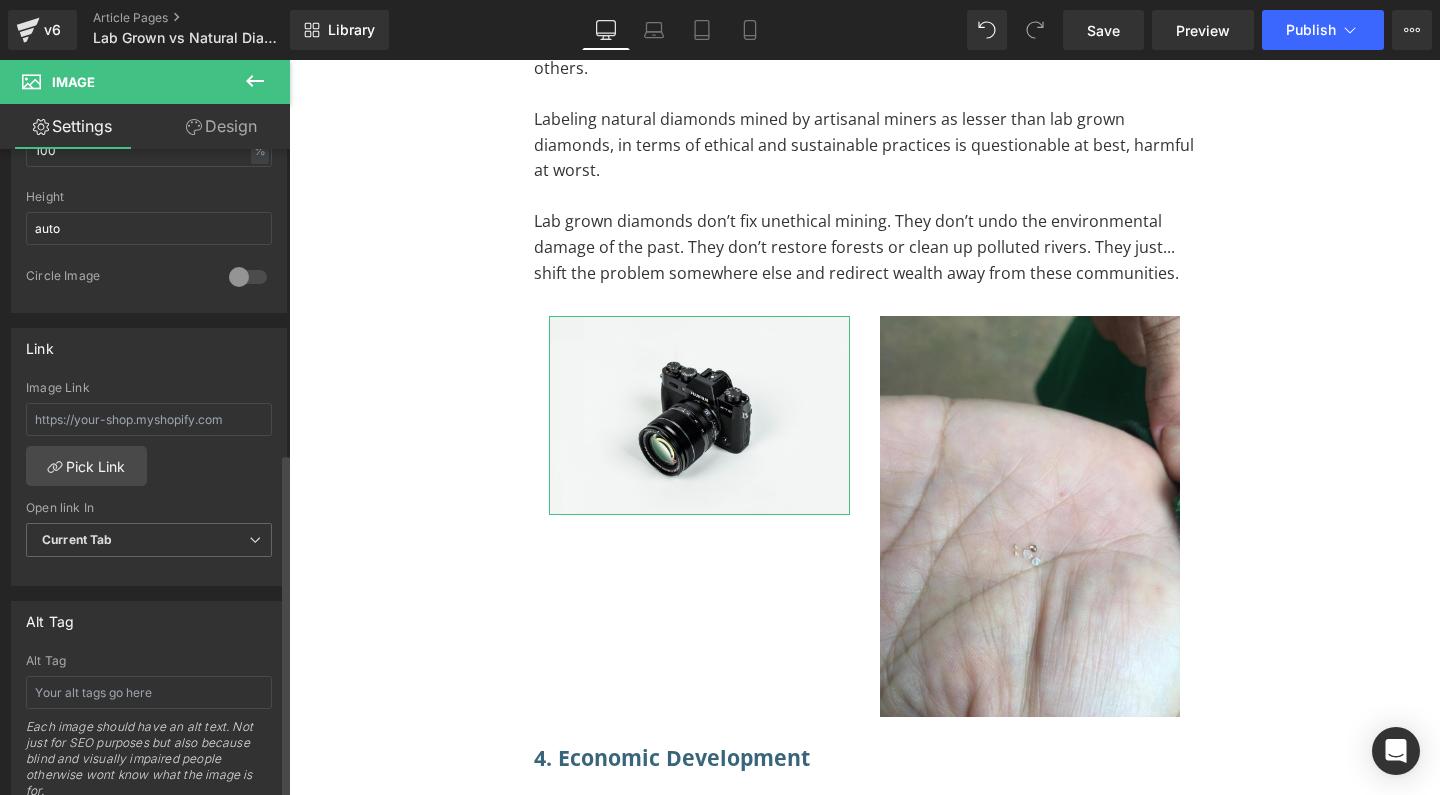 scroll, scrollTop: 686, scrollLeft: 0, axis: vertical 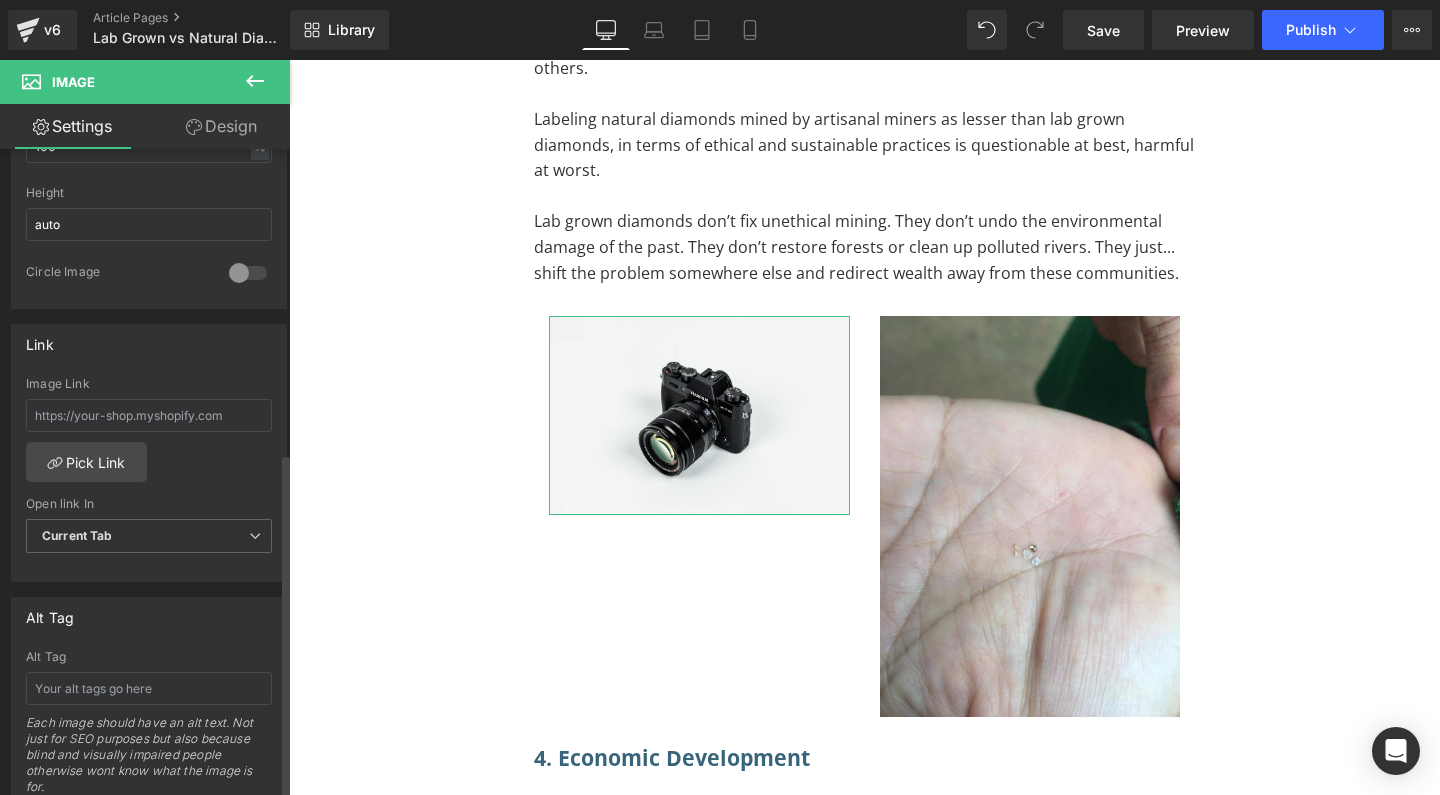 type on "https://ucarecdn.com/c5953eec-7f14-4ee5-ac0c-b27622b26a61/-/format/auto/-/preview/3000x3000/-/quality/lighter/artisanal%20diamond%20miners%20digging%20up%20diamonds%20between%20rubber%20trees.jpg" 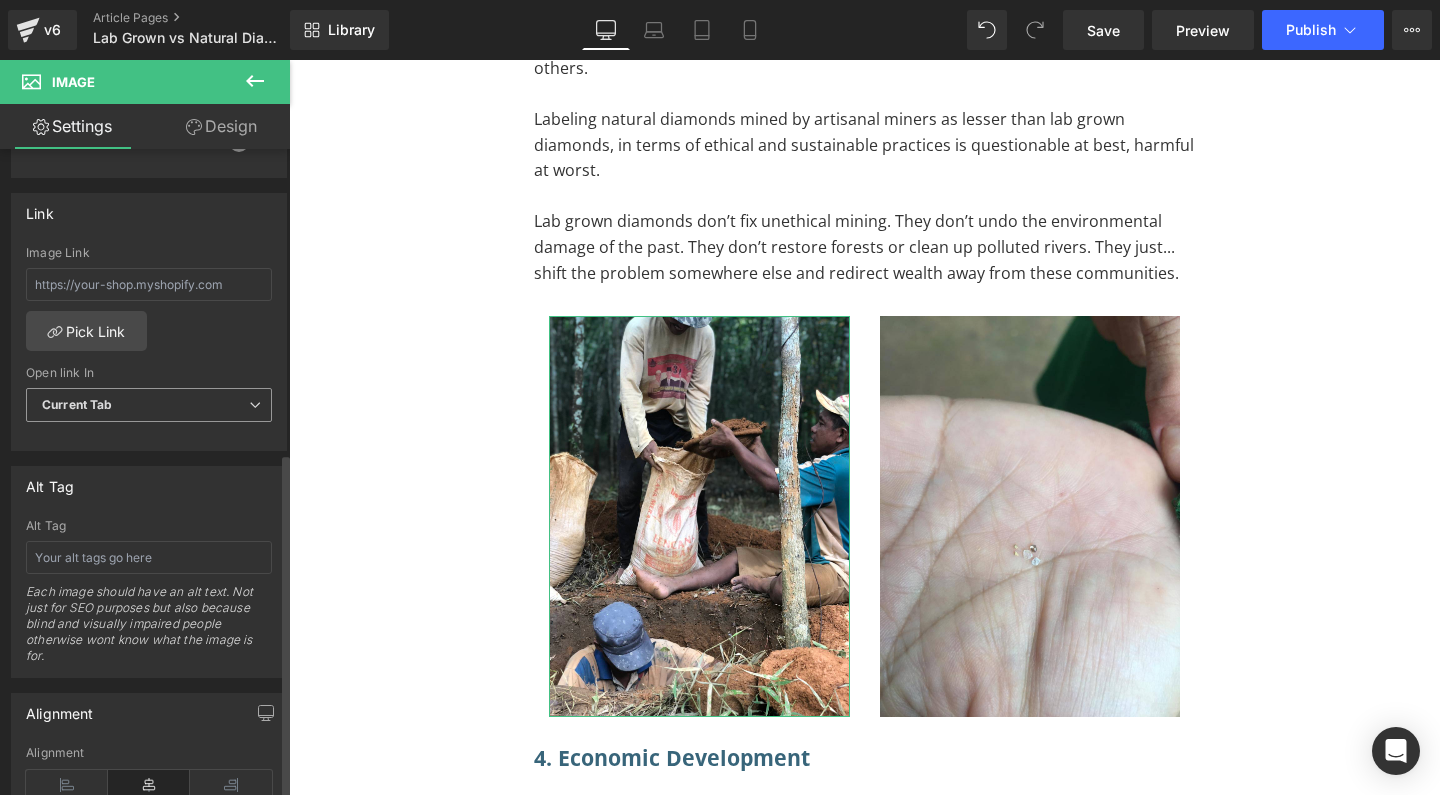 scroll, scrollTop: 835, scrollLeft: 0, axis: vertical 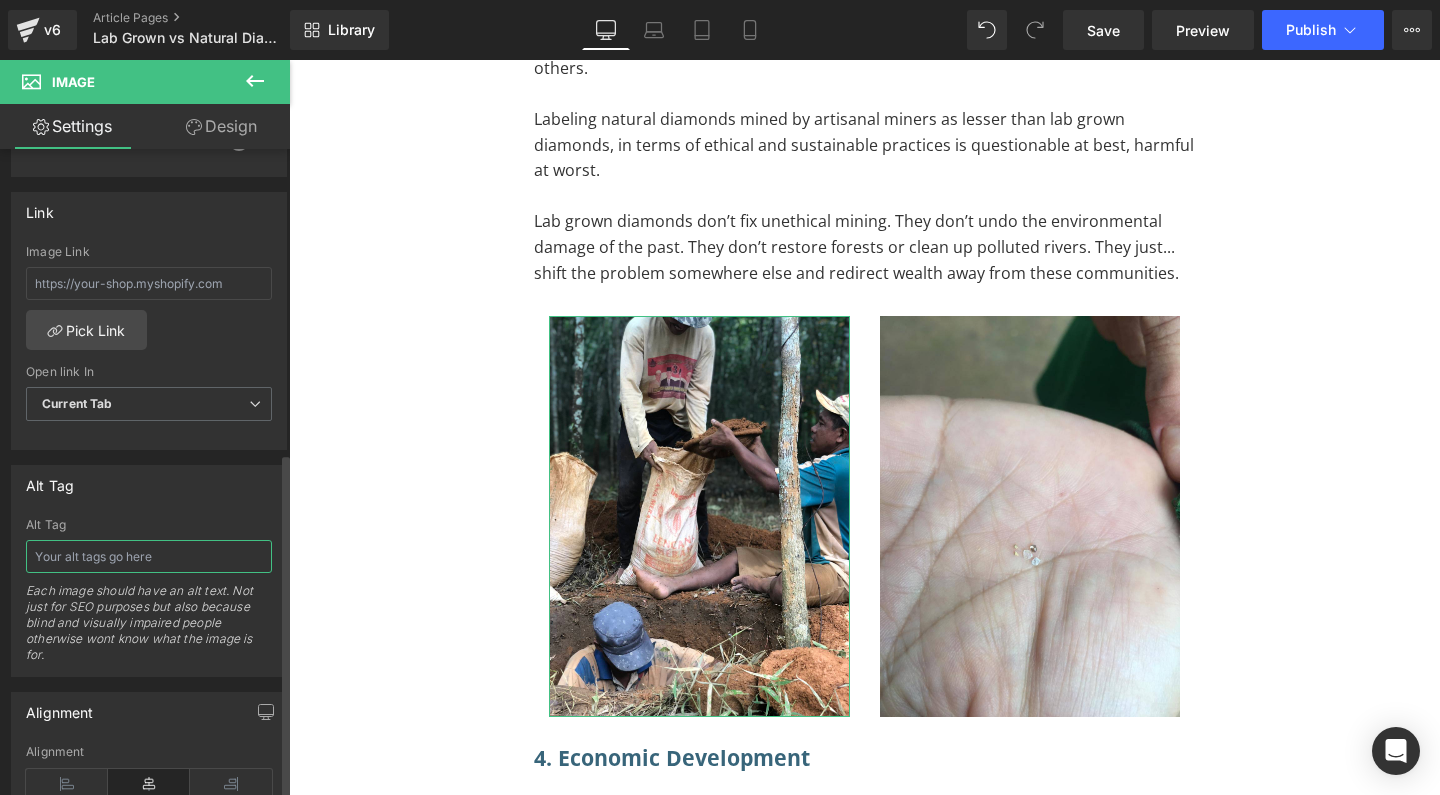 click at bounding box center [149, 556] 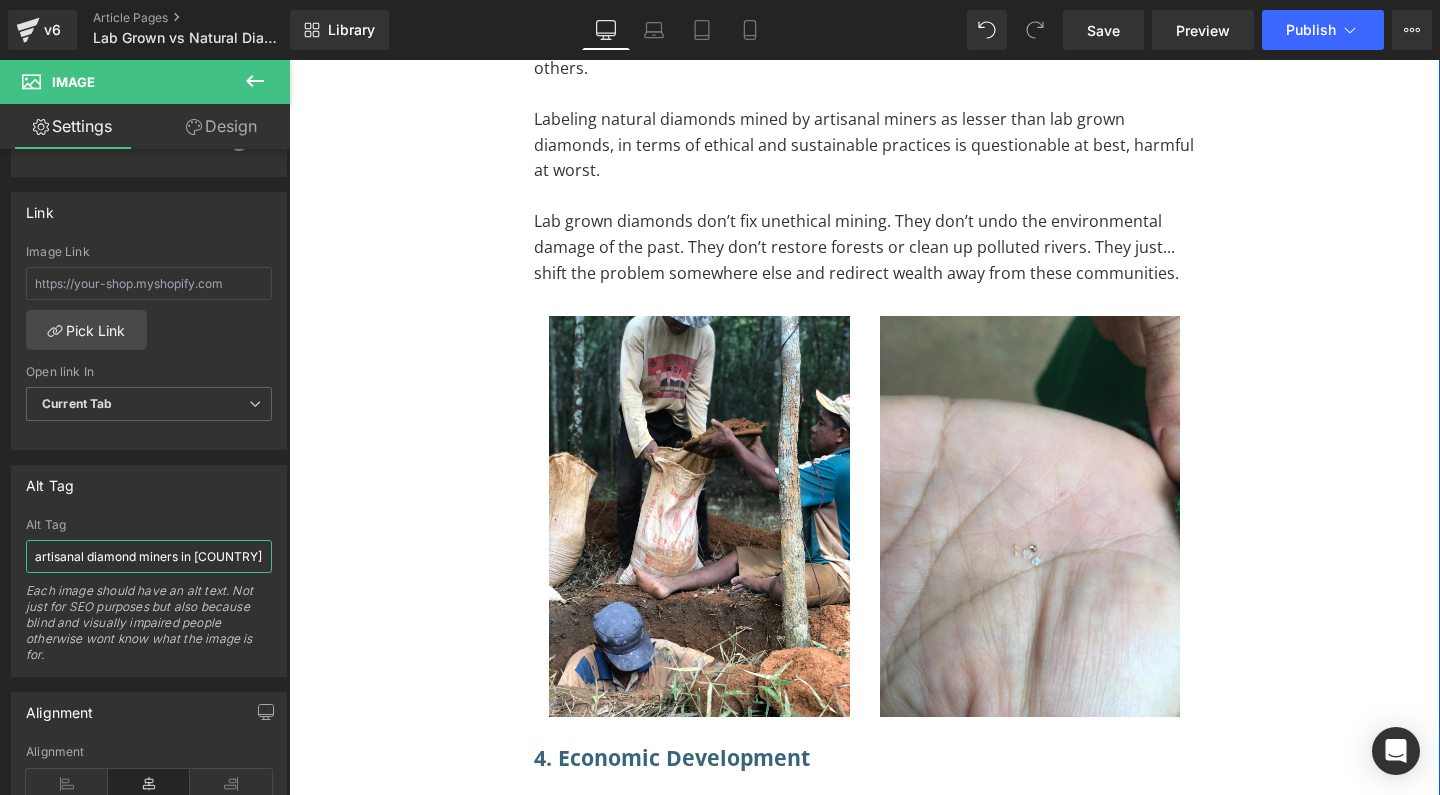 type on "artisanal diamond miners in [LOCATION]" 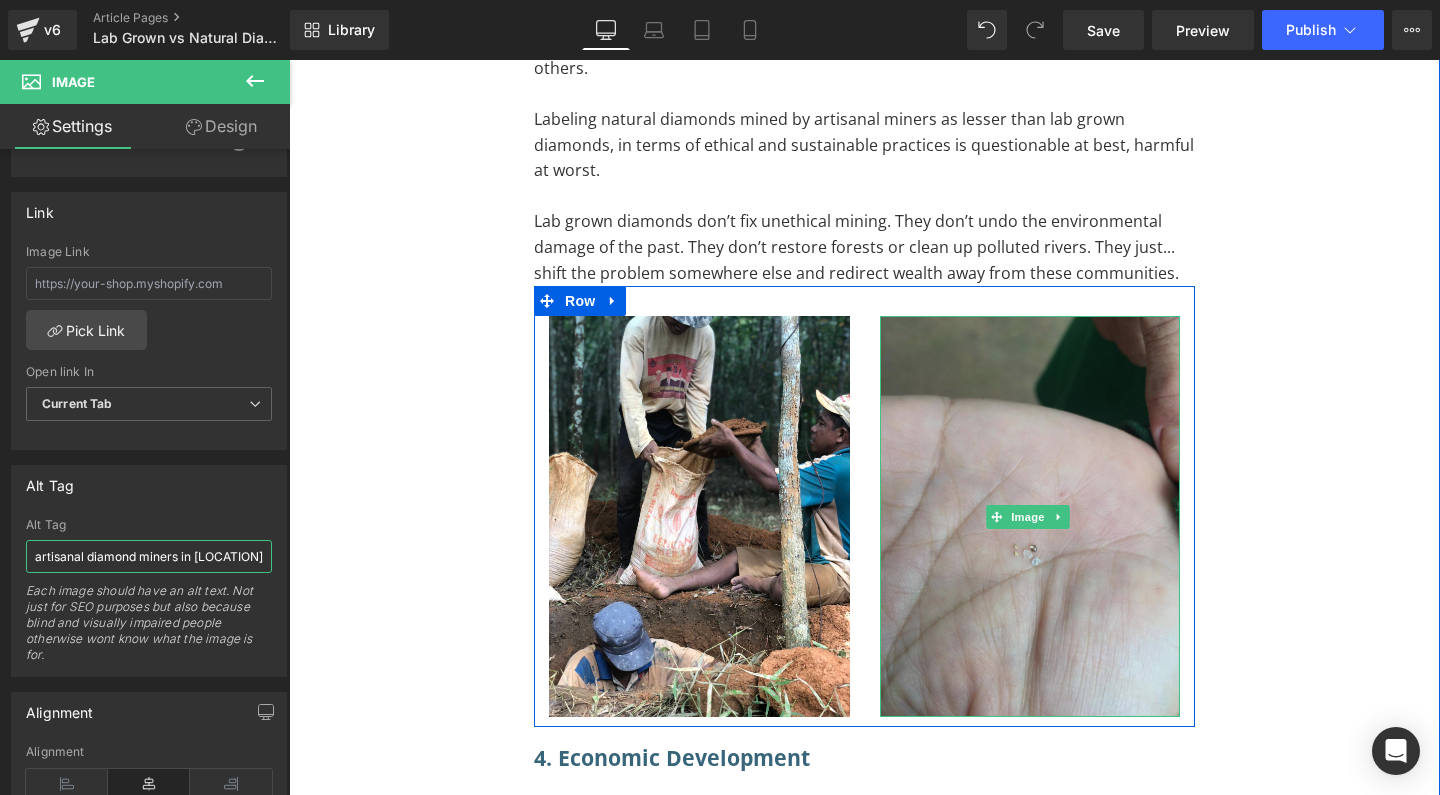 click at bounding box center [1030, 516] 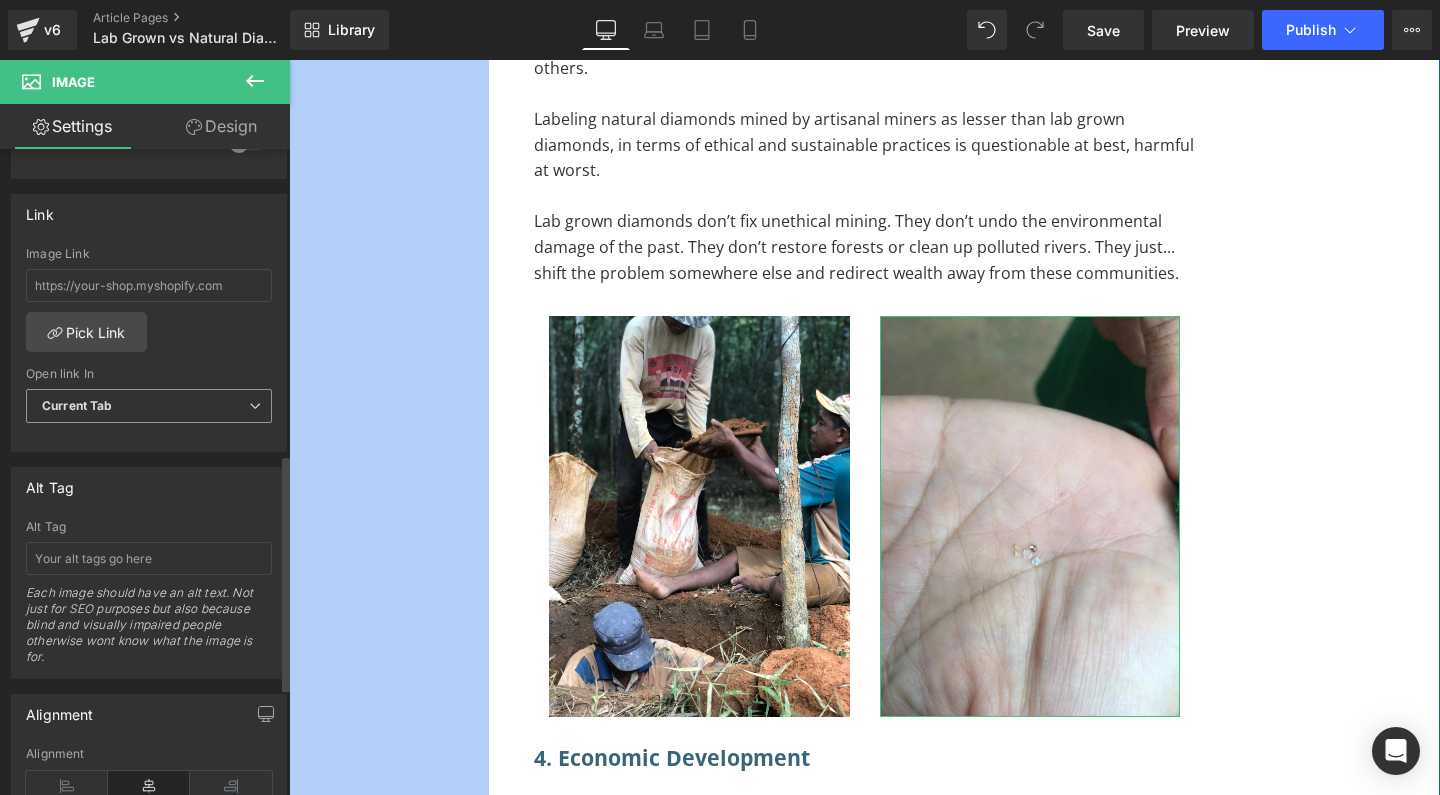 scroll, scrollTop: 834, scrollLeft: 0, axis: vertical 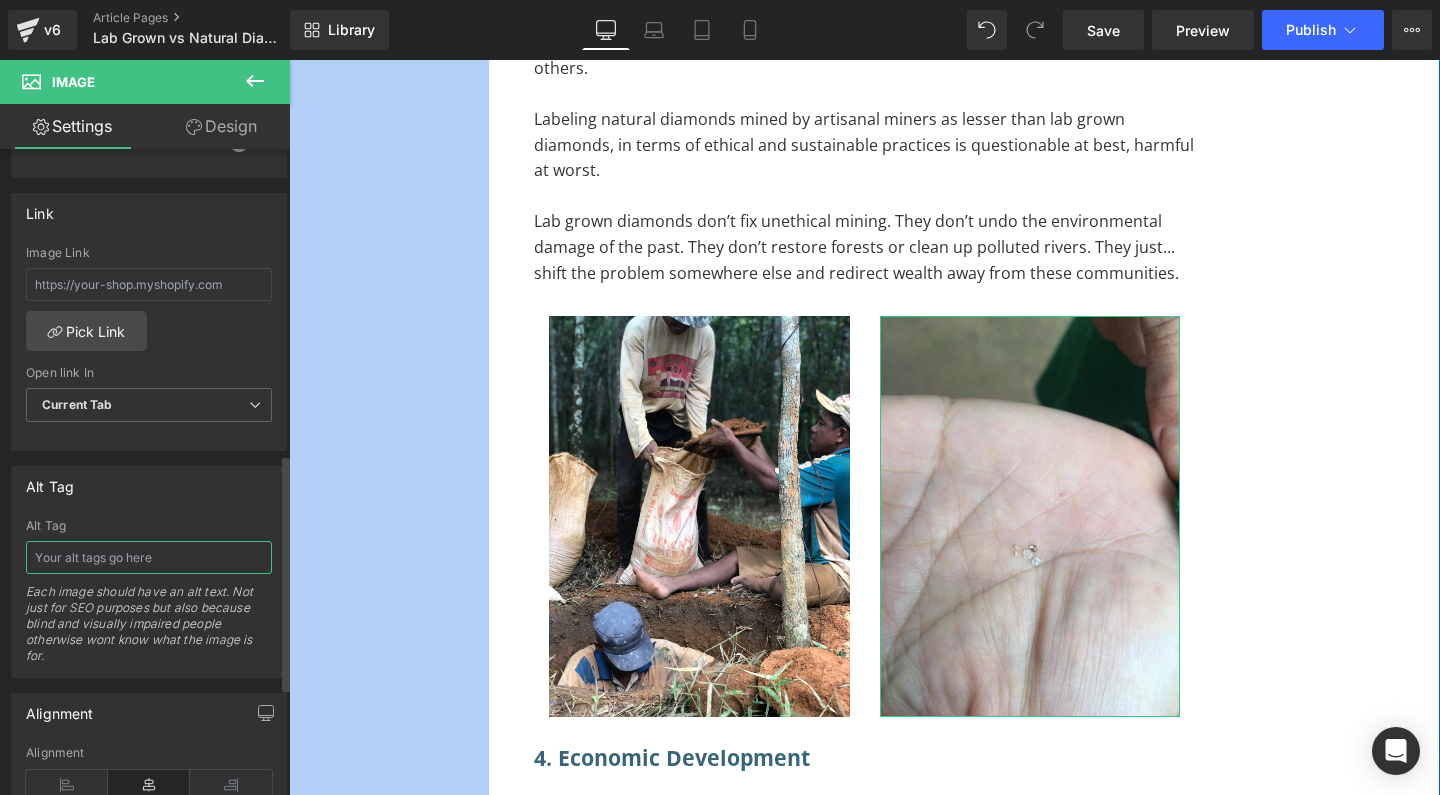 click at bounding box center [149, 557] 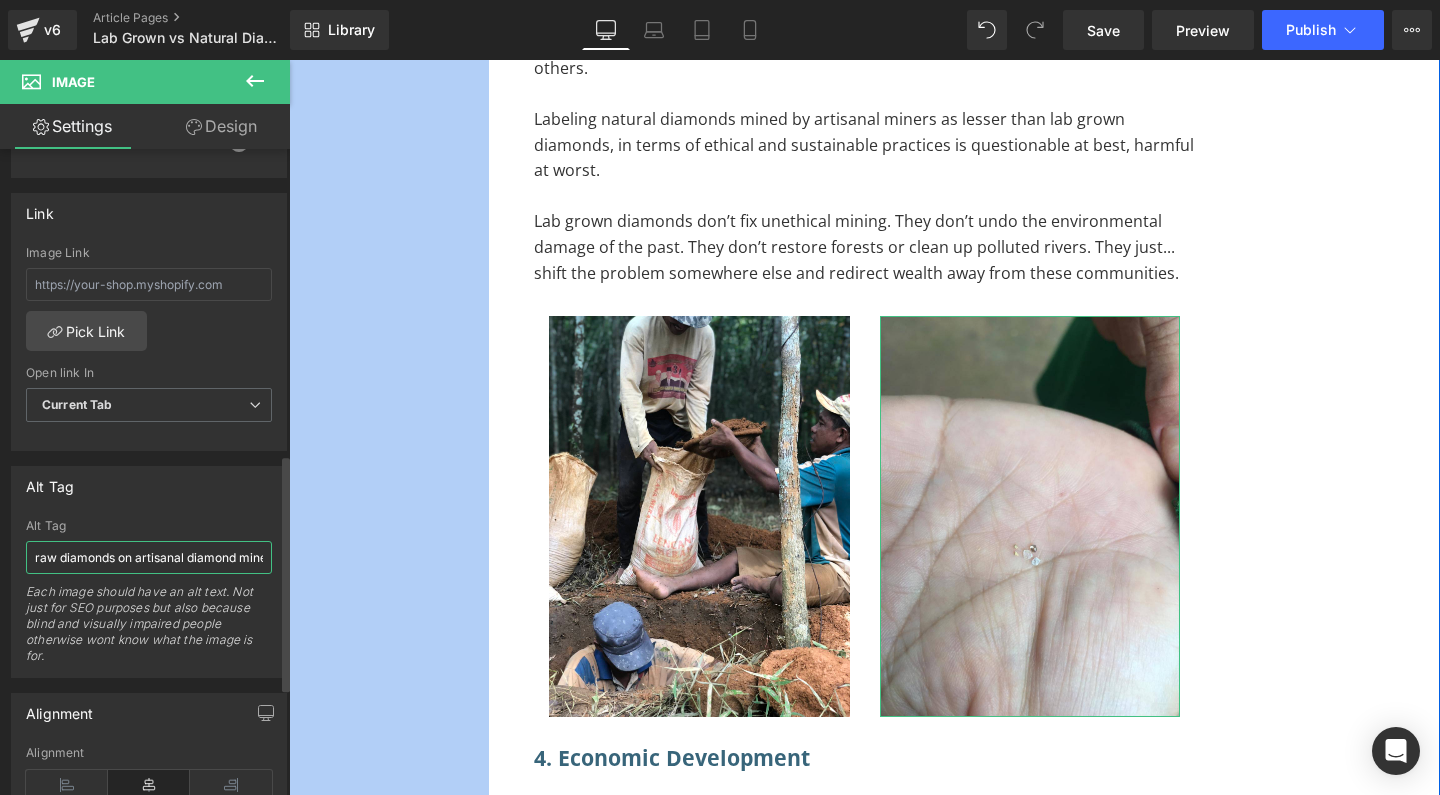 type on "raw diamonds on artisanal diamond miner hand in [LOCATION]" 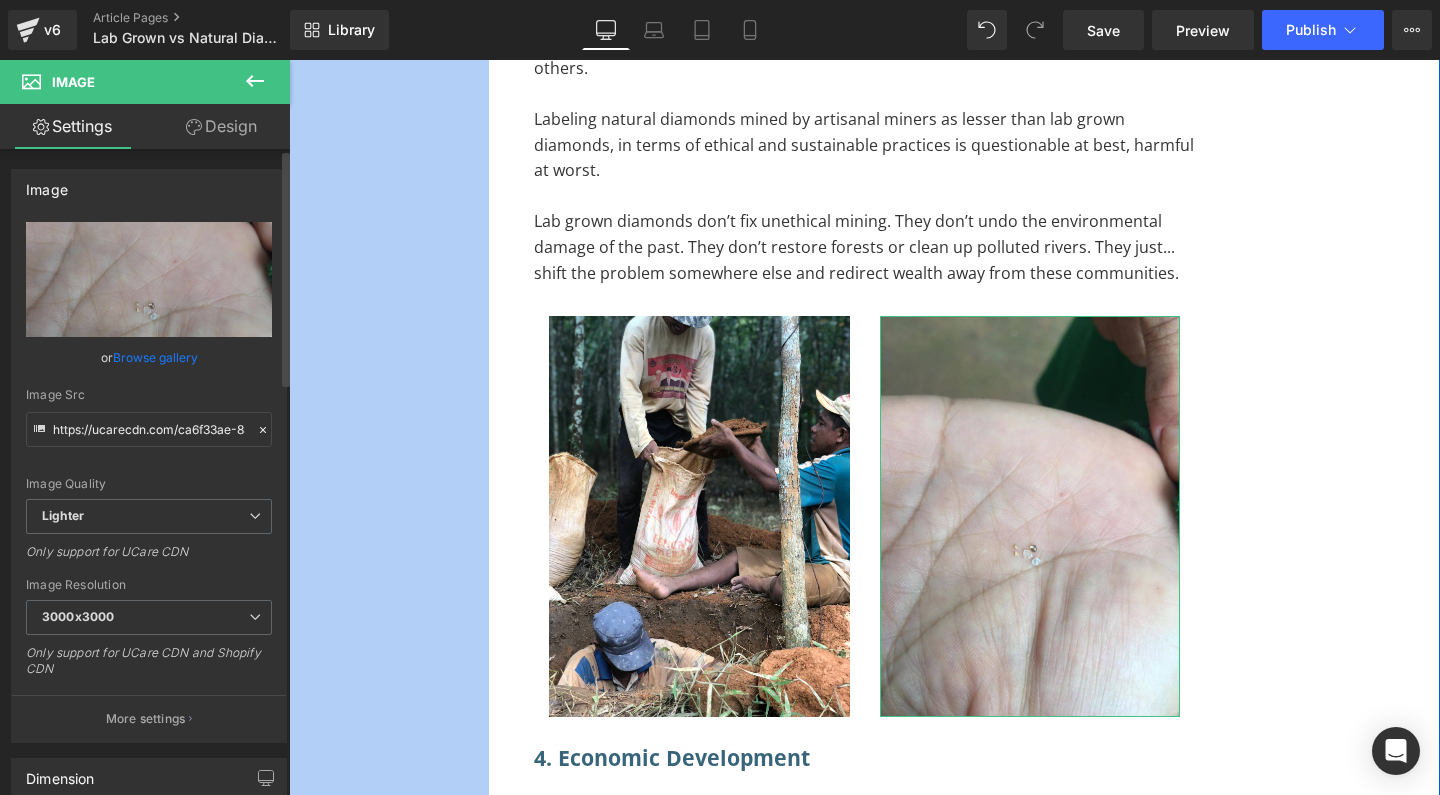 scroll, scrollTop: 0, scrollLeft: 0, axis: both 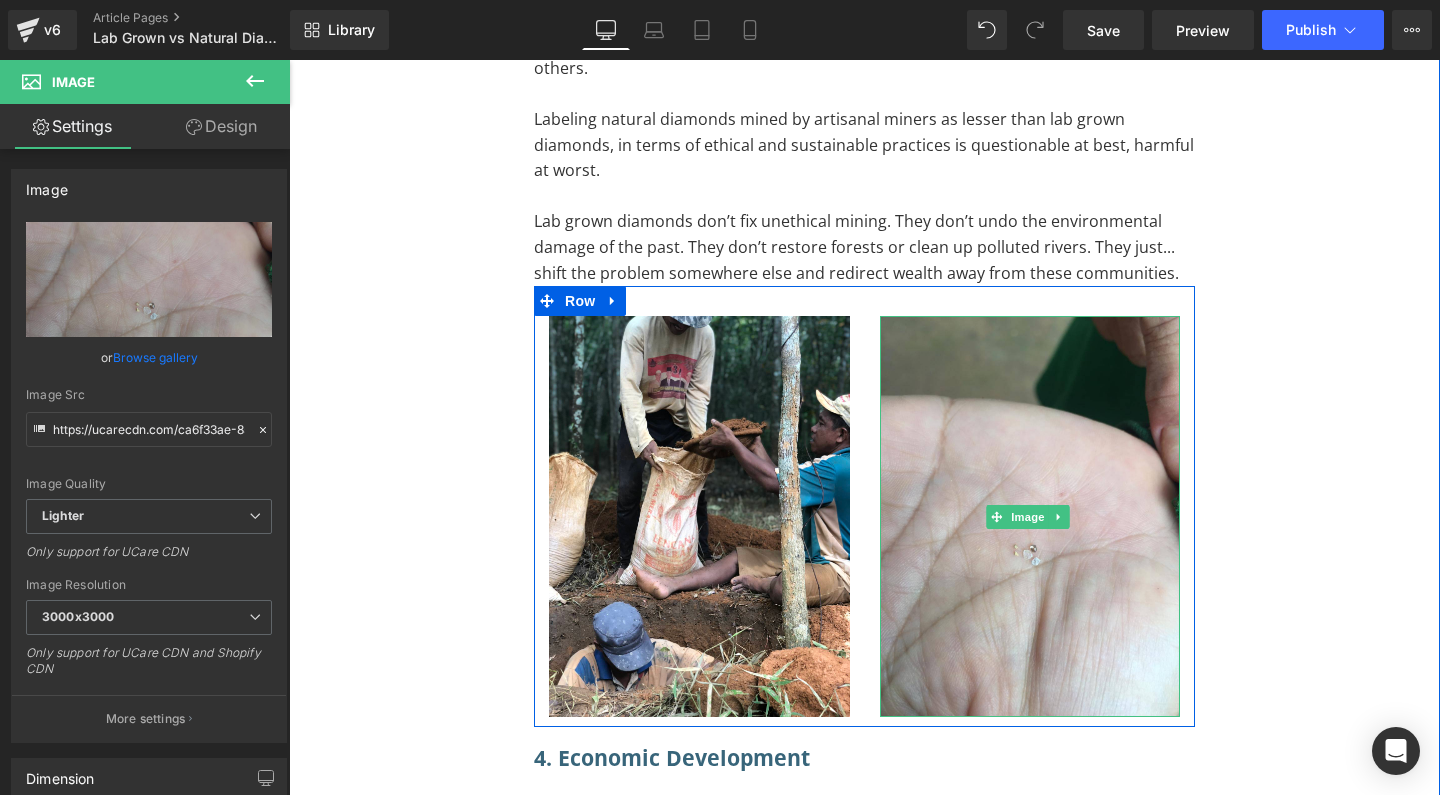 click on "LAB GROWN VS. NATURAL  DIAMONDS:  Heading         the Truth about Ethics, Price and Value Heading         Separator         Image         You’re thinking about buying a diamond. Maybe it’s for an engagement ring, maybe it’s a gift, maybe it’s just for you. And you’re trying to figure out: lab grown diamonds or real diamonds? Which is more ethical? Which offers better value? And what’s the actual difference between lab grown vs natural diamonds? The conversation around diamond ethics isn’t black and white. It’s layered, messy, and deeply intertwined with history, economics, and social justice. So let’s unpack lab vs natural diamonds. Text Block         What are lab grown diamonds? Heading         diamond jewelry  in weeks. Lab grown diamonds have a lot going for them. They’re chemically identical to natural diamonds. They look the same, test the same, sparkle the same. Even expert gemologists need special tools to tell them apart.  Text Block         Row         Heading" at bounding box center (864, 1839) 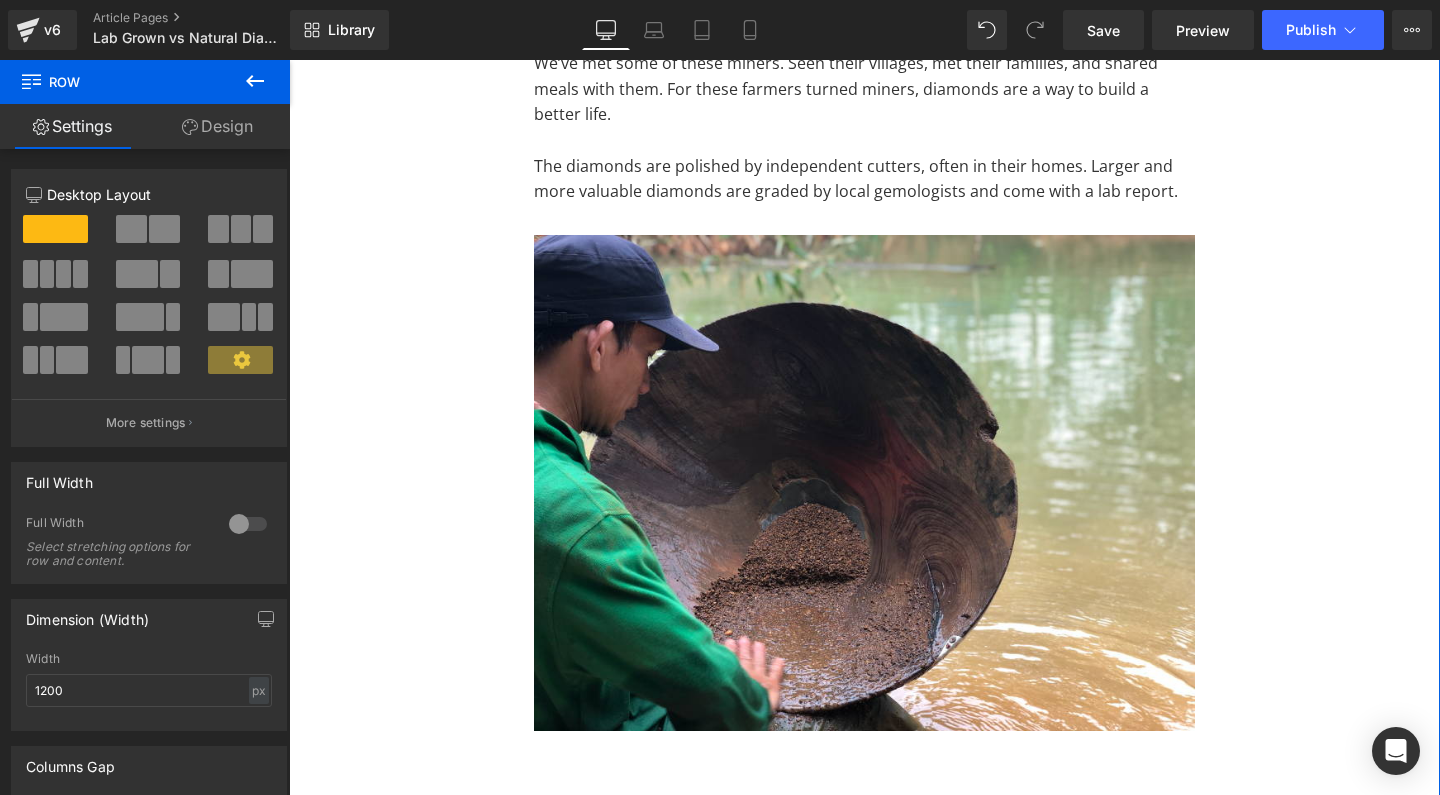 scroll, scrollTop: 9121, scrollLeft: 0, axis: vertical 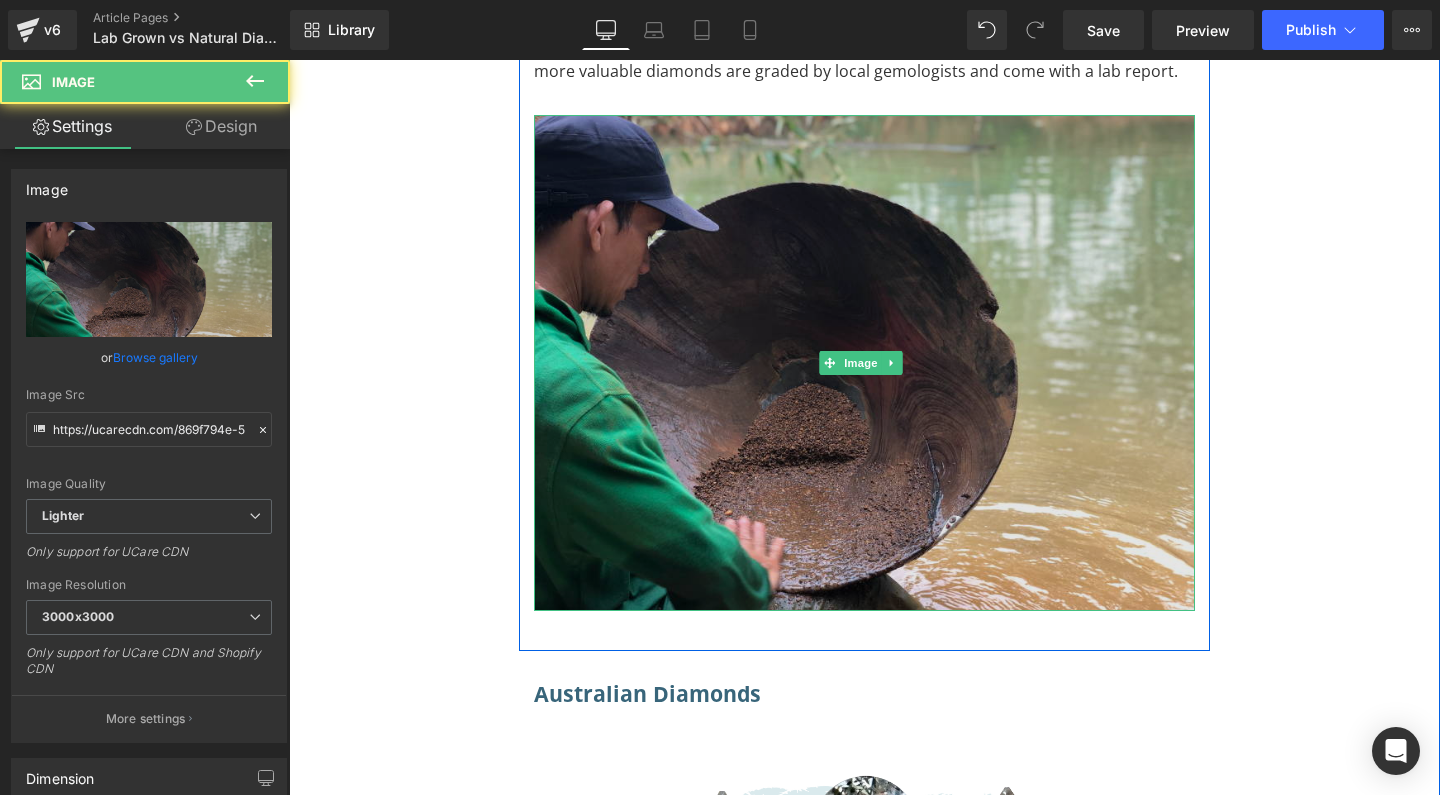 click at bounding box center [864, 363] 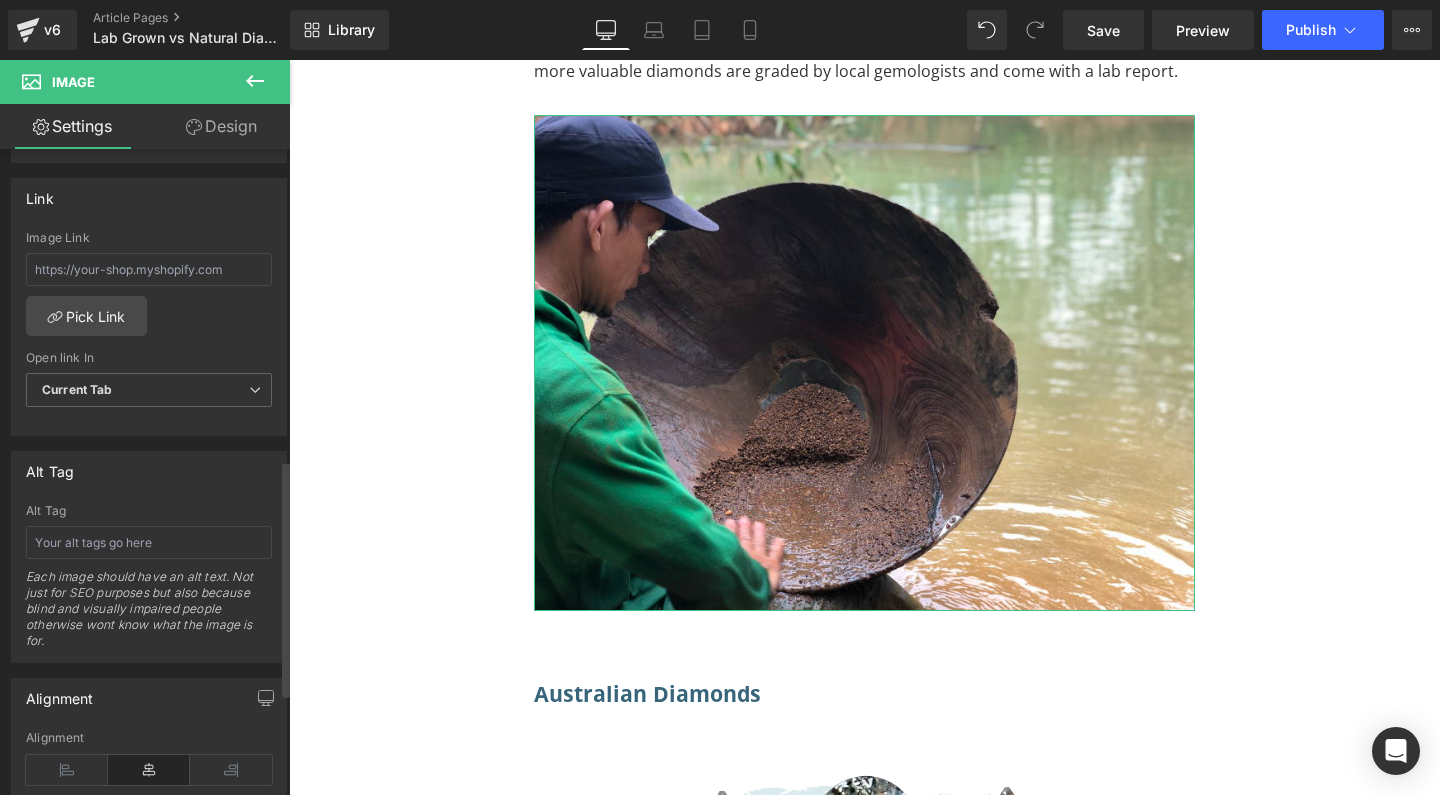 scroll, scrollTop: 1046, scrollLeft: 0, axis: vertical 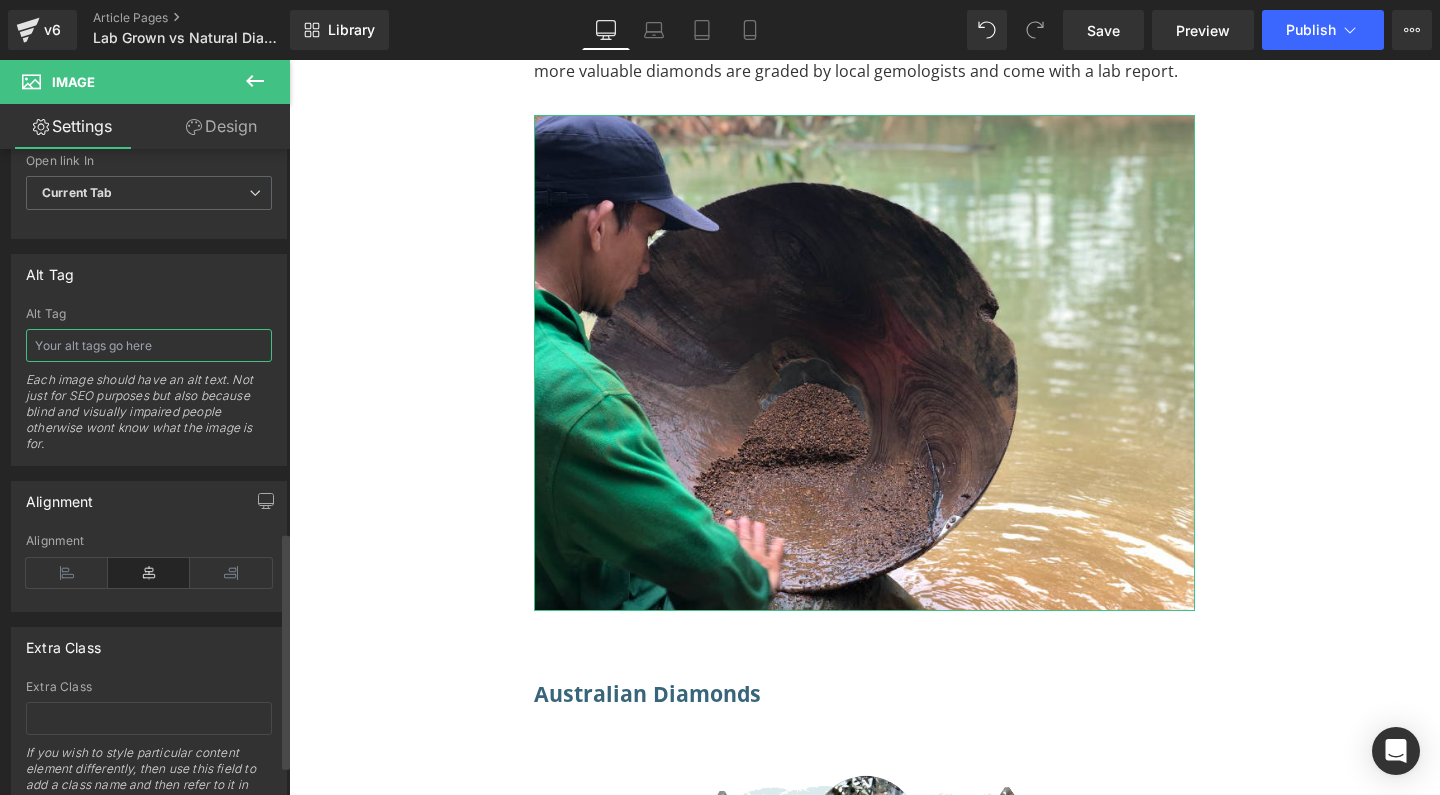 click at bounding box center (149, 345) 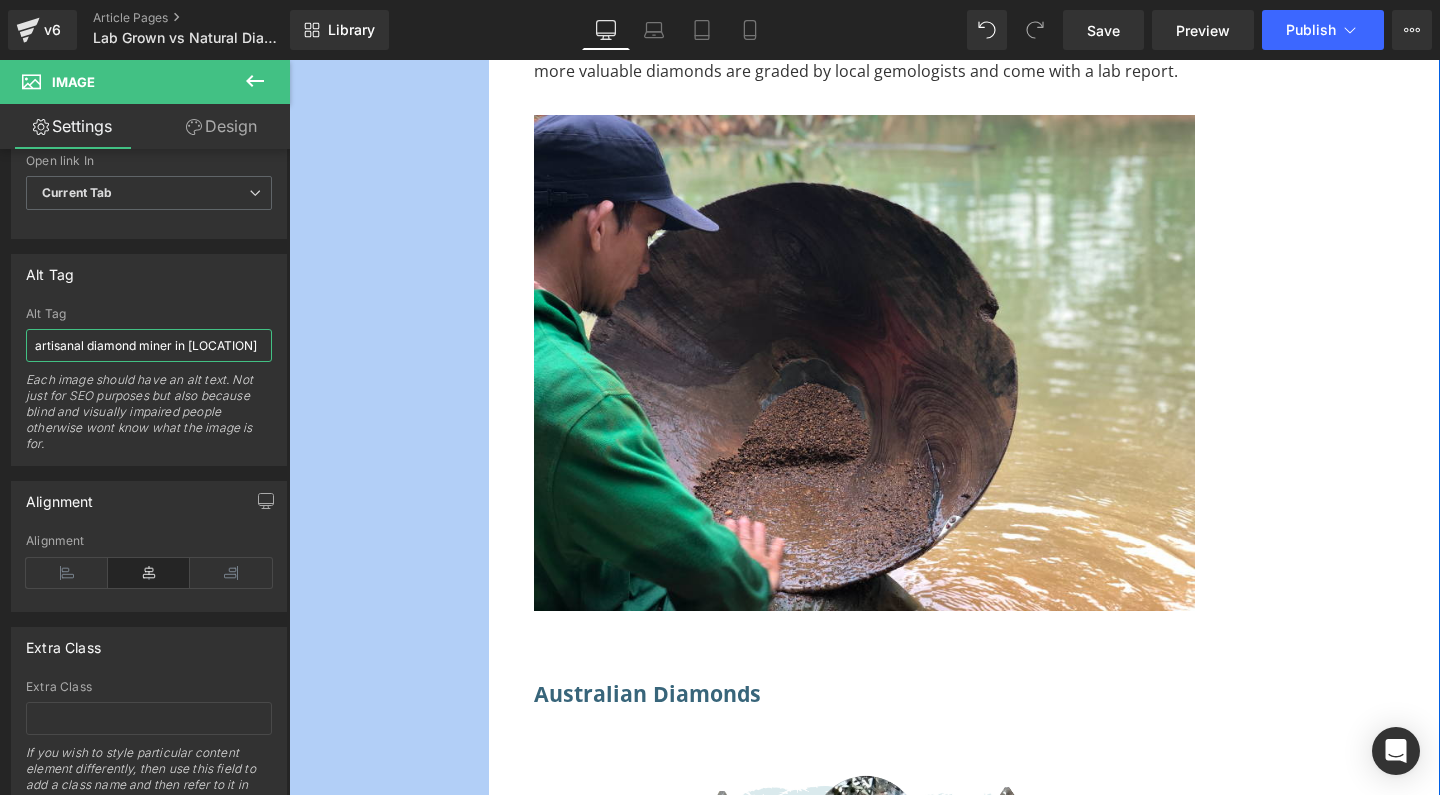 type on "artisanal diamond miner in [LOCATION]" 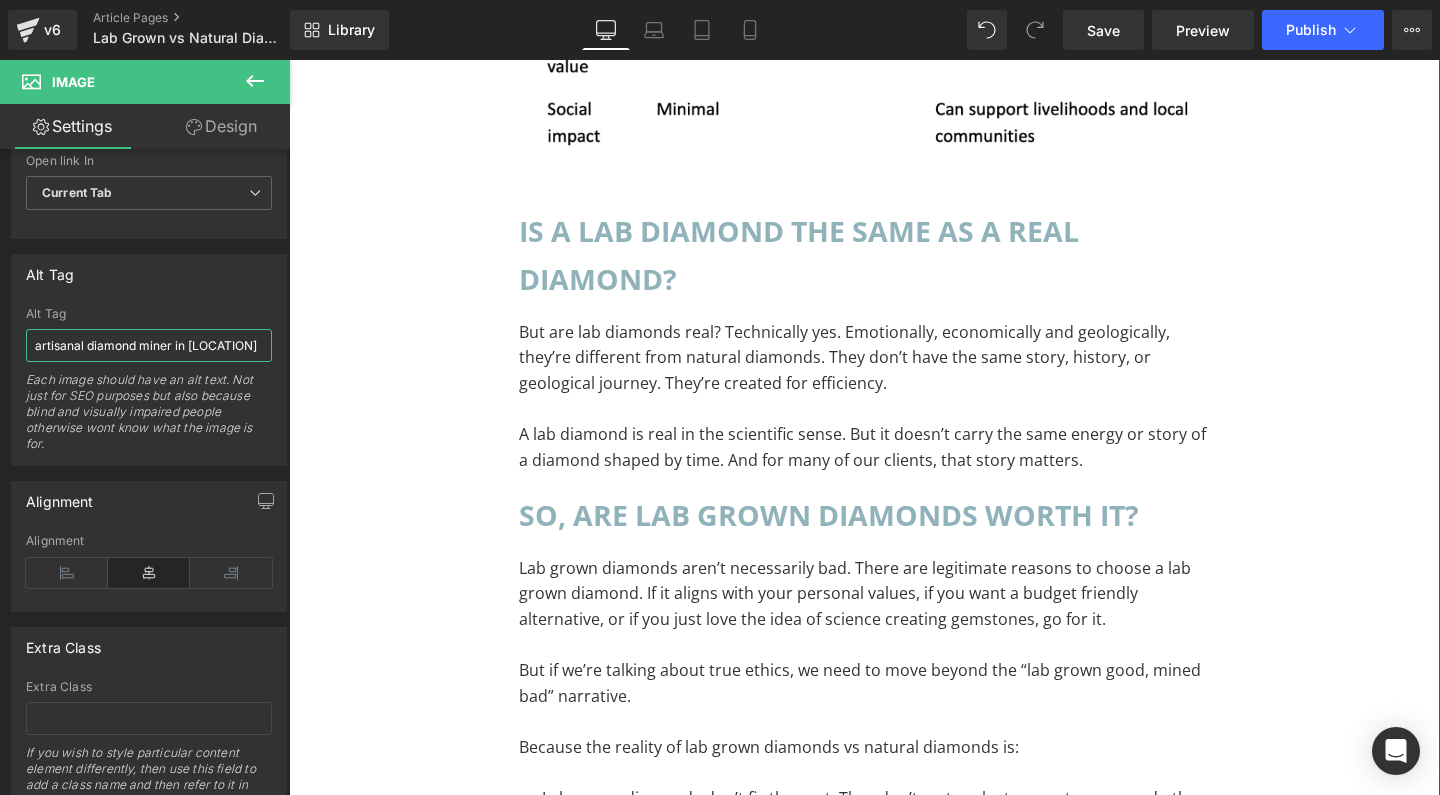 scroll, scrollTop: 12866, scrollLeft: 0, axis: vertical 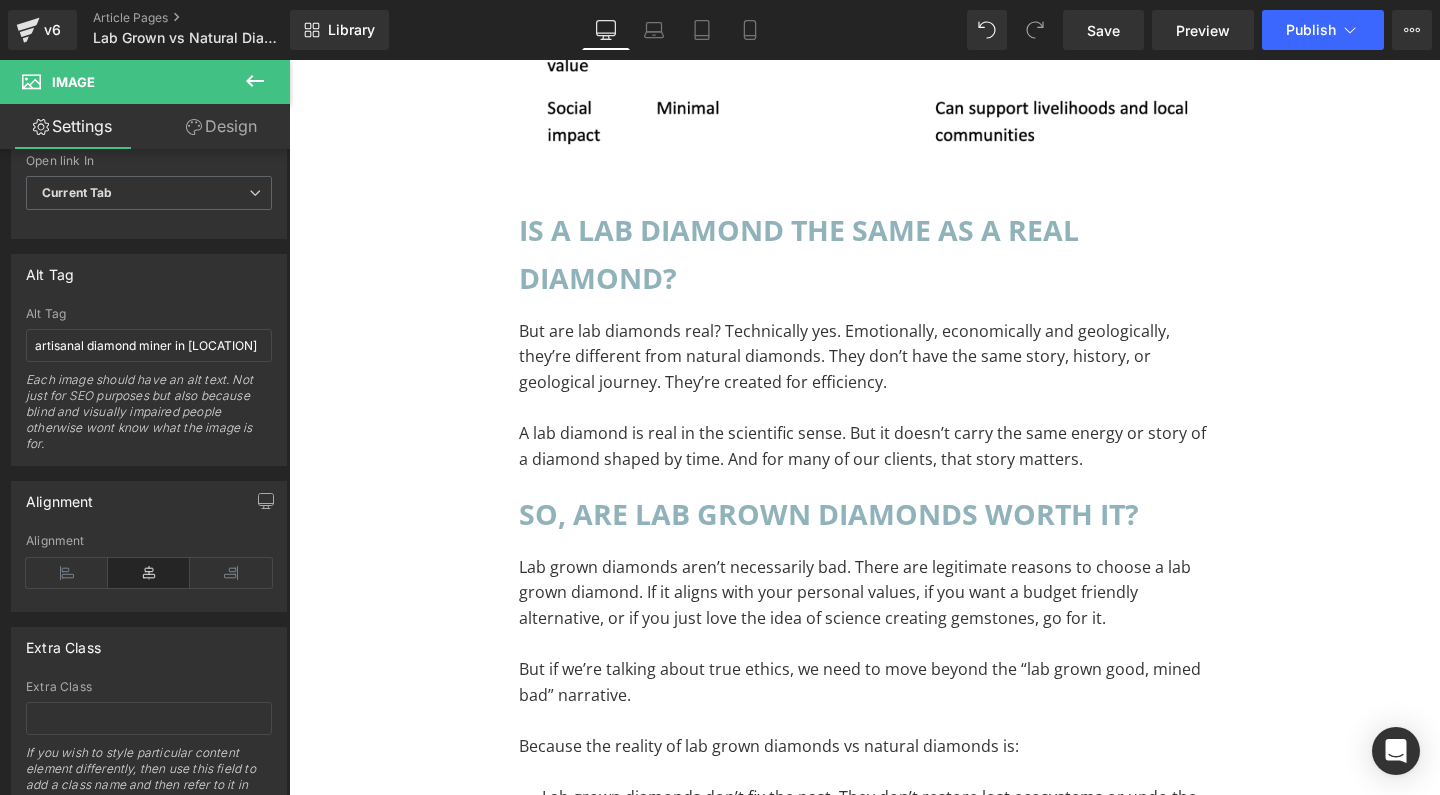 click 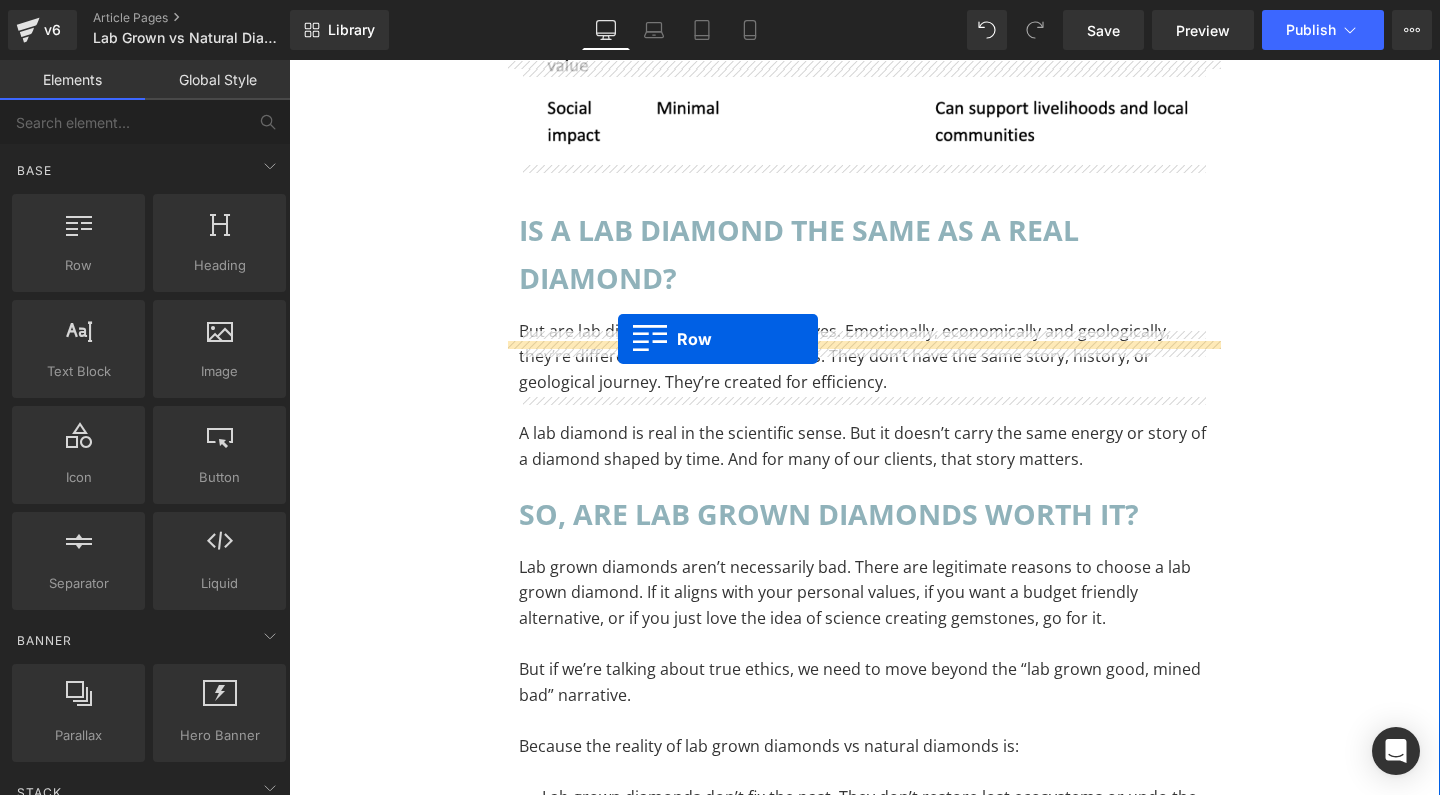 drag, startPoint x: 381, startPoint y: 306, endPoint x: 618, endPoint y: 339, distance: 239.28644 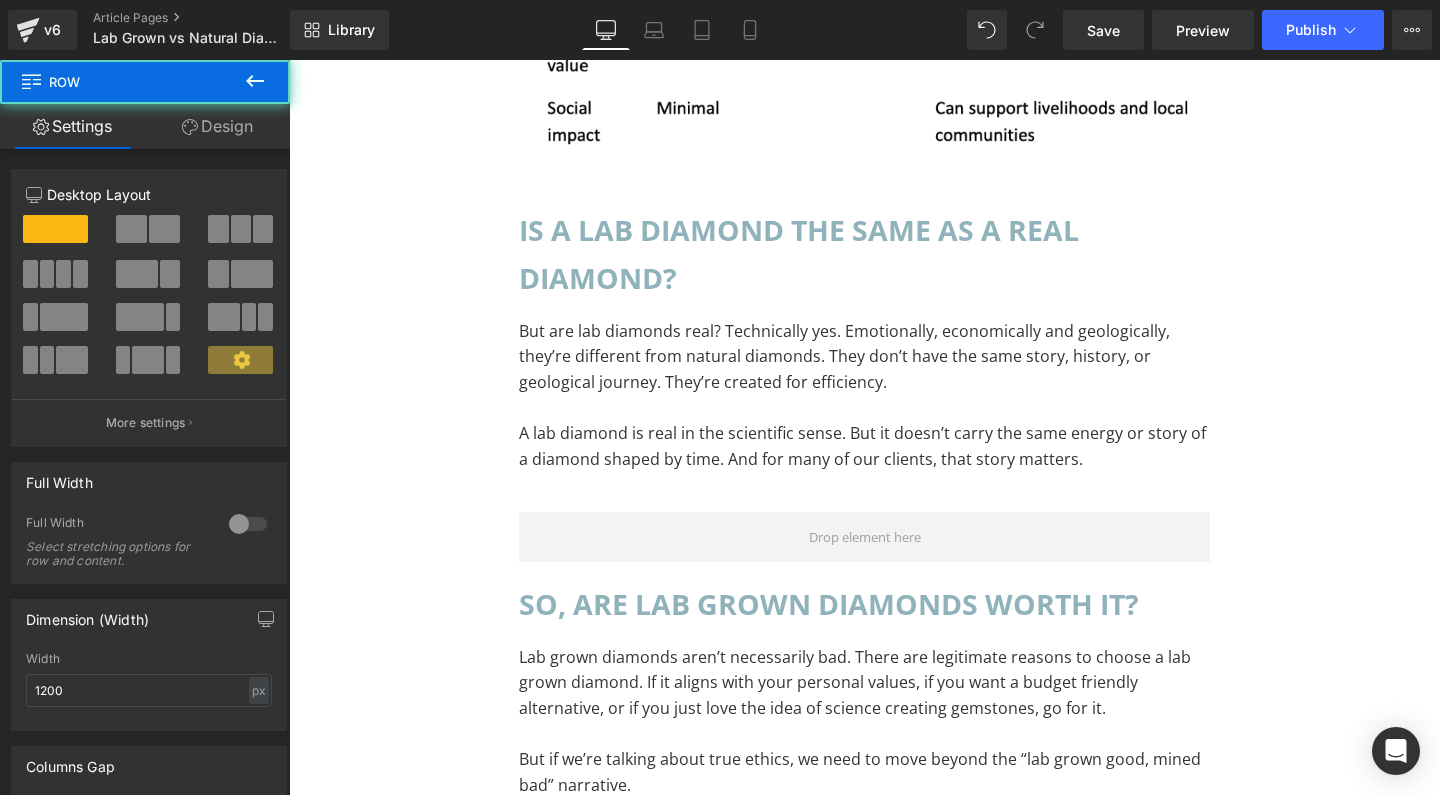 click 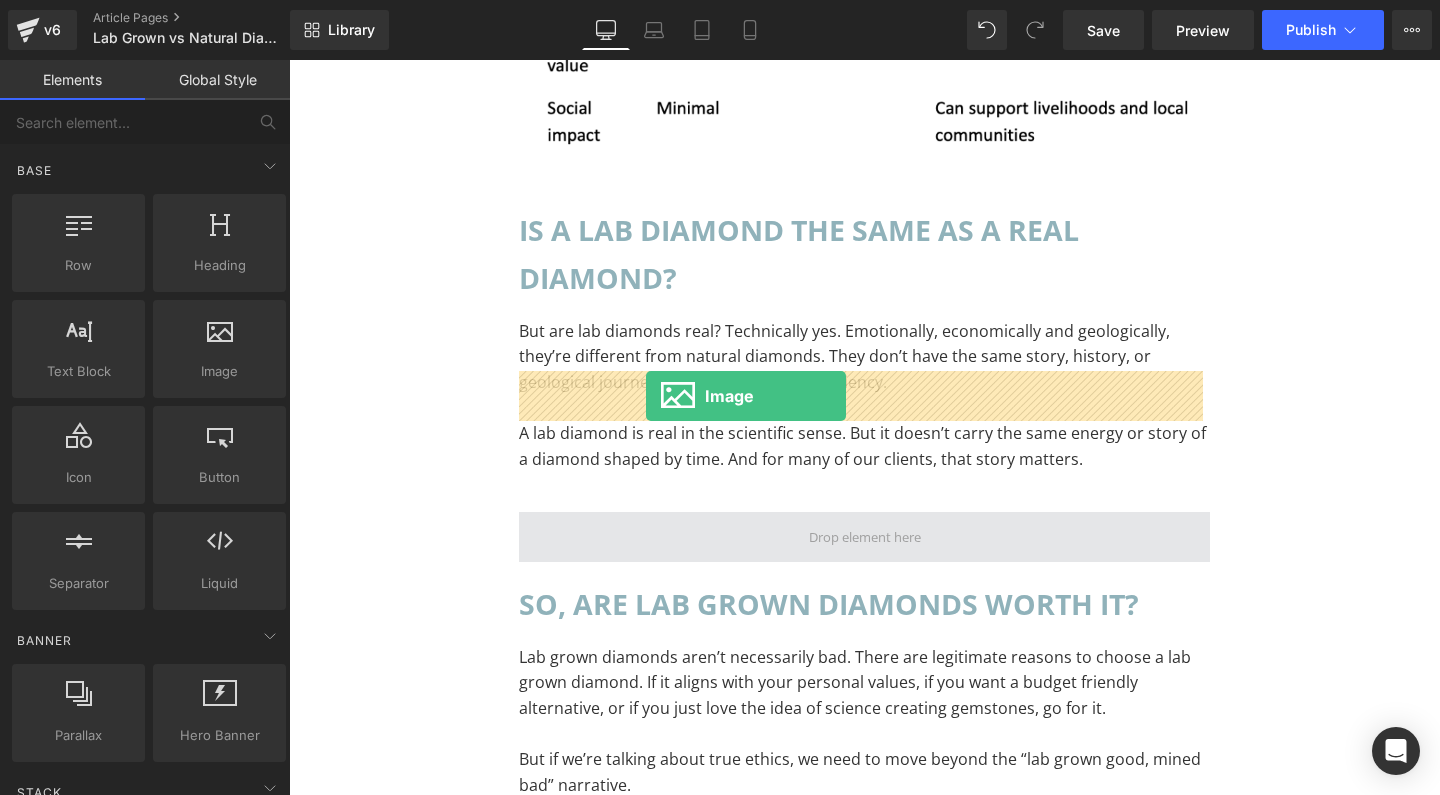 drag, startPoint x: 500, startPoint y: 428, endPoint x: 646, endPoint y: 396, distance: 149.46571 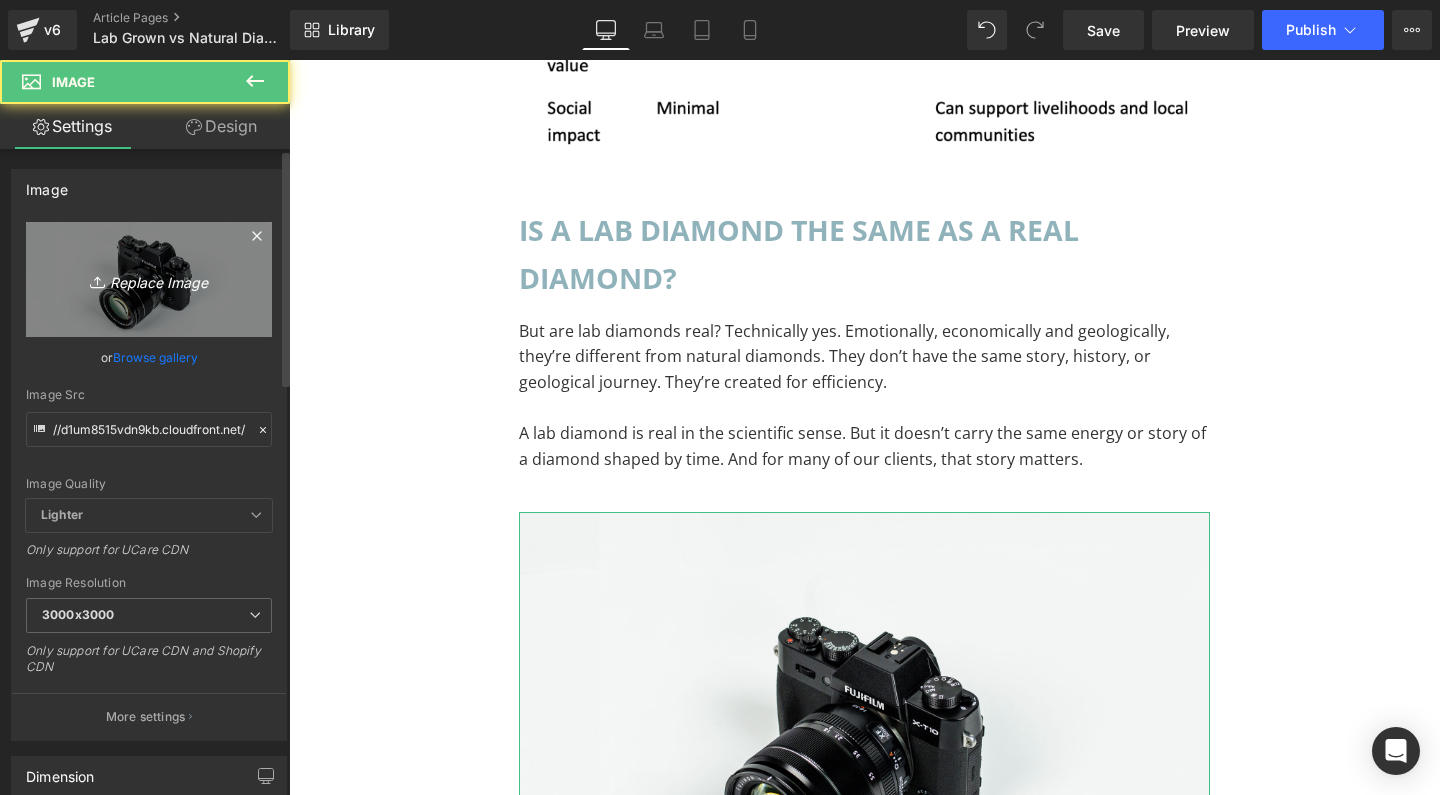 click on "Replace Image" at bounding box center (149, 279) 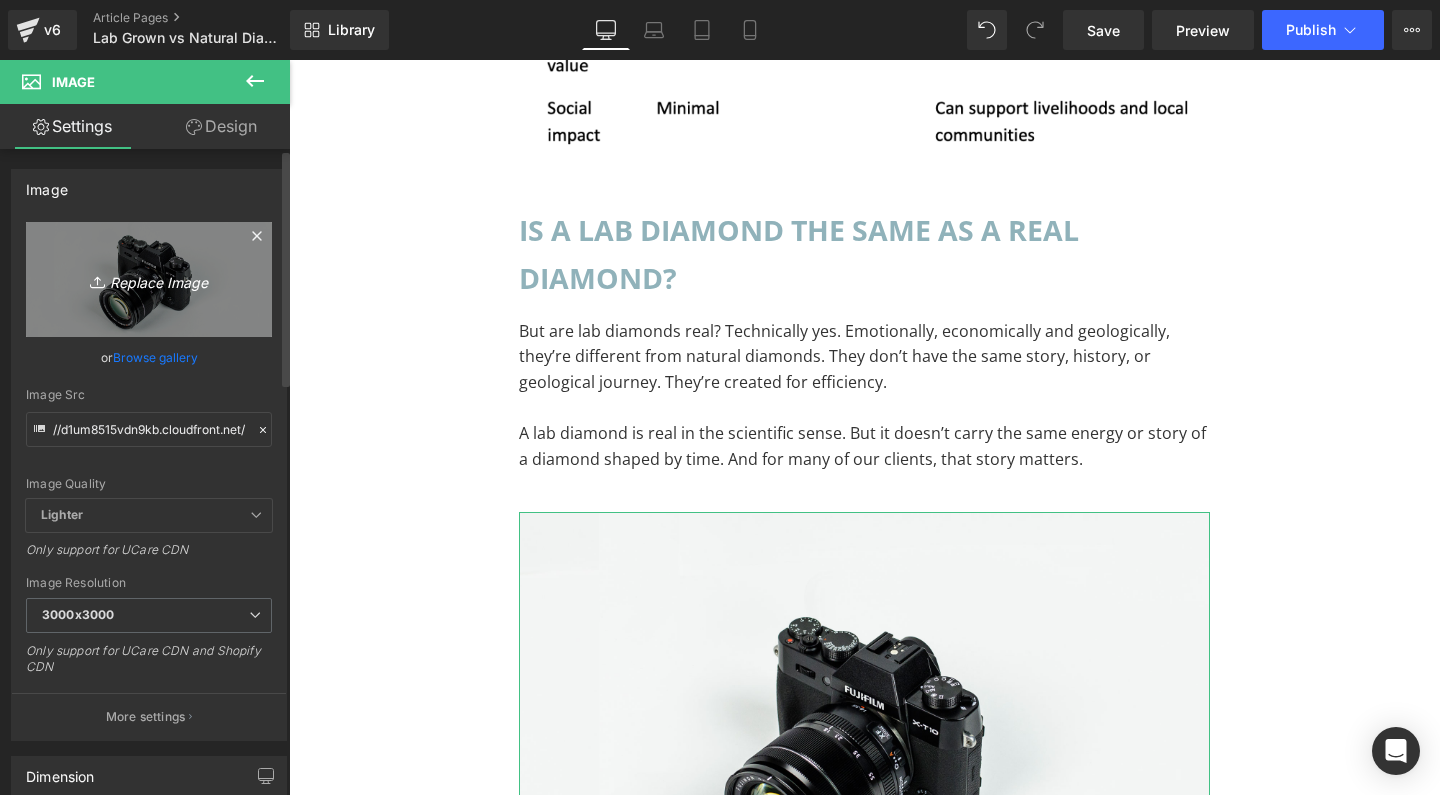 click on "Replace Image" at bounding box center [149, 279] 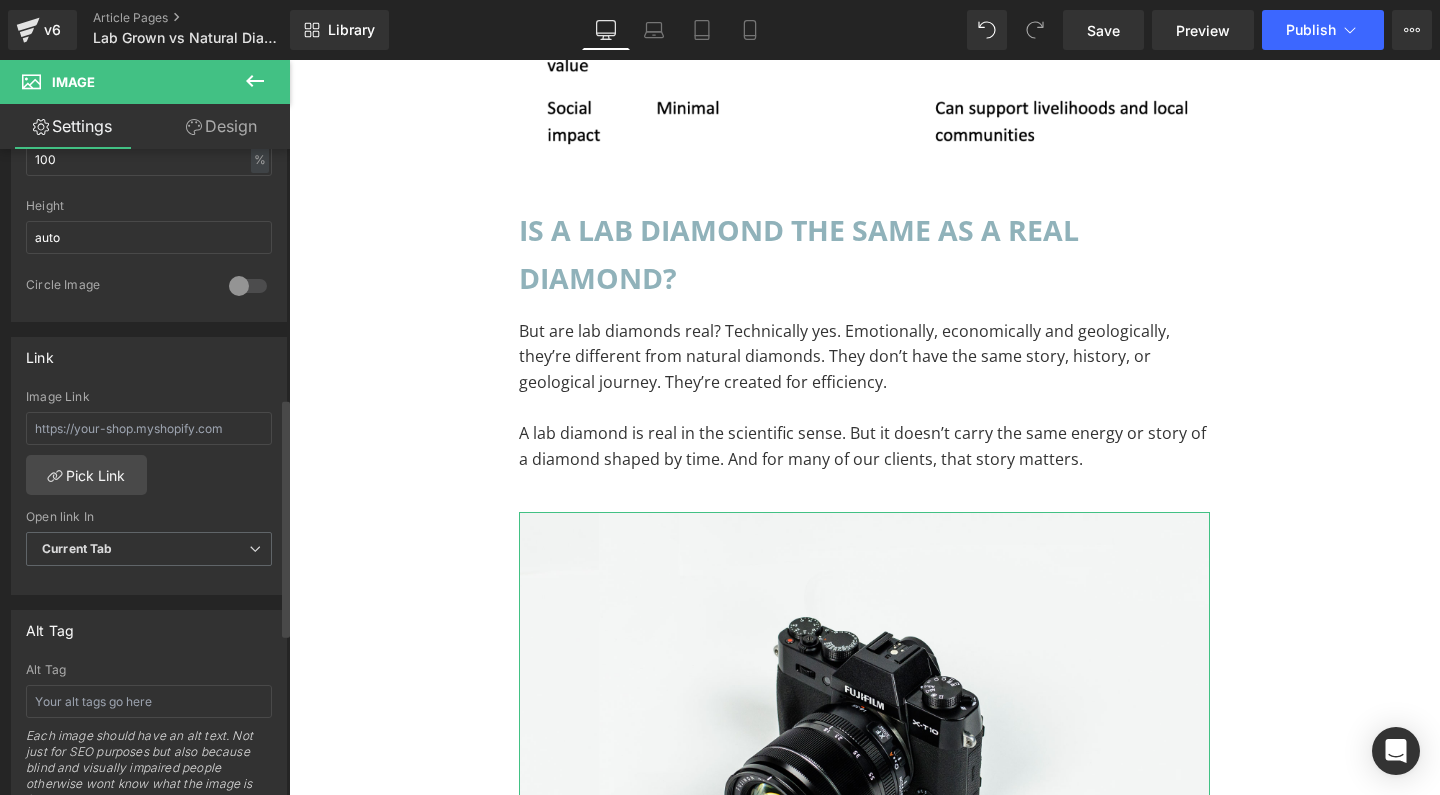 type 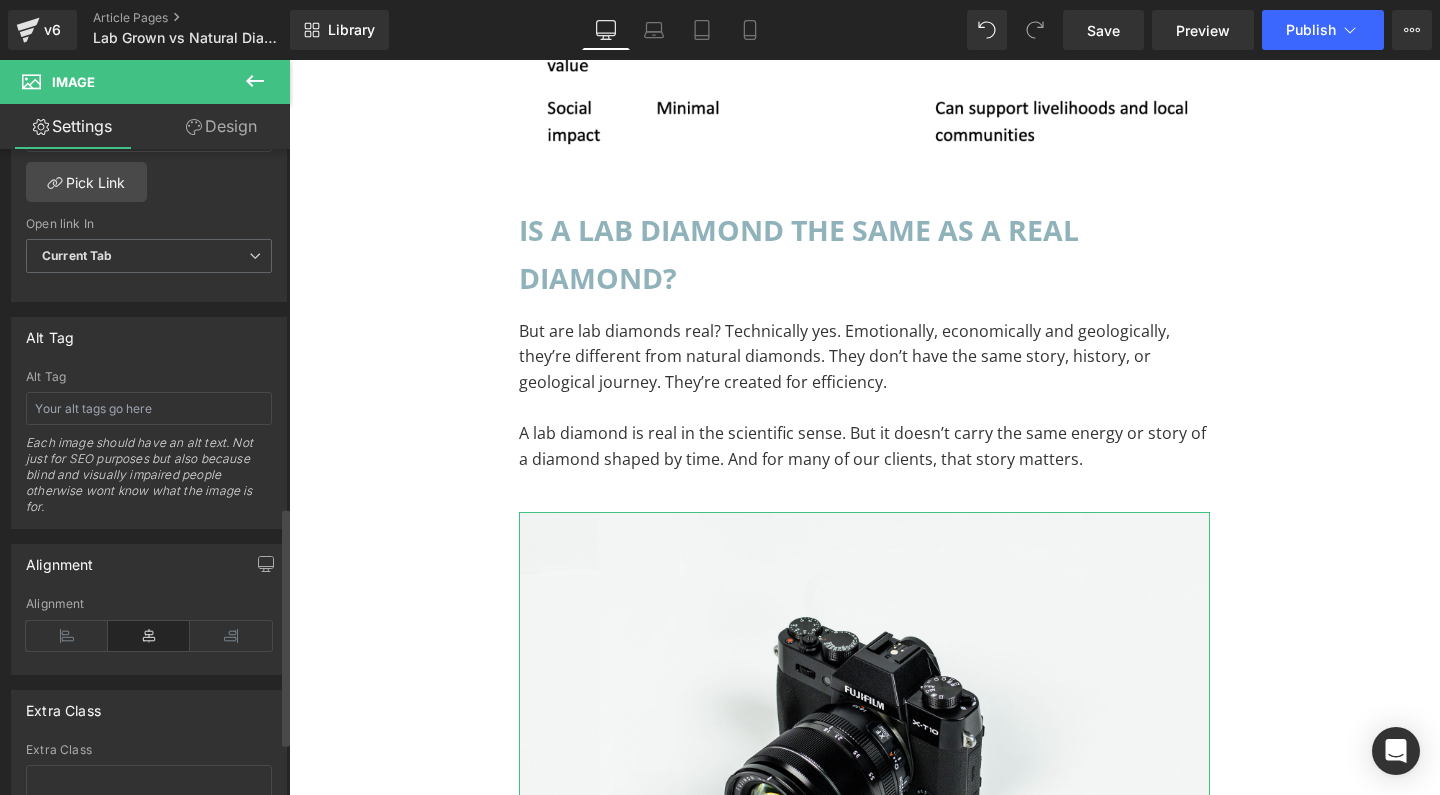 scroll, scrollTop: 968, scrollLeft: 0, axis: vertical 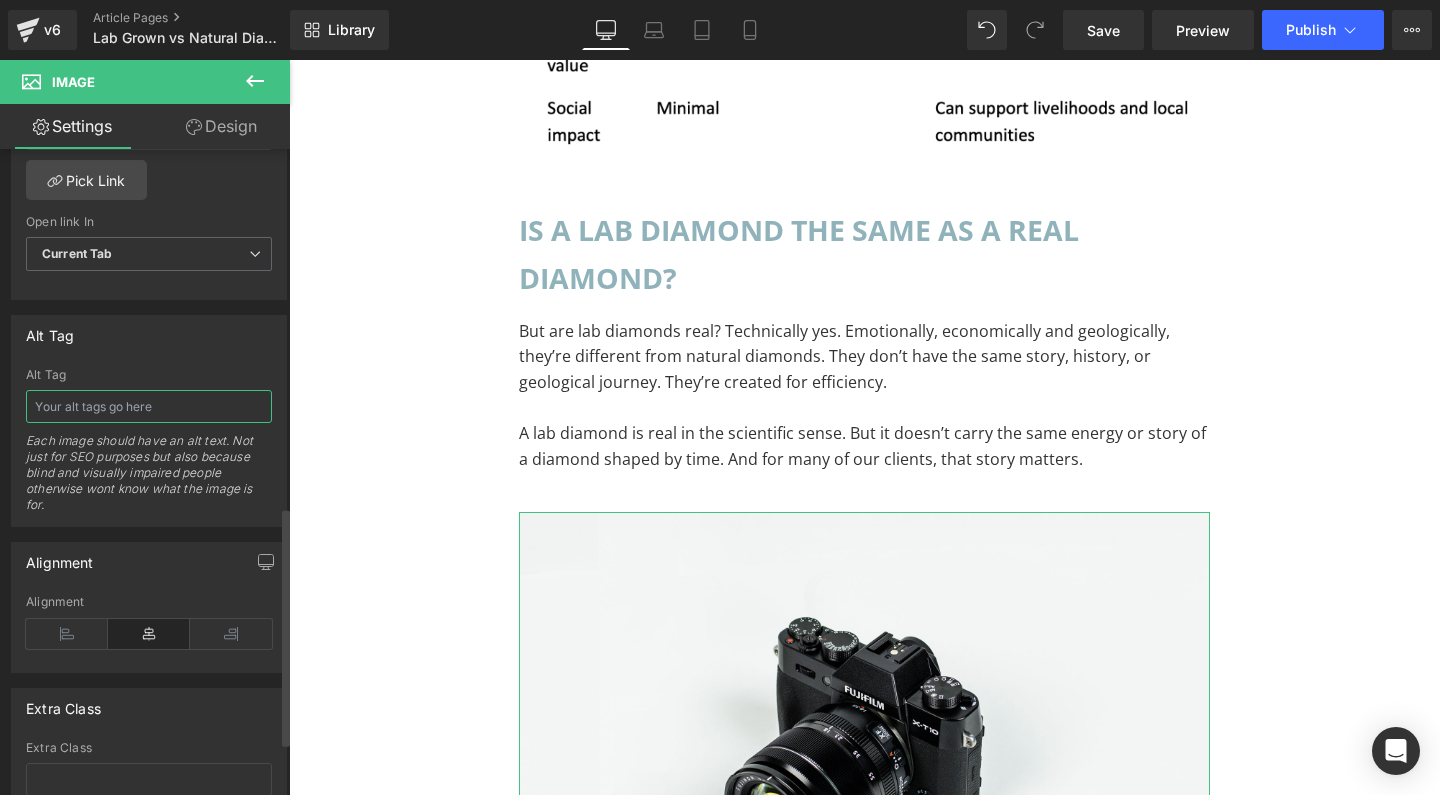 click at bounding box center (149, 406) 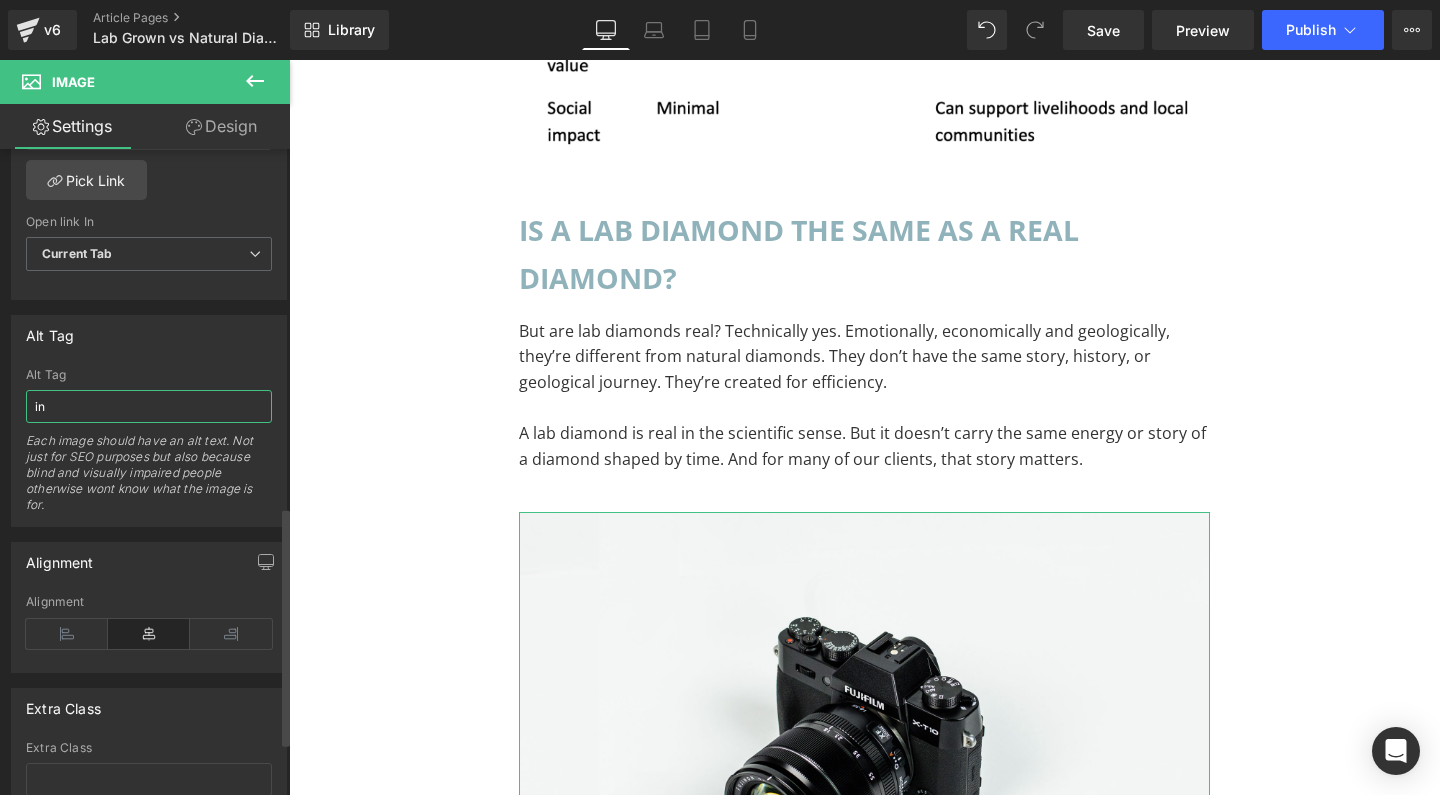 type on "ind" 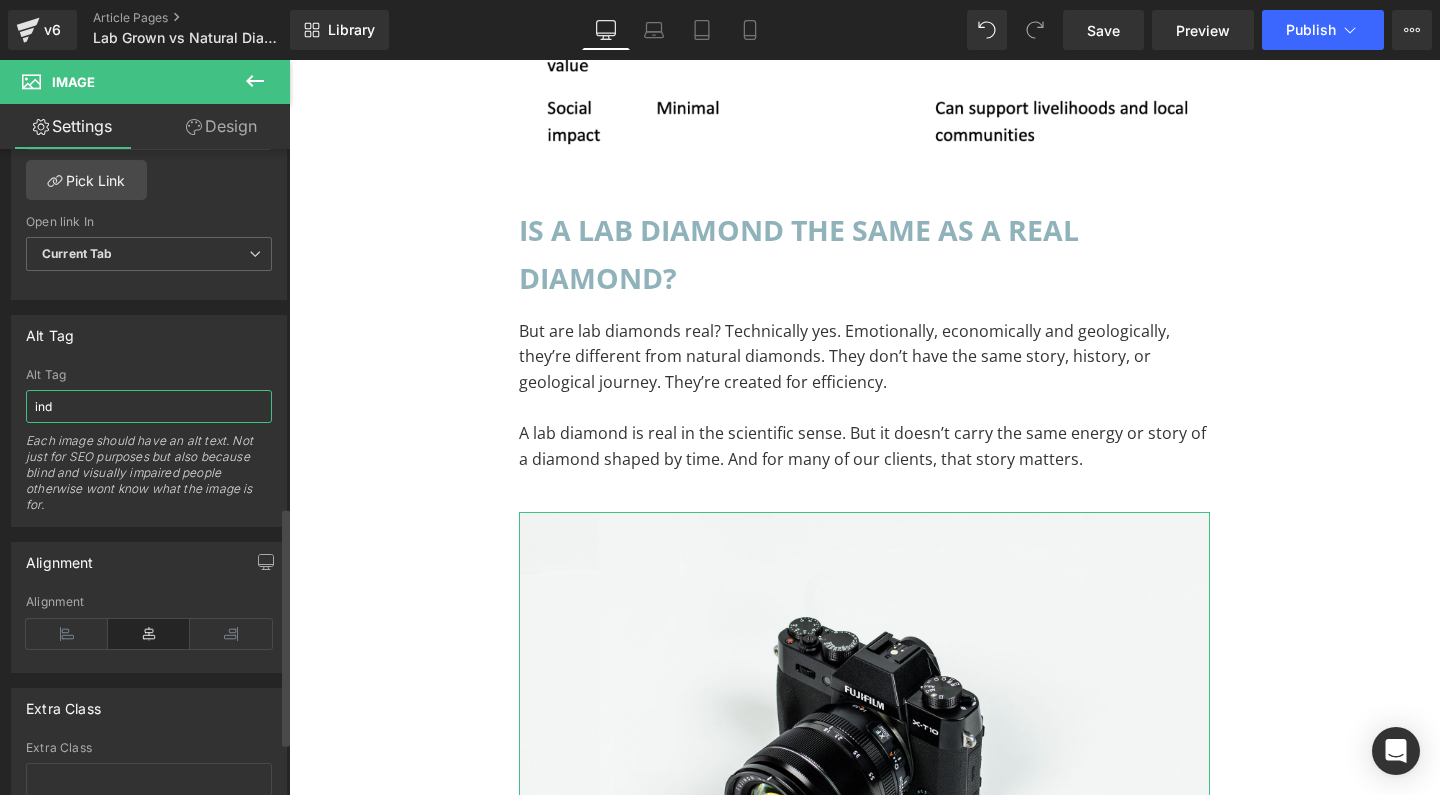 type on "https://ucarecdn.com/725bf465-21c1-4a06-80eb-dd3ed30e922f/-/format/auto/-/preview/3000x3000/-/quality/lighter/independent%20diamond%20cutter%20in%20indonesia.jpg" 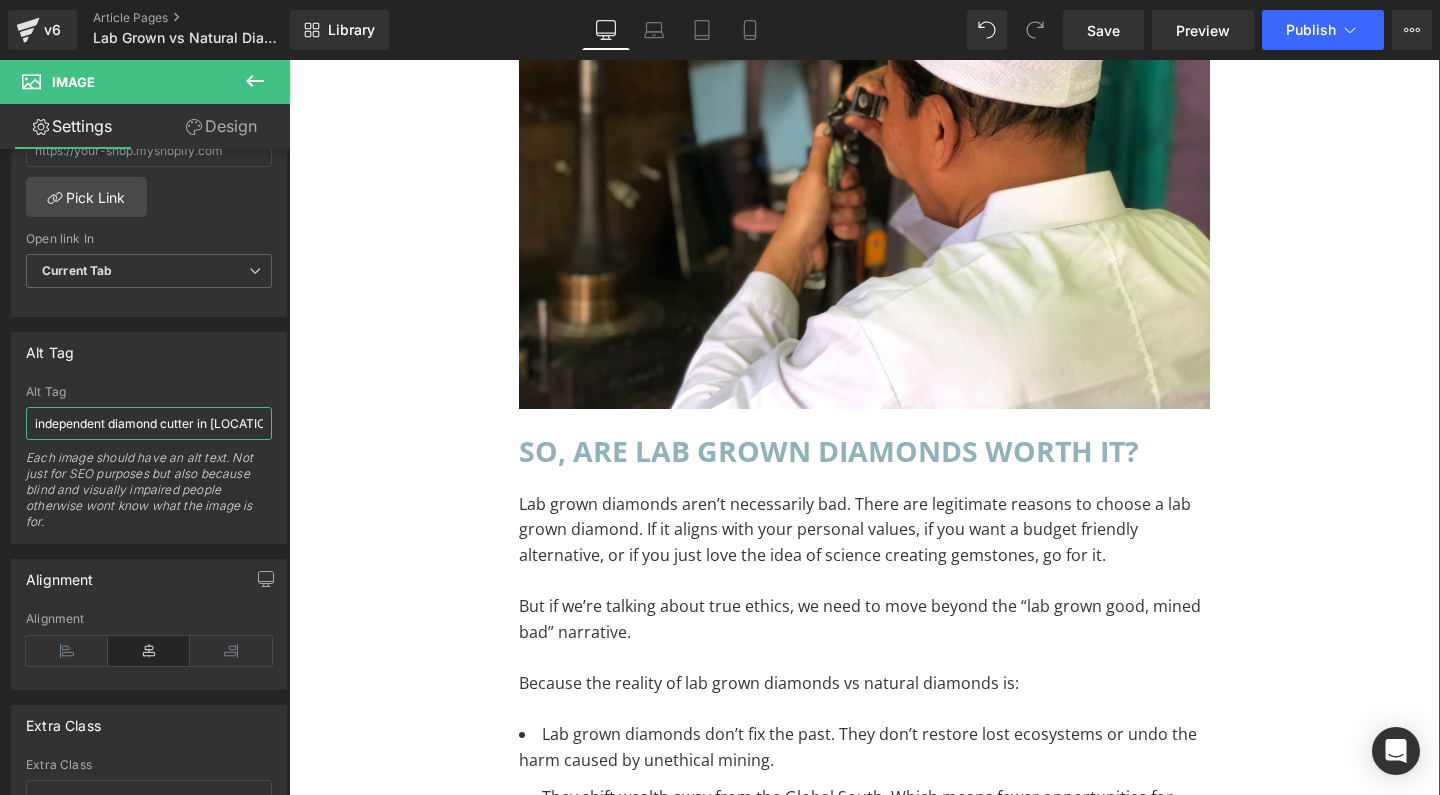 type on "independent diamond cutter in [LOCATION]" 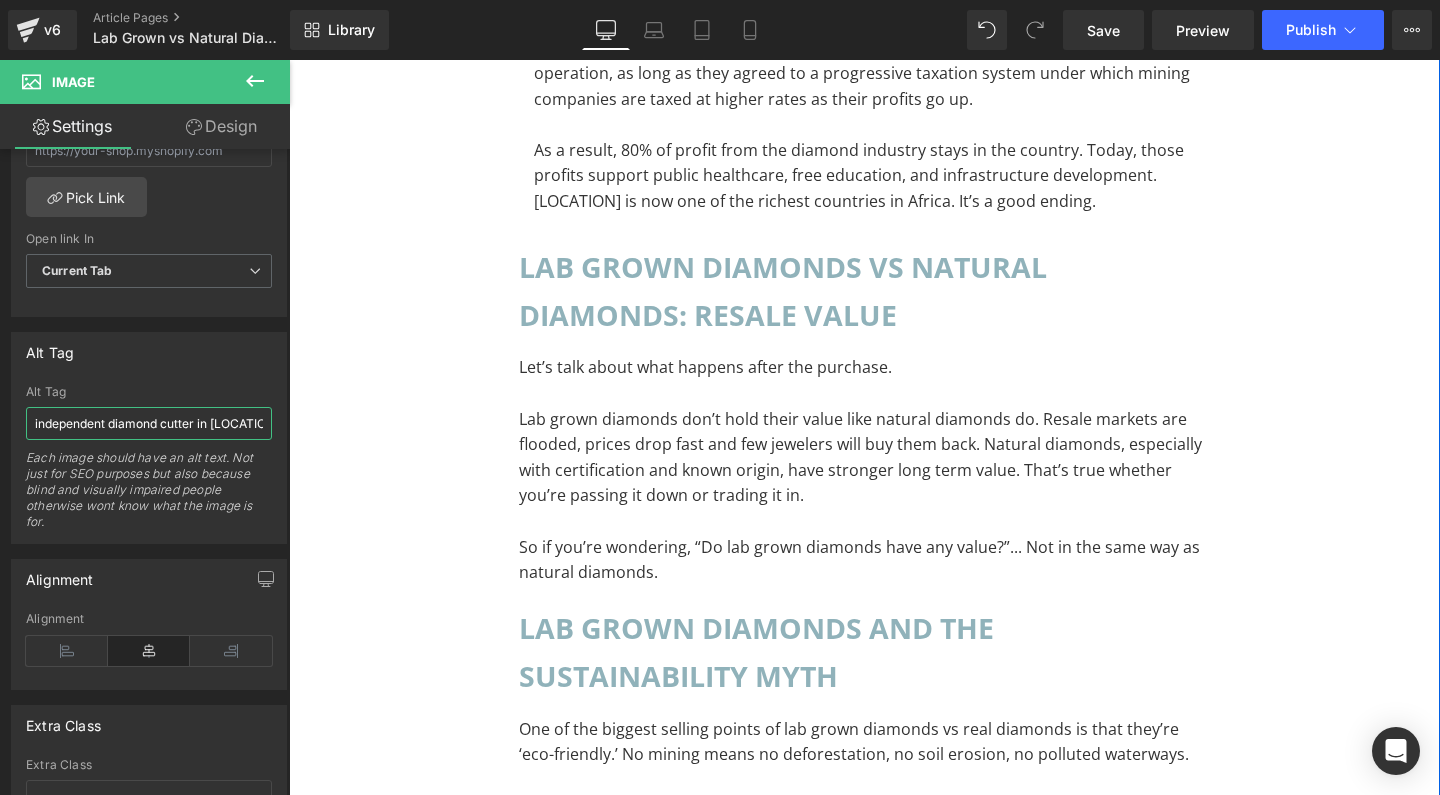 scroll, scrollTop: 11234, scrollLeft: 0, axis: vertical 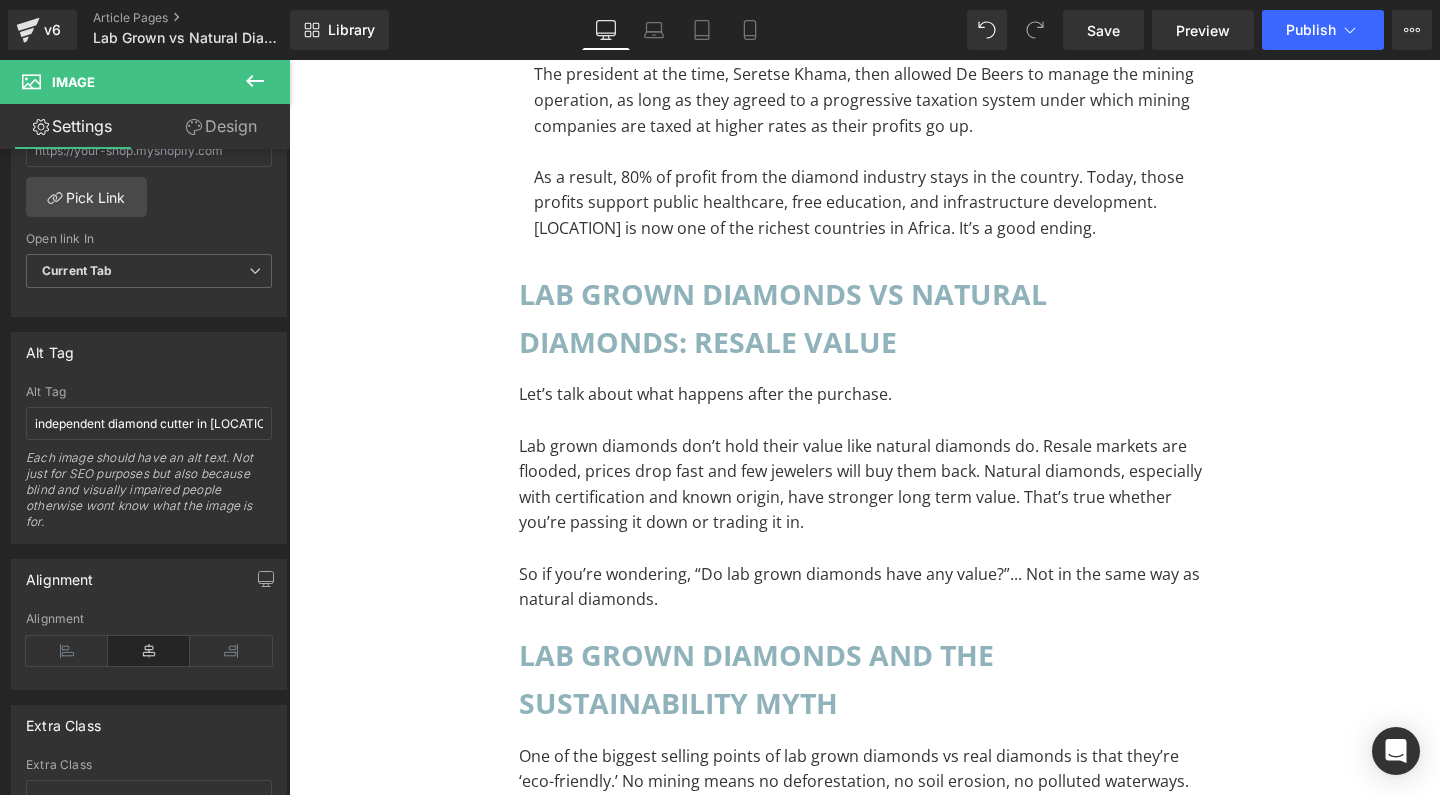 click 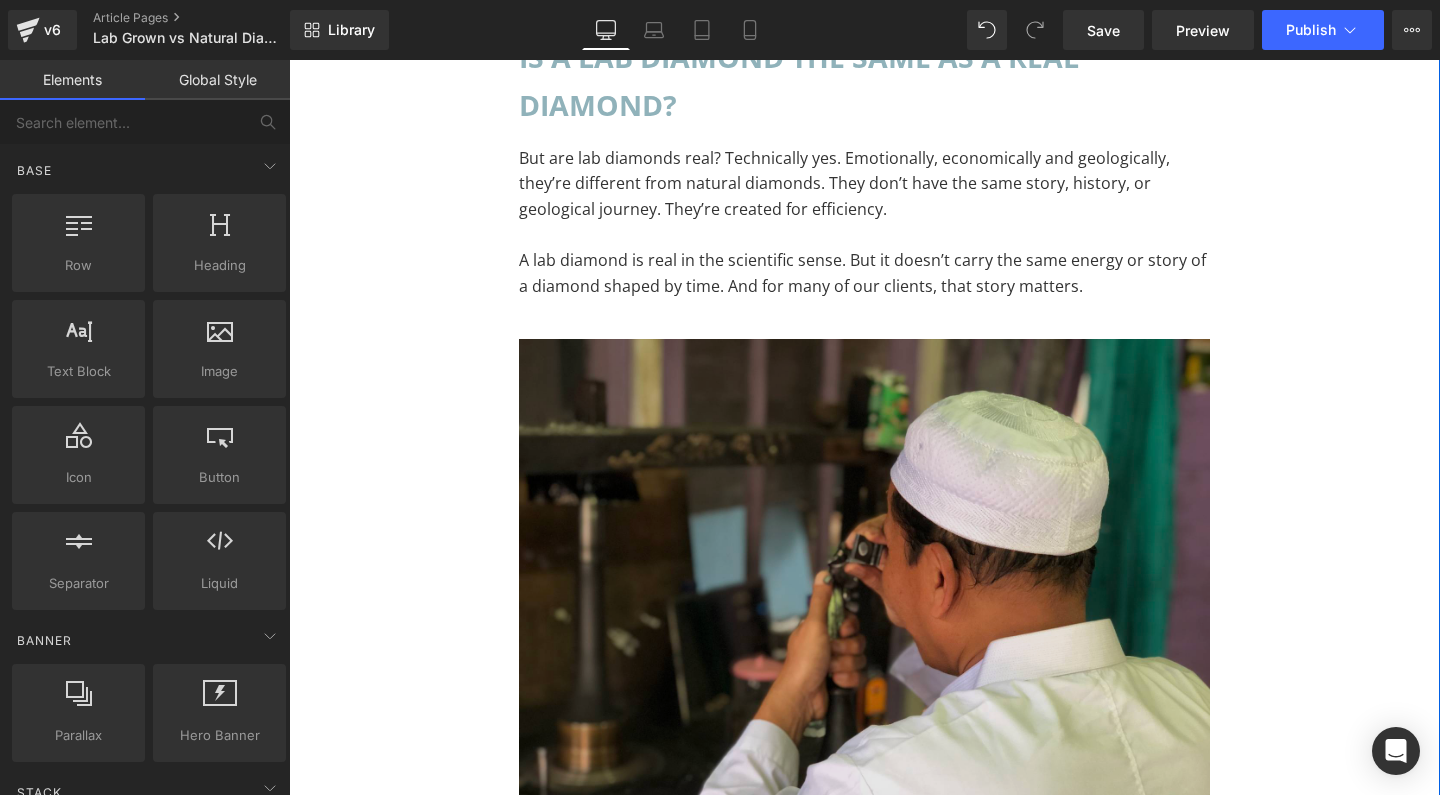 scroll, scrollTop: 12932, scrollLeft: 0, axis: vertical 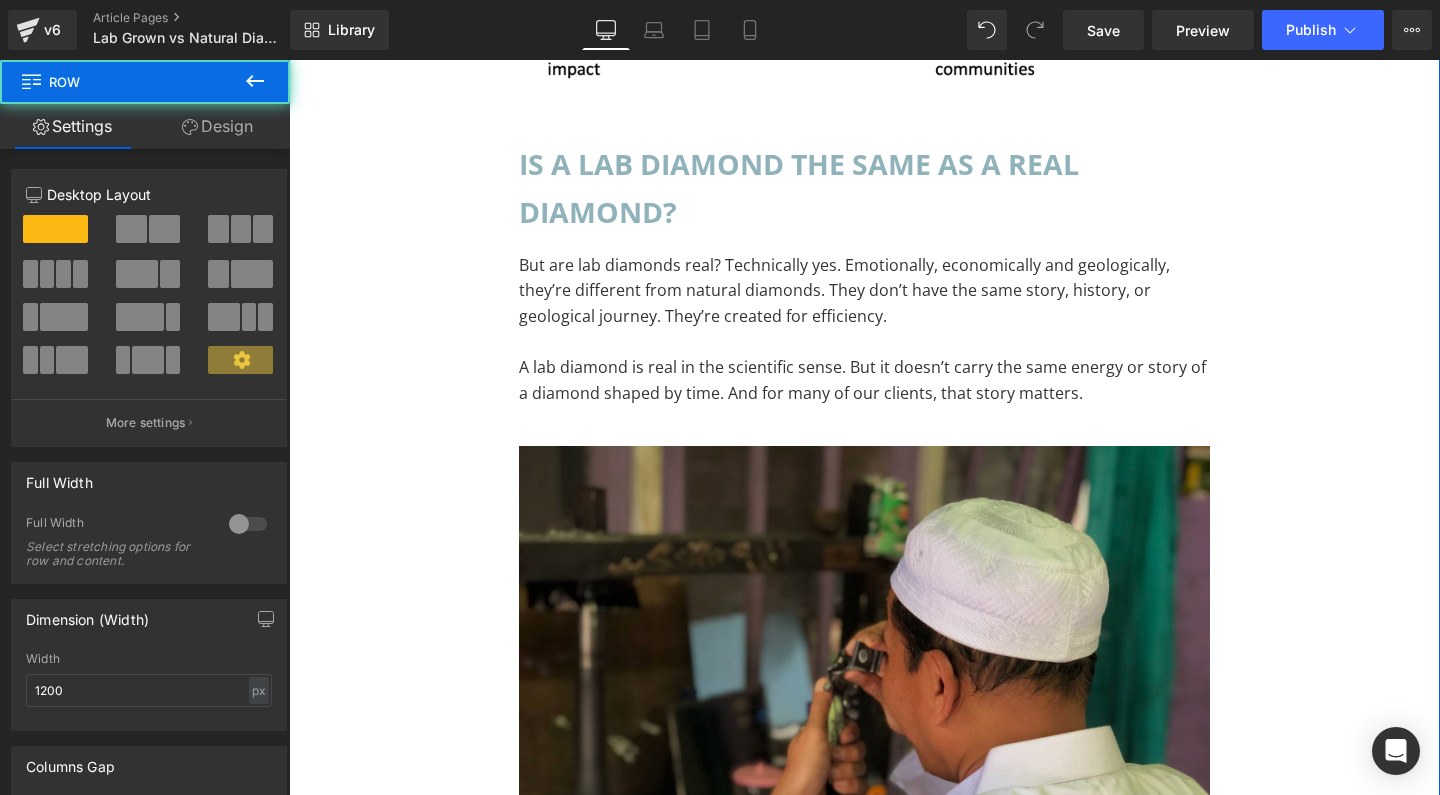 drag, startPoint x: 1405, startPoint y: 361, endPoint x: 902, endPoint y: 418, distance: 506.21933 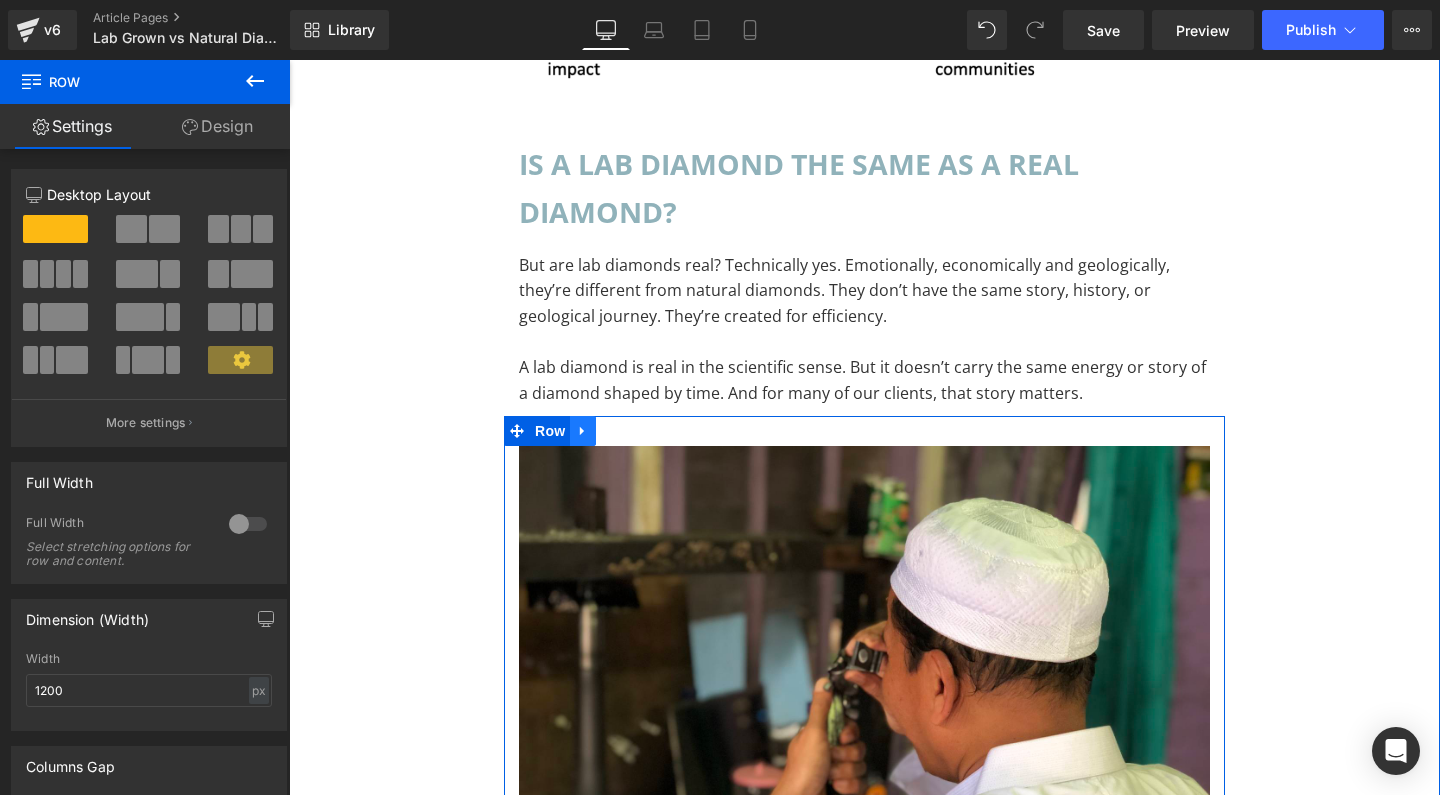 click at bounding box center [583, 431] 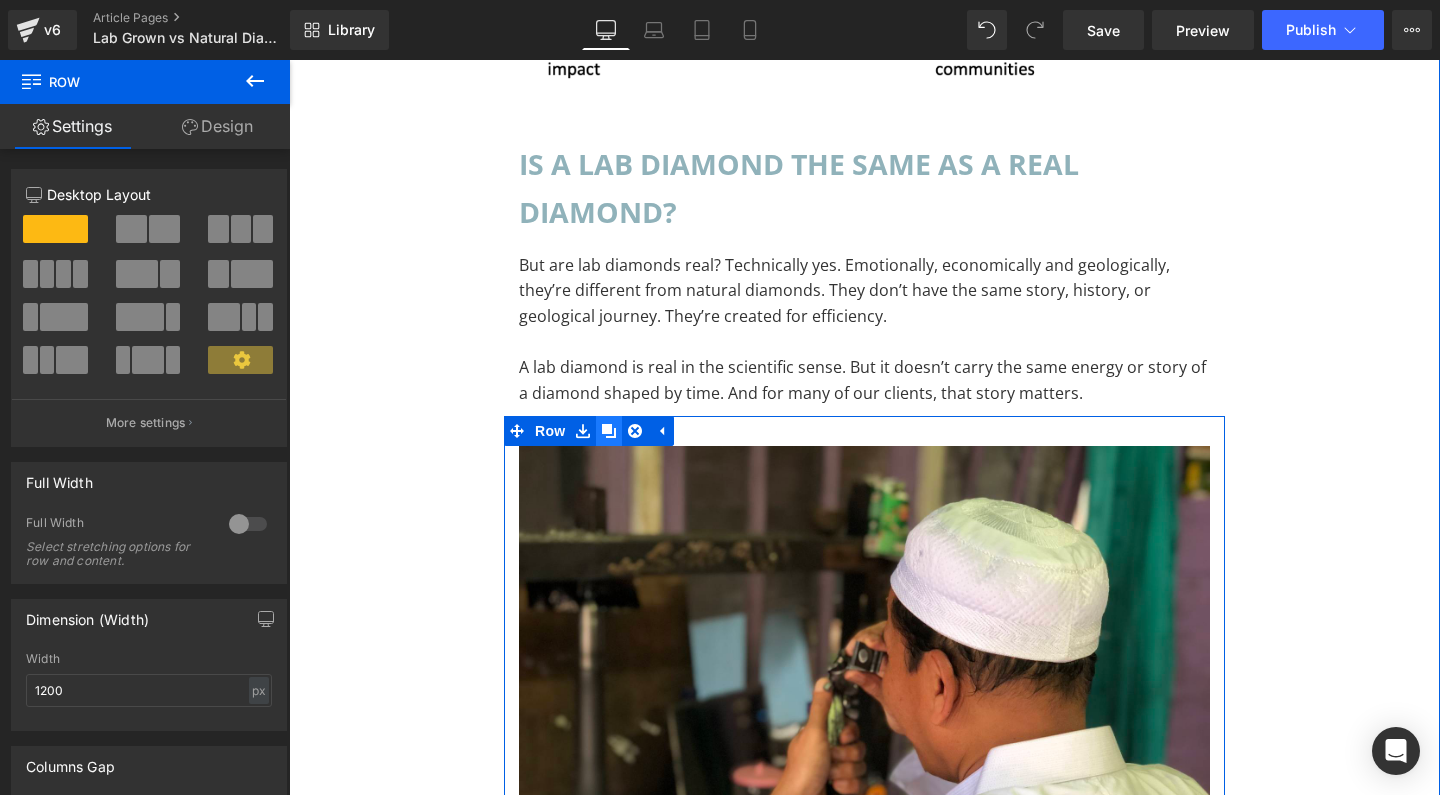 click 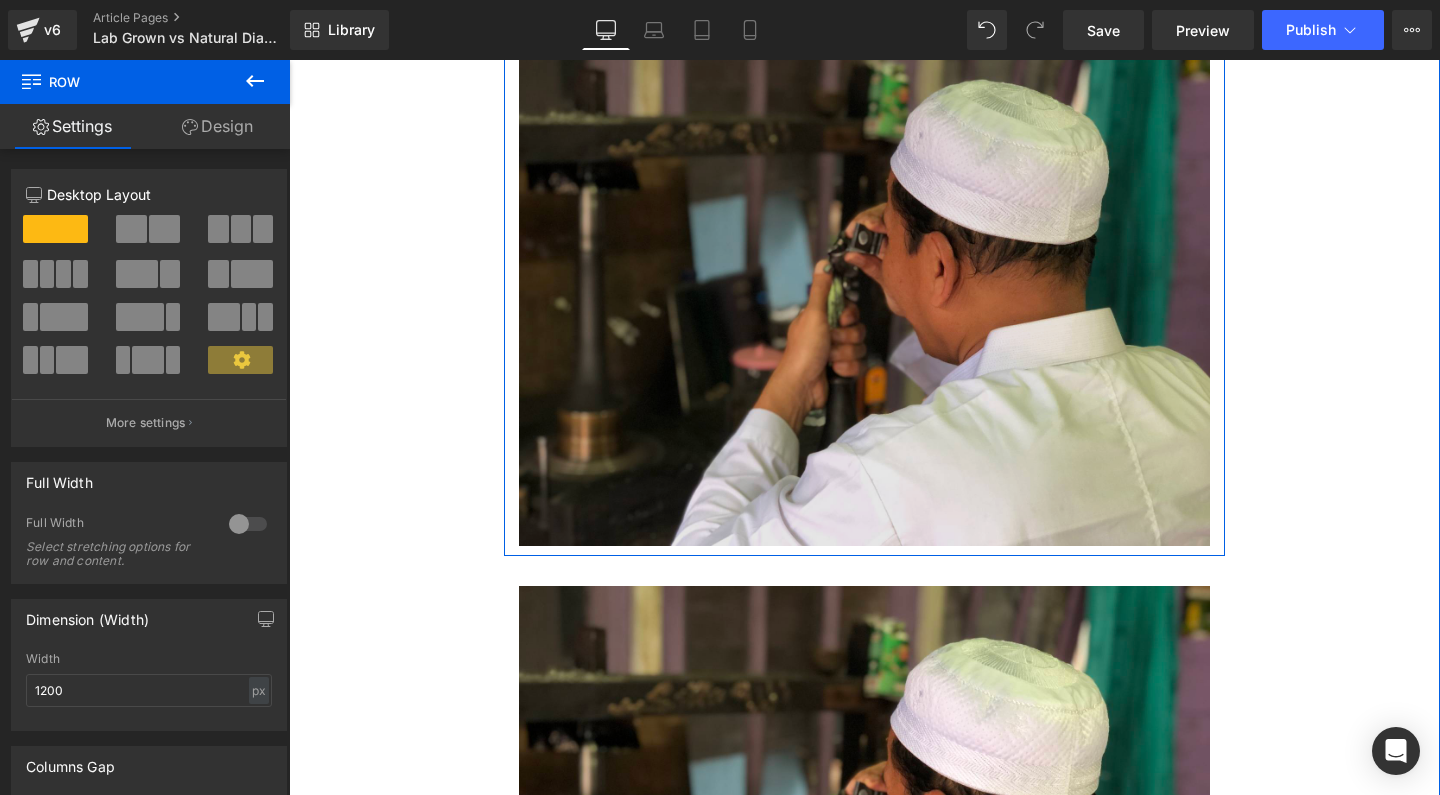 scroll, scrollTop: 13340, scrollLeft: 0, axis: vertical 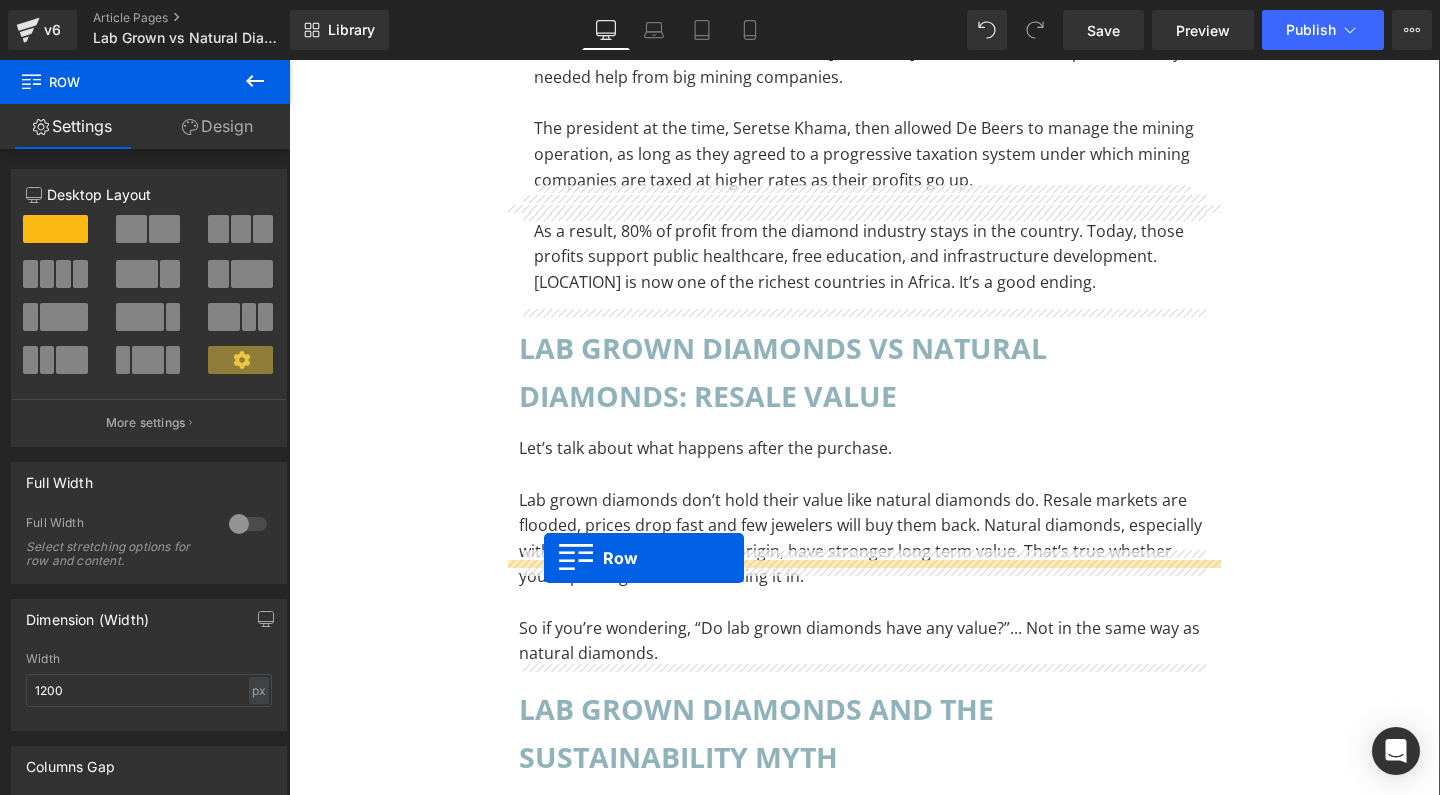 drag, startPoint x: 513, startPoint y: 433, endPoint x: 543, endPoint y: 558, distance: 128.5496 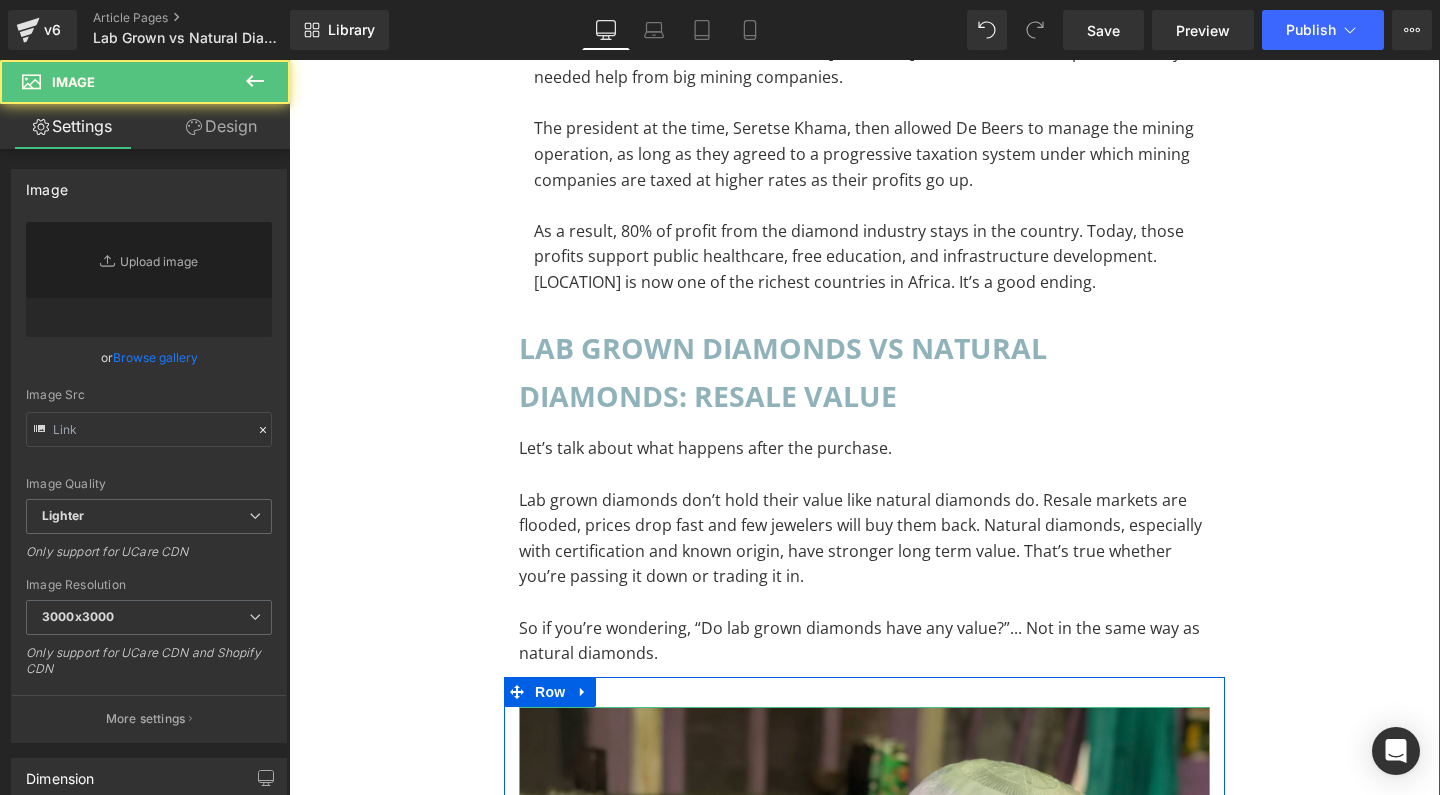 click at bounding box center [864, 966] 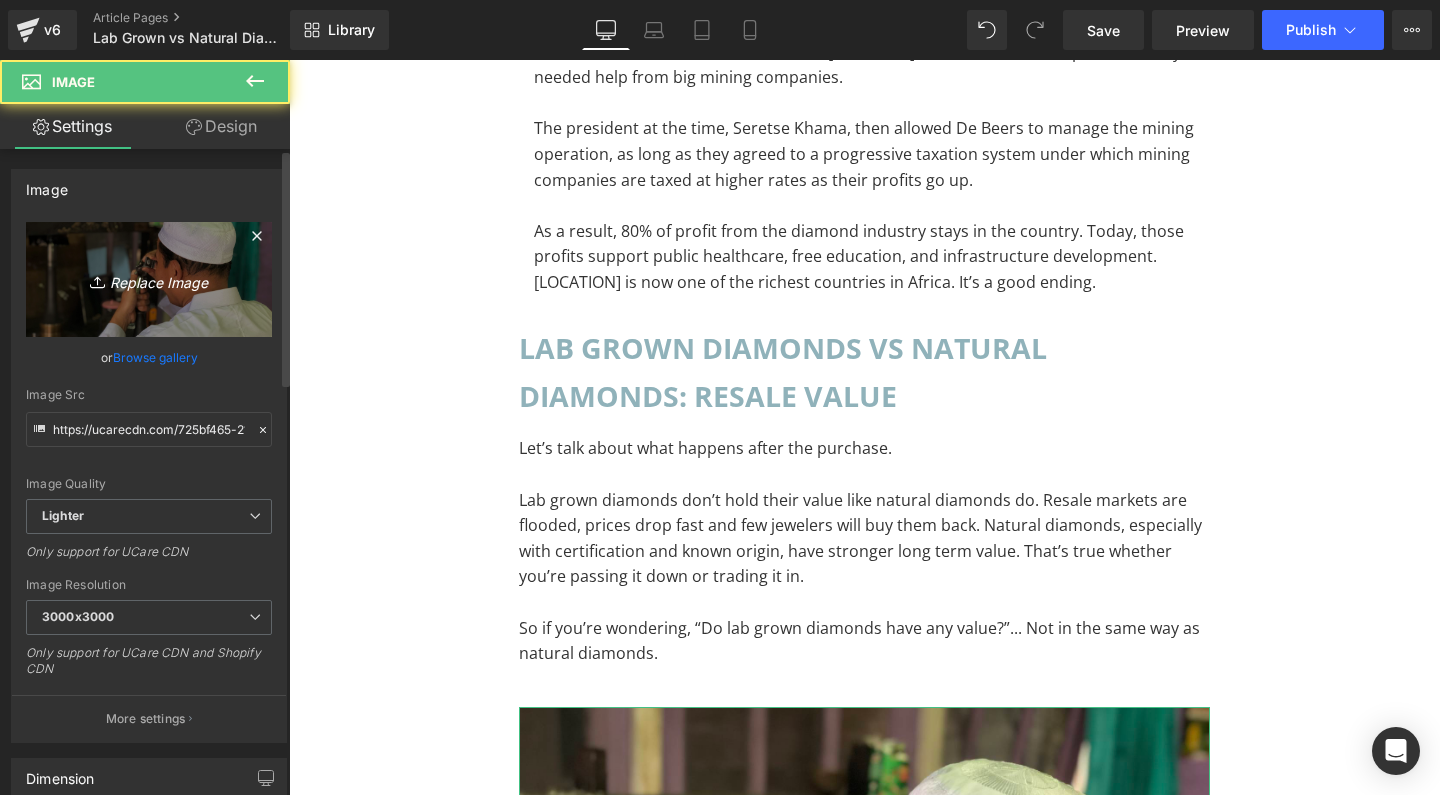 click on "Replace Image" at bounding box center (149, 279) 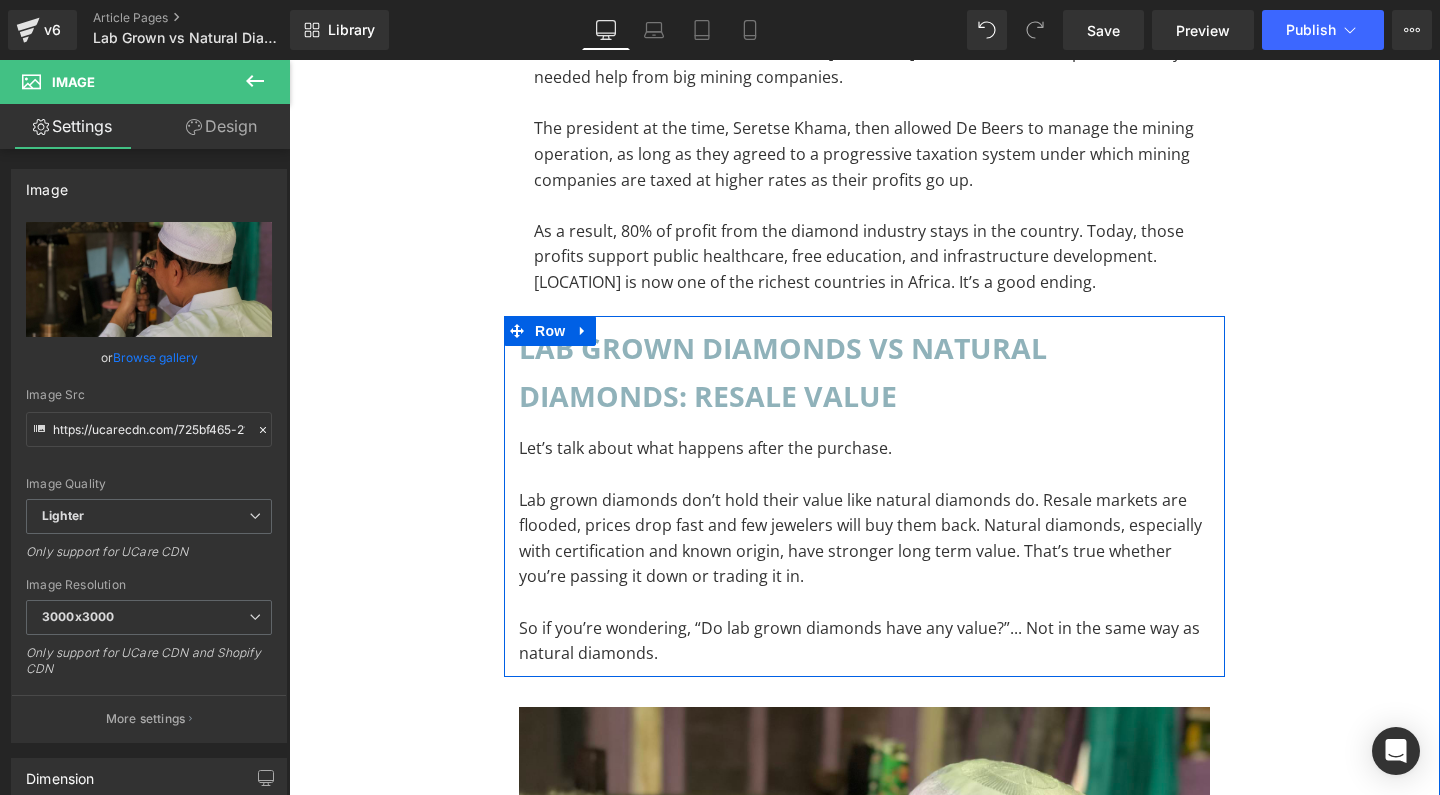 type on "C:\fakepath\panning for natural diamonds in [LOCATION].JPG" 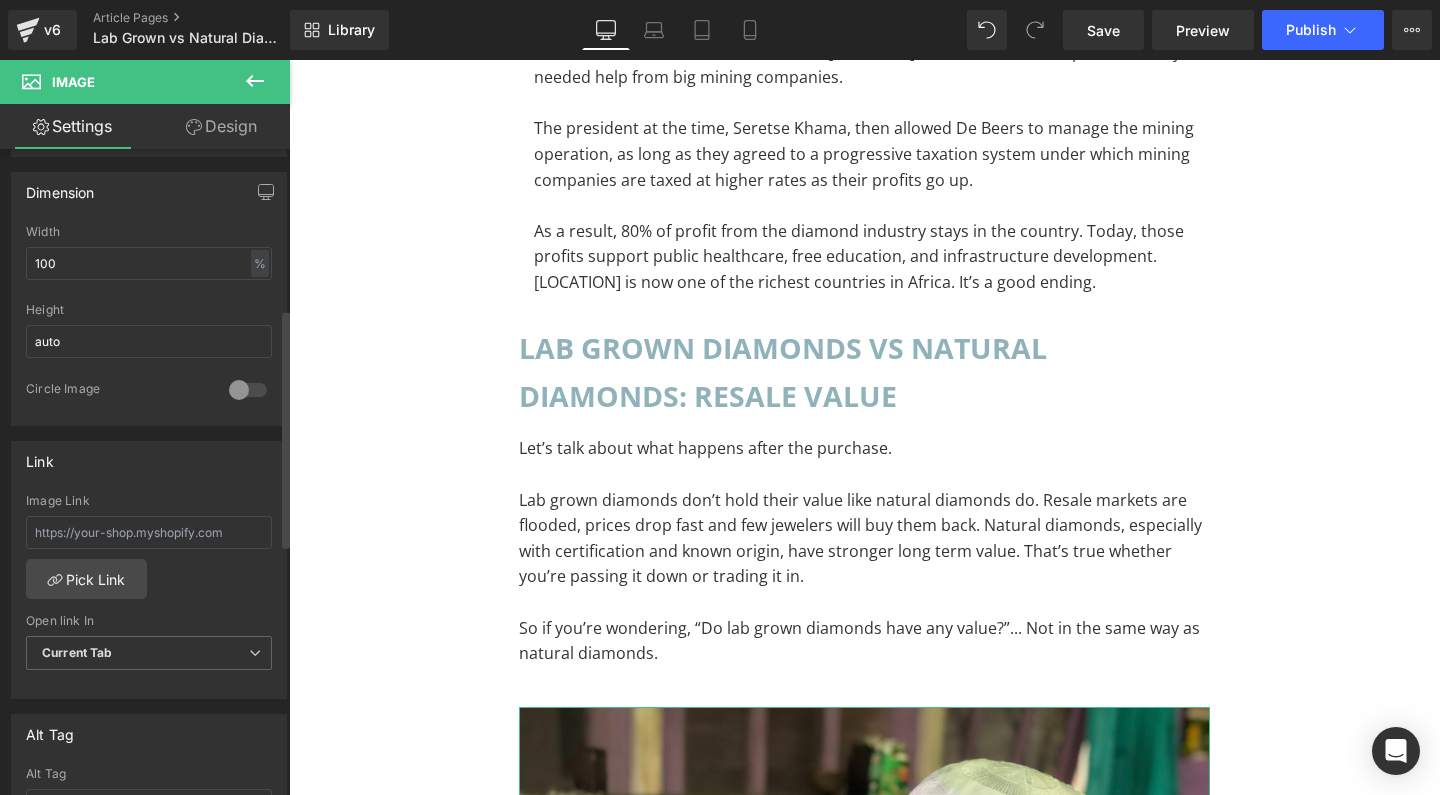 scroll, scrollTop: 882, scrollLeft: 0, axis: vertical 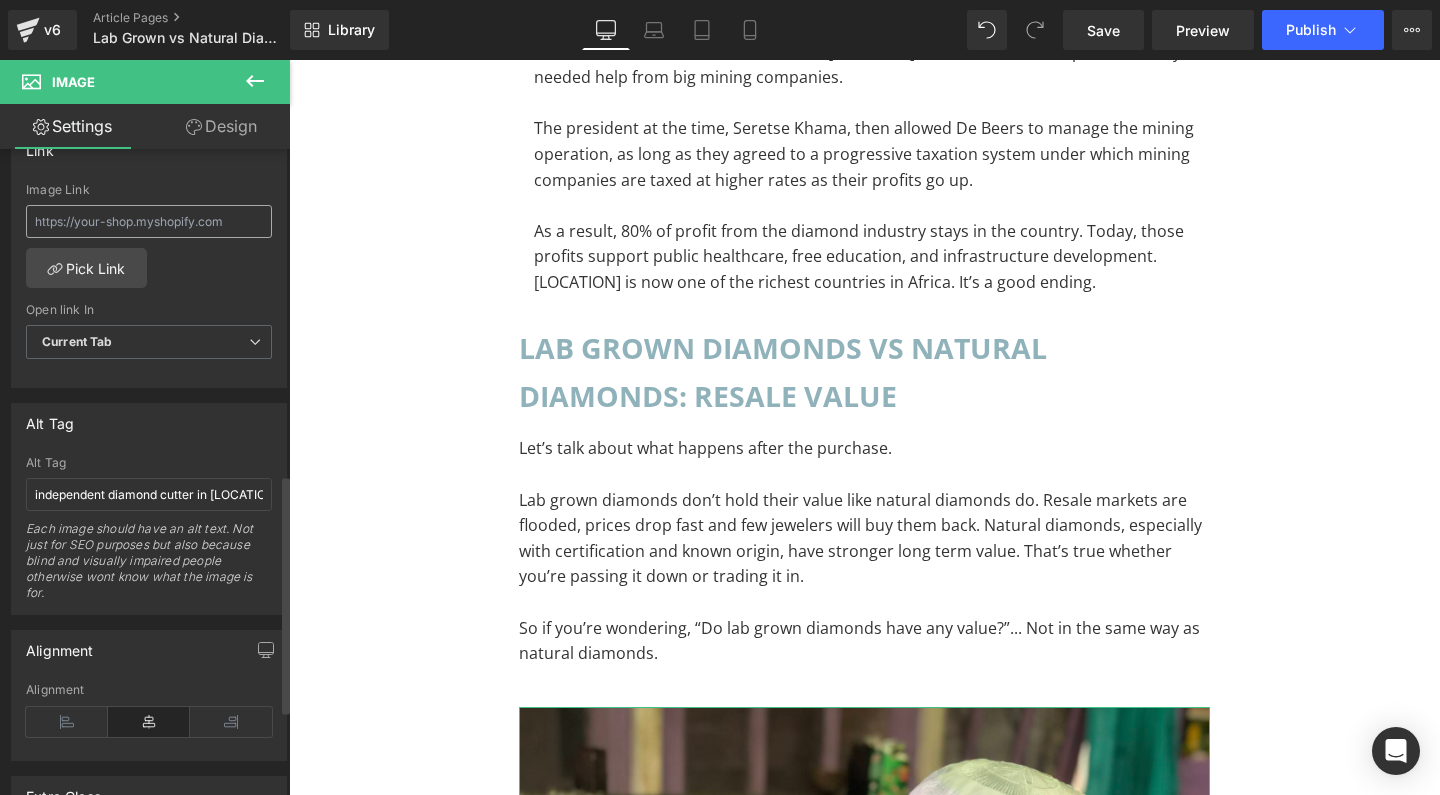 type 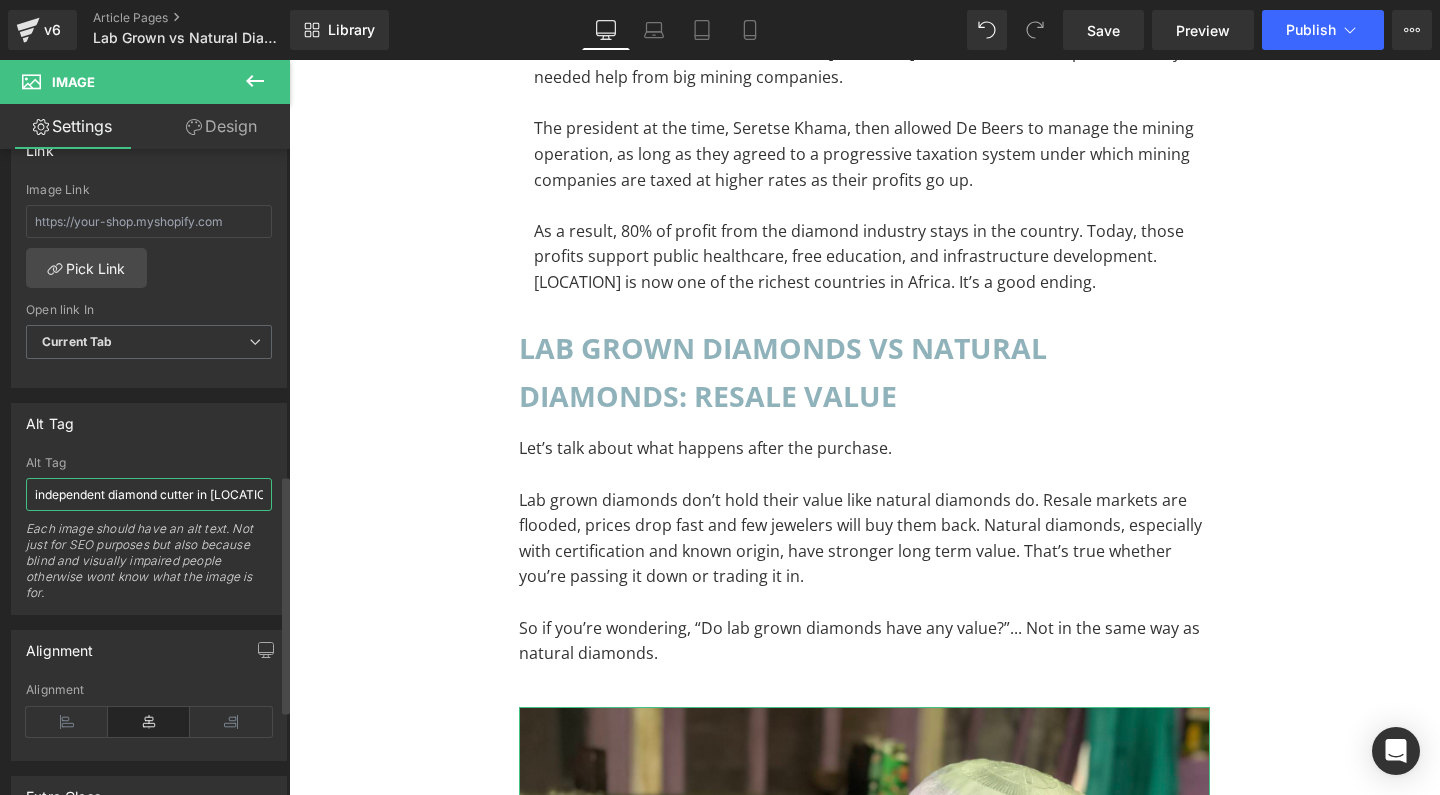 click on "independent diamond cutter in [LOCATION]" at bounding box center (149, 494) 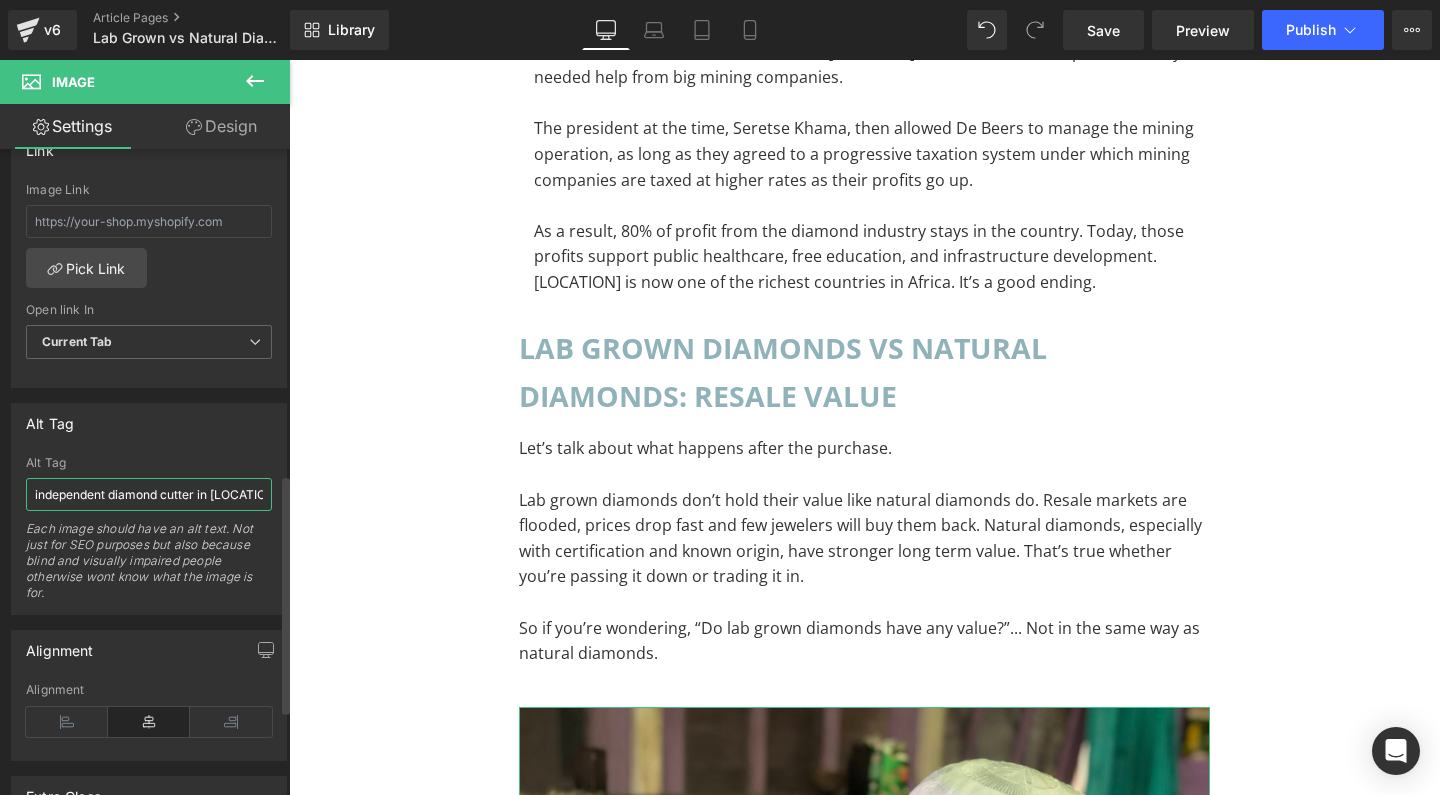 click on "independent diamond cutter in [LOCATION]" at bounding box center [149, 494] 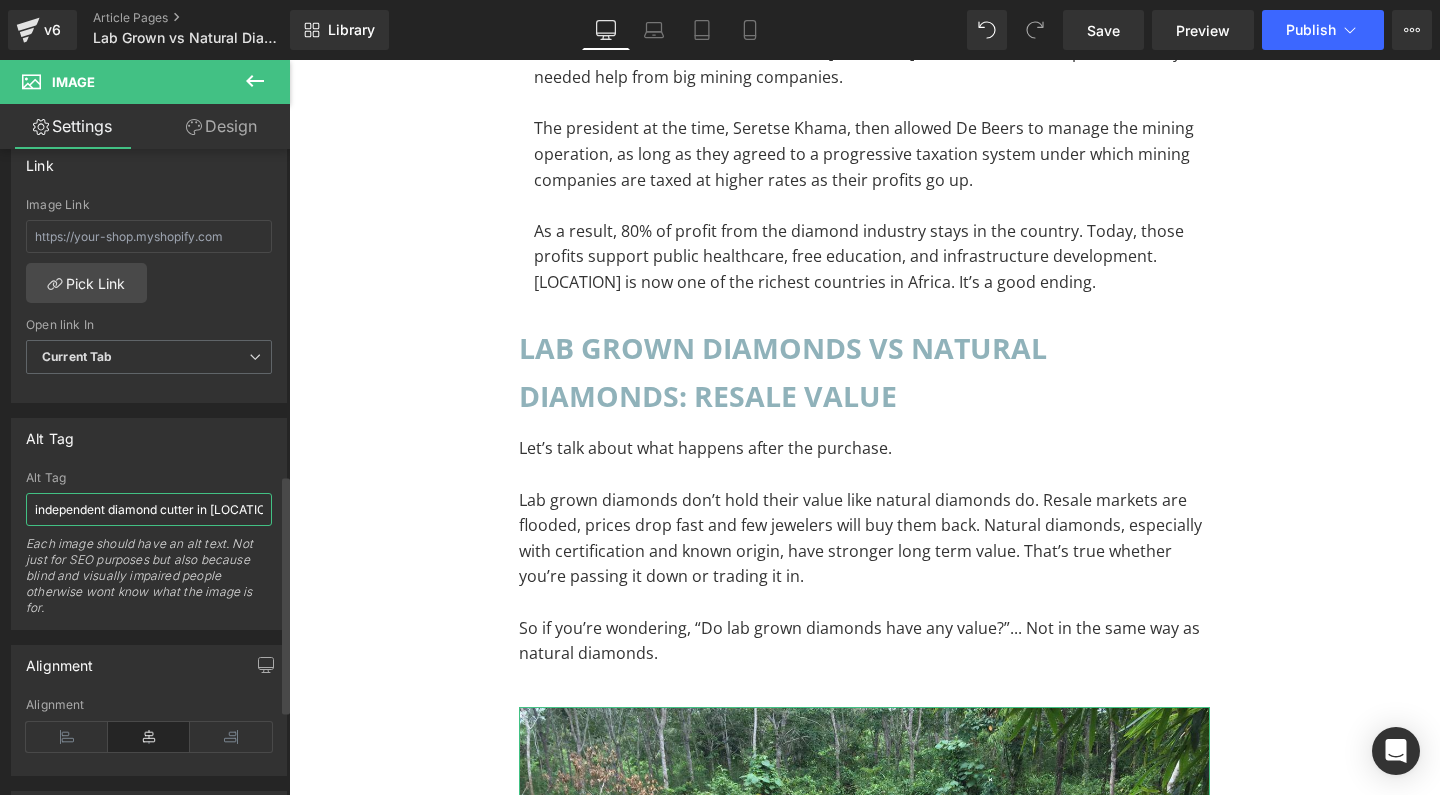 drag, startPoint x: 194, startPoint y: 496, endPoint x: 0, endPoint y: 491, distance: 194.06442 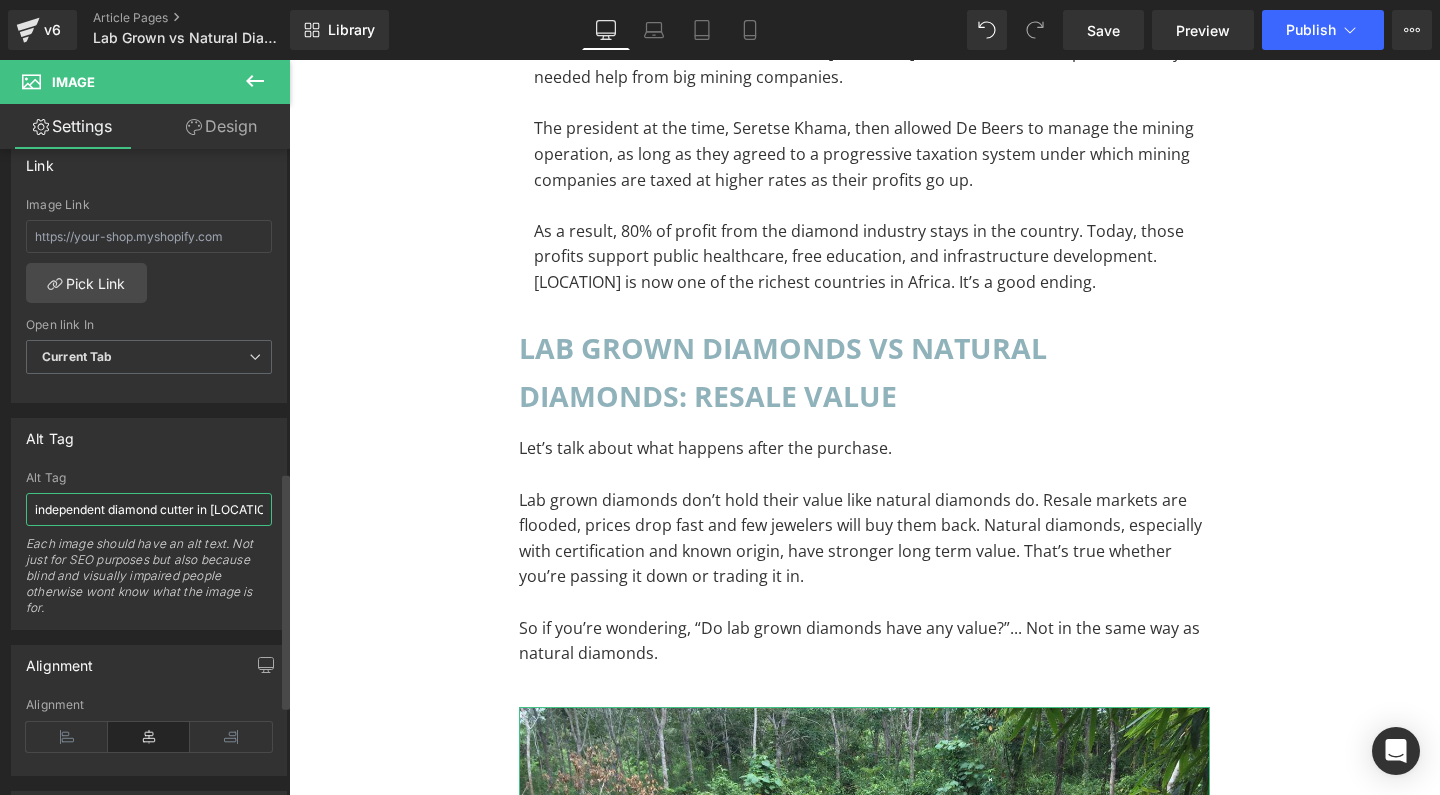 drag, startPoint x: 196, startPoint y: 510, endPoint x: 0, endPoint y: 509, distance: 196.00255 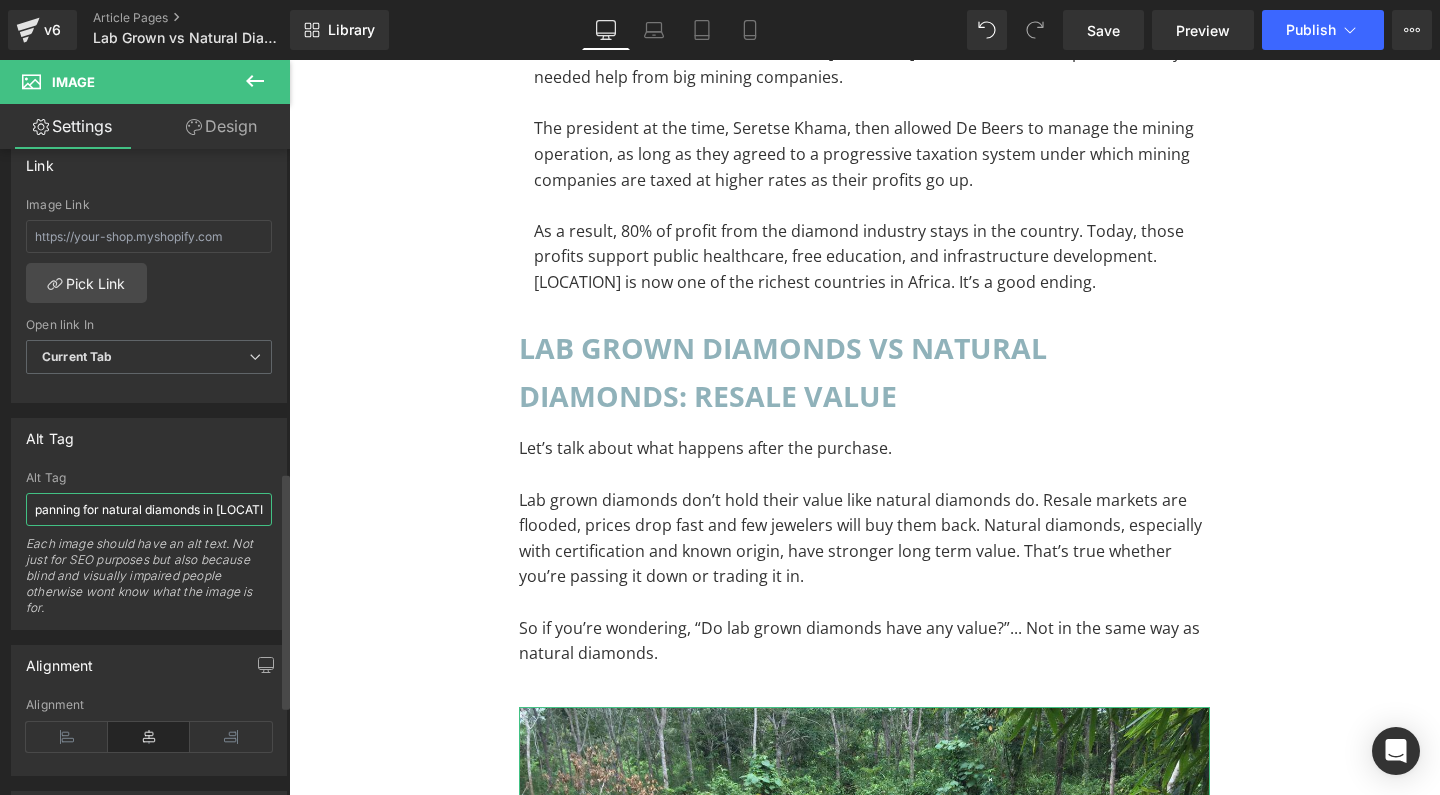 scroll, scrollTop: 11270, scrollLeft: 0, axis: vertical 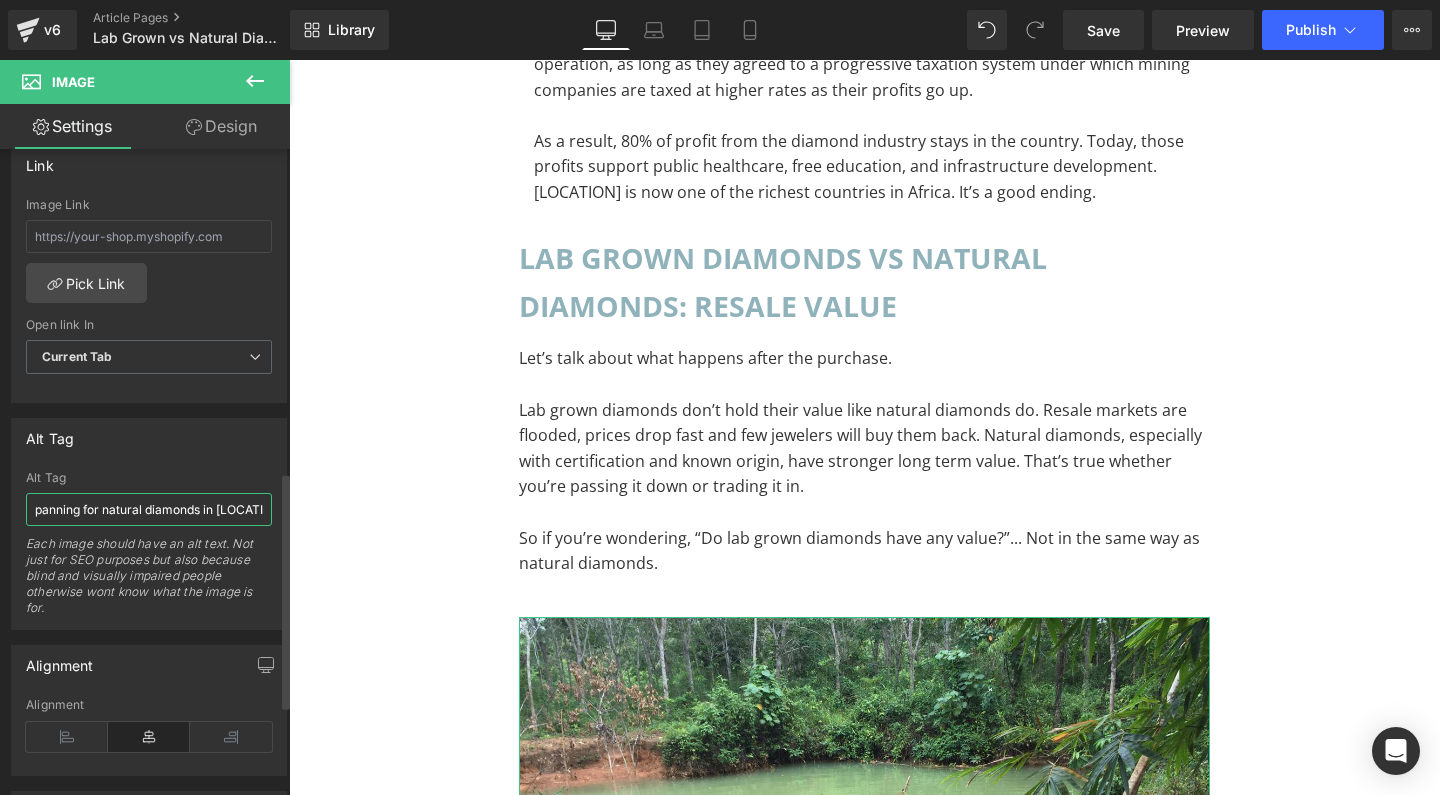 click on "panning for natural diamonds in [LOCATION]" at bounding box center [149, 509] 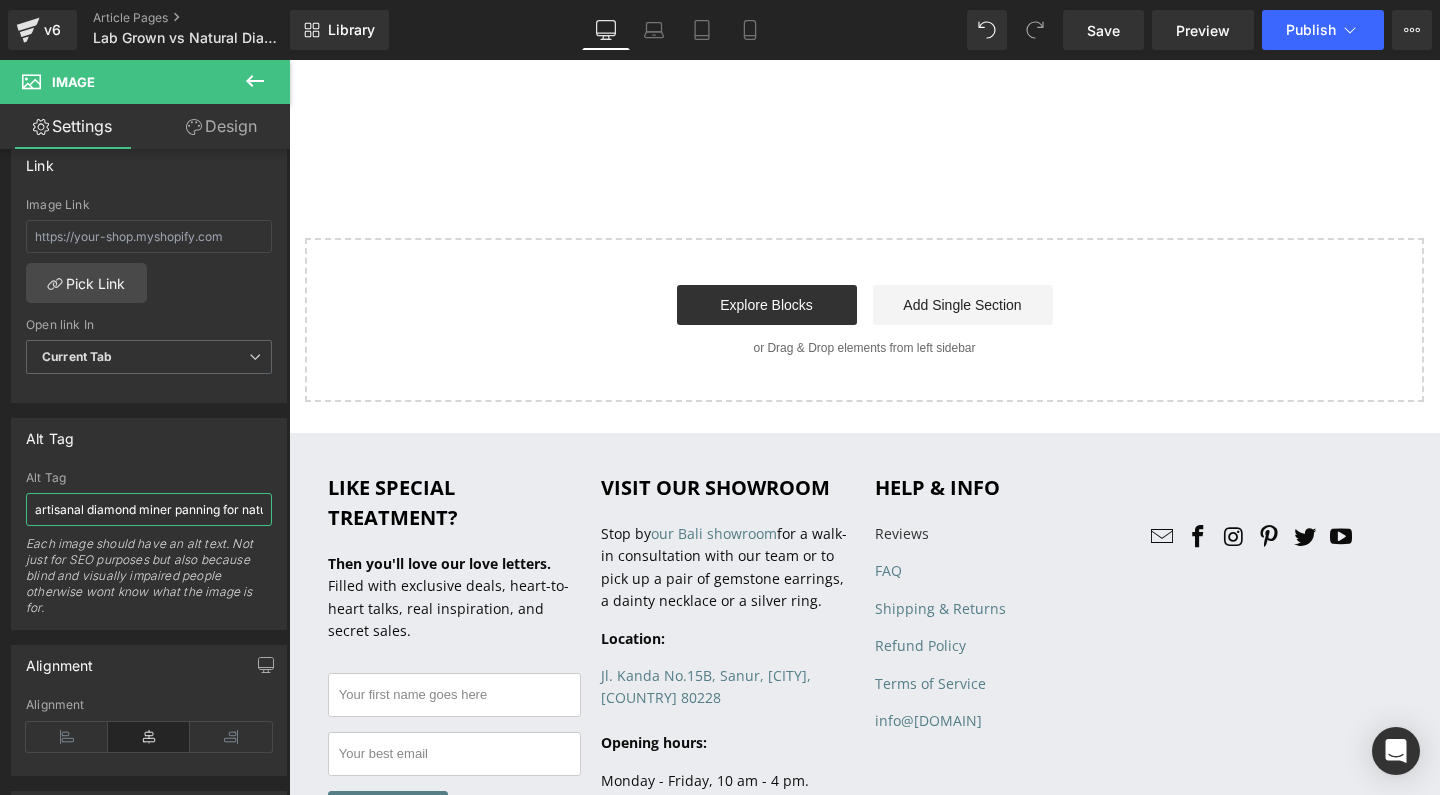 scroll, scrollTop: 18103, scrollLeft: 0, axis: vertical 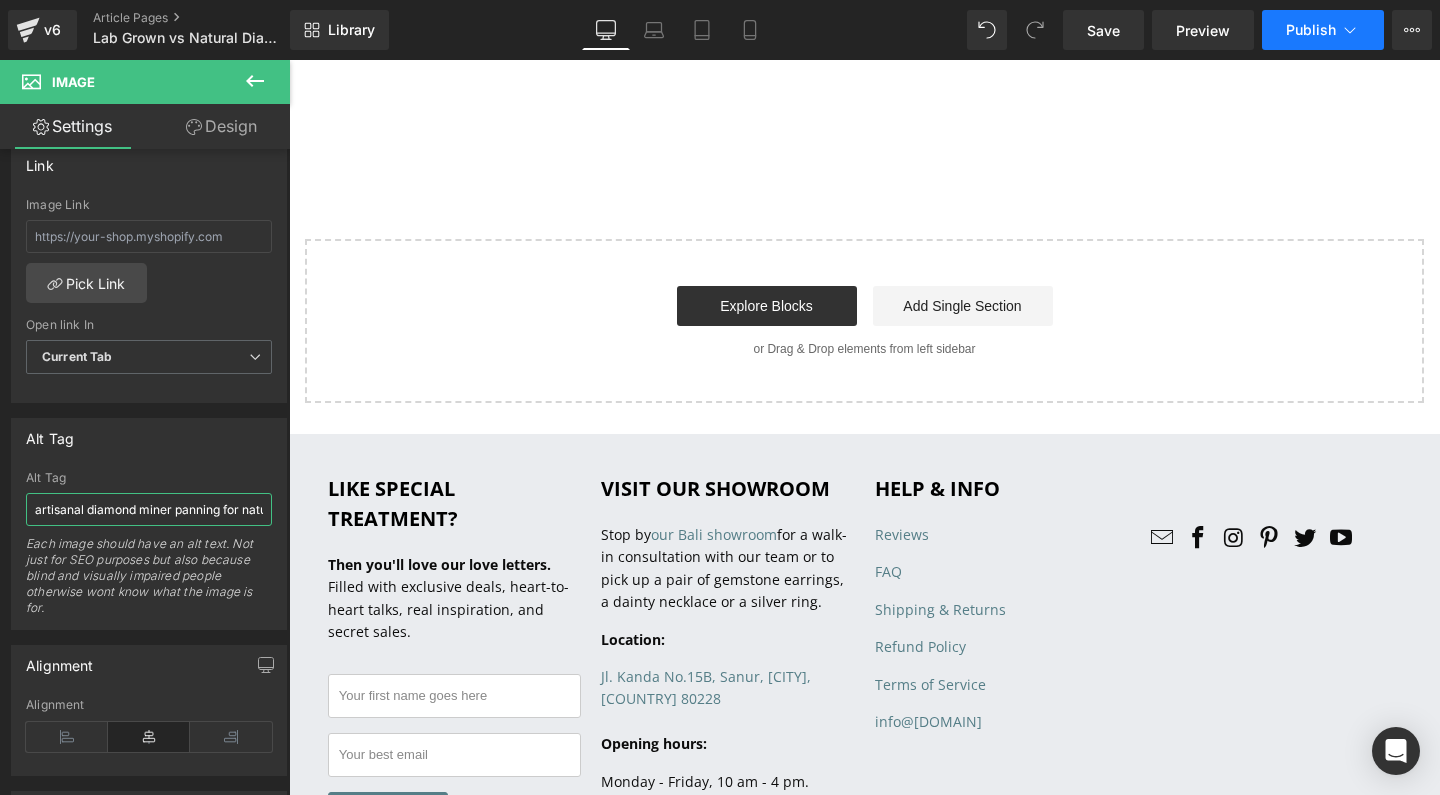 type on "artisanal diamond miner panning for natural diamonds in [LOCATION]" 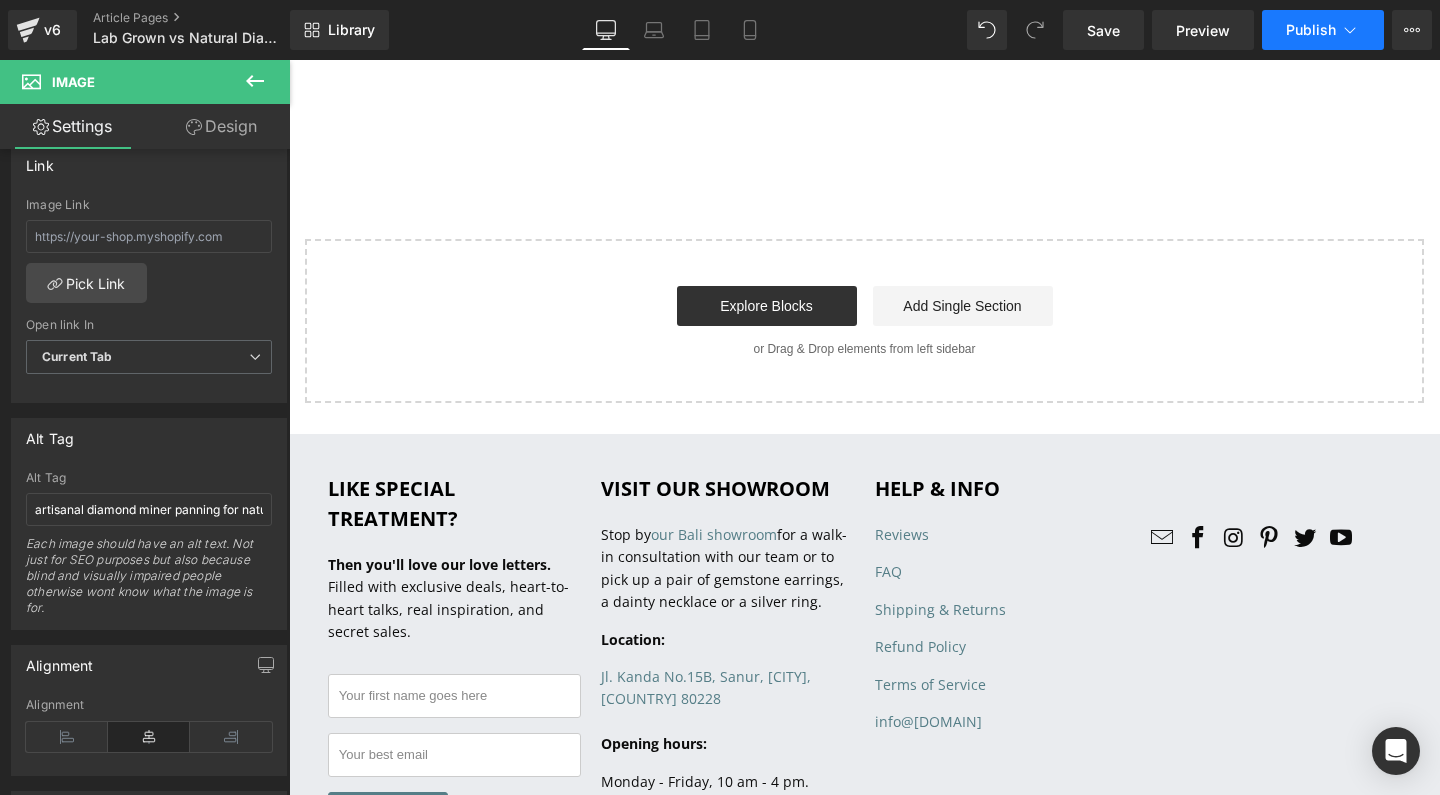 click on "Publish" at bounding box center (1323, 30) 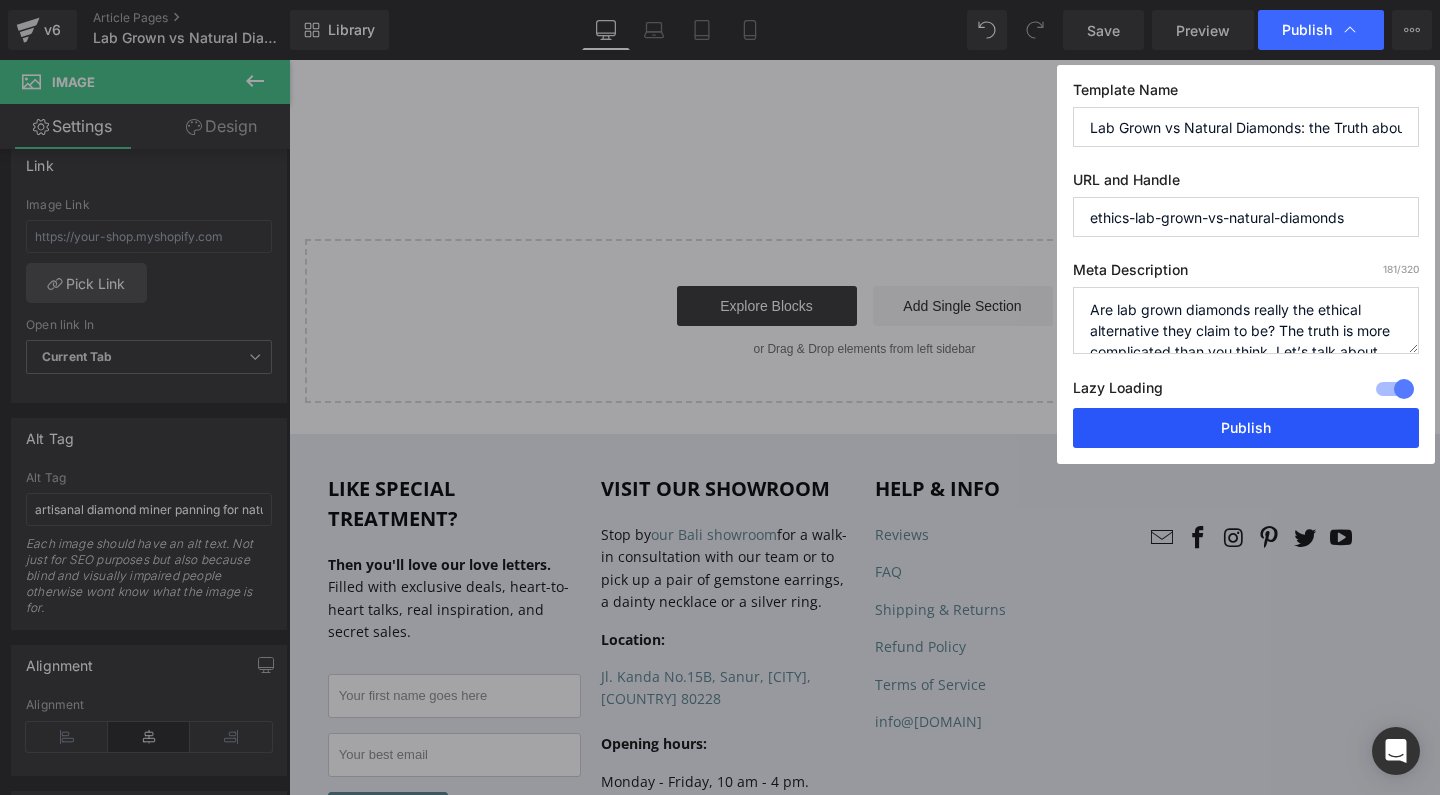 click on "Publish" at bounding box center [1246, 428] 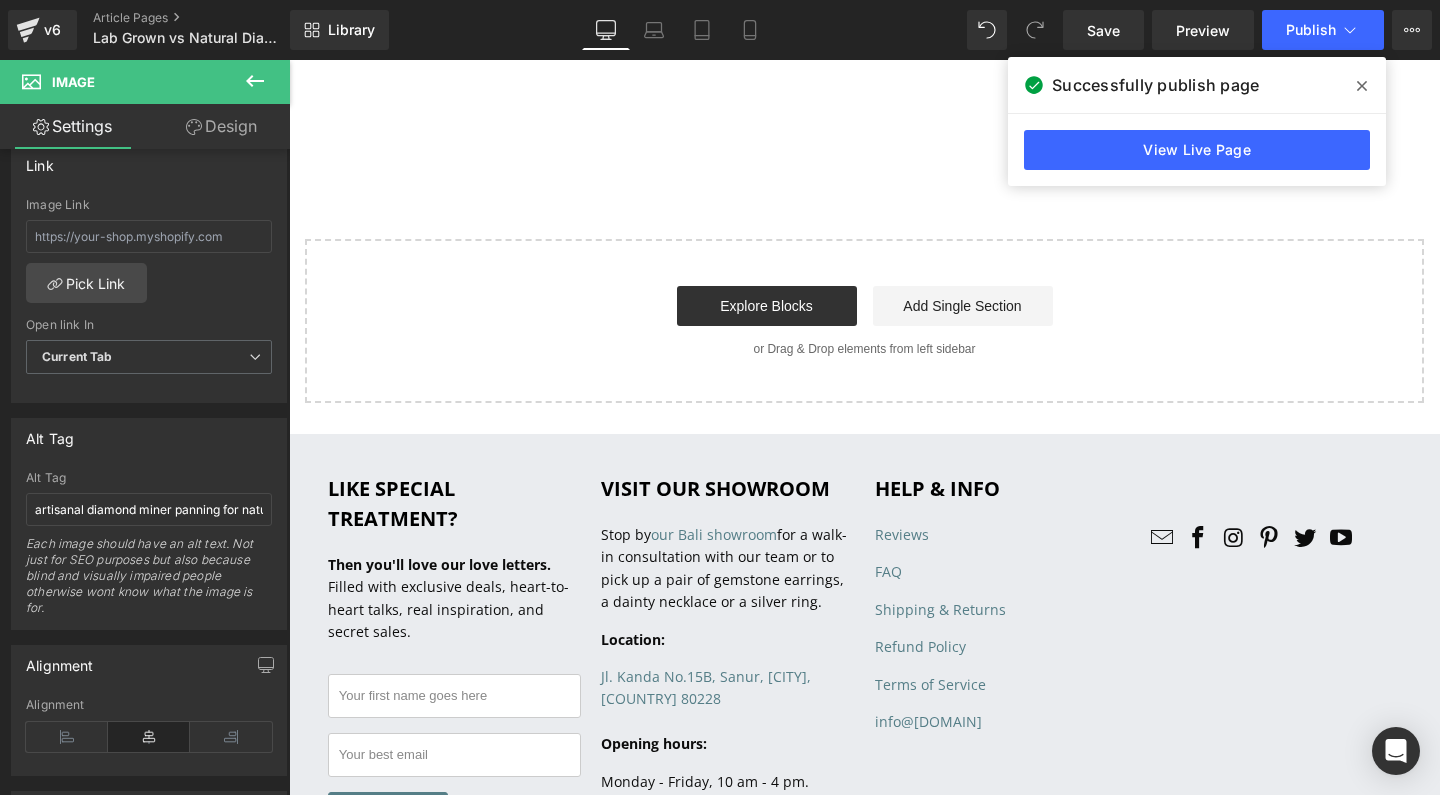 click 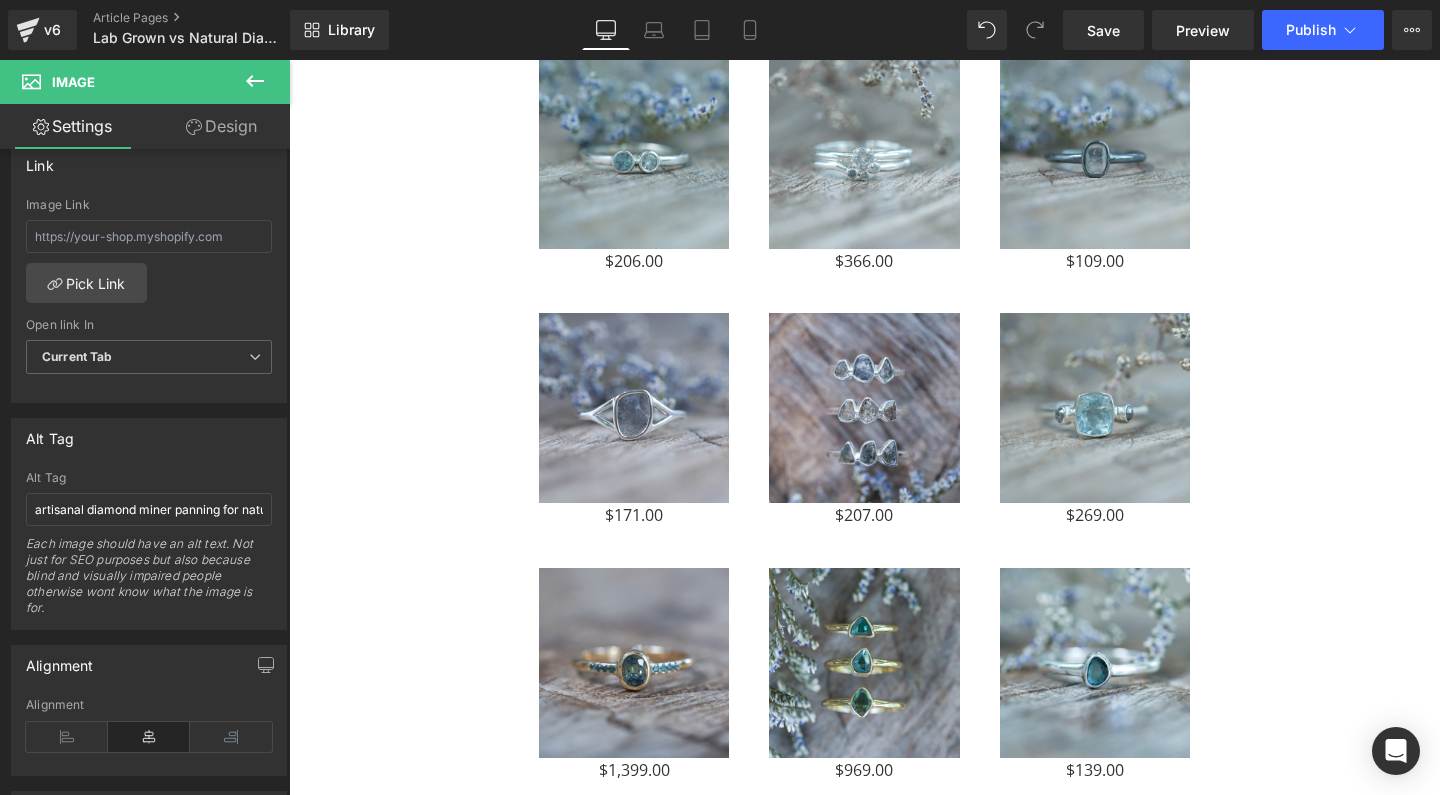 scroll, scrollTop: 15703, scrollLeft: 0, axis: vertical 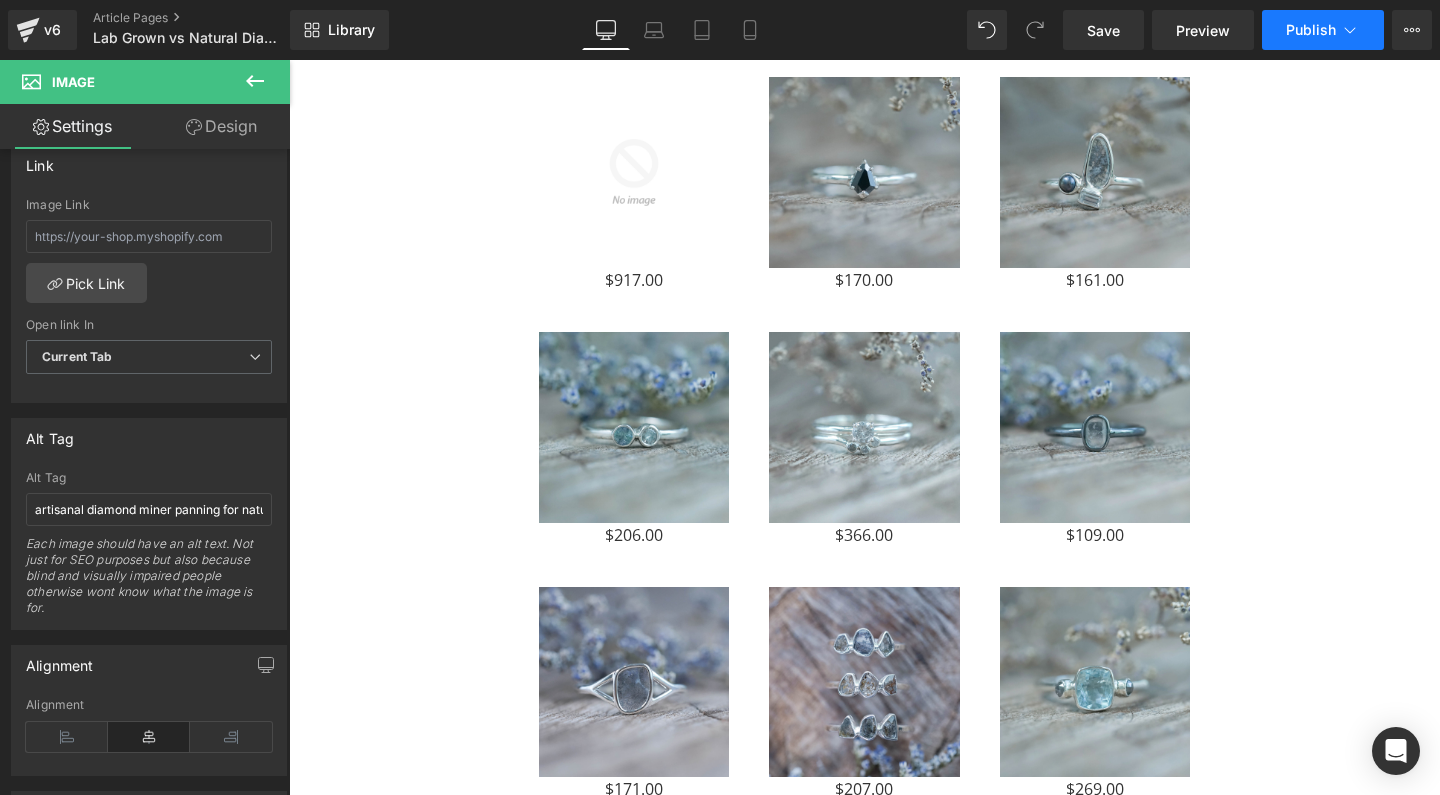 click 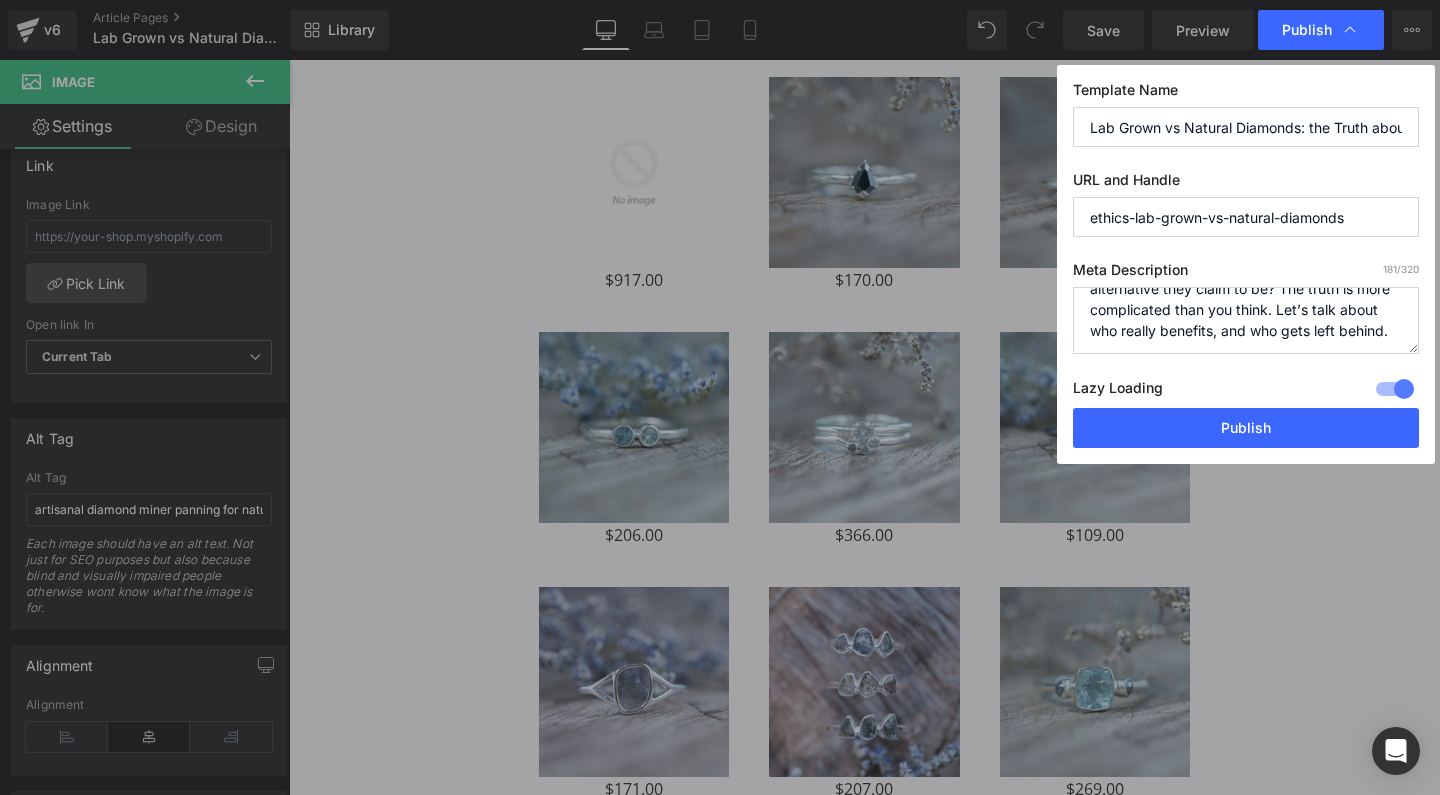 scroll, scrollTop: 42, scrollLeft: 0, axis: vertical 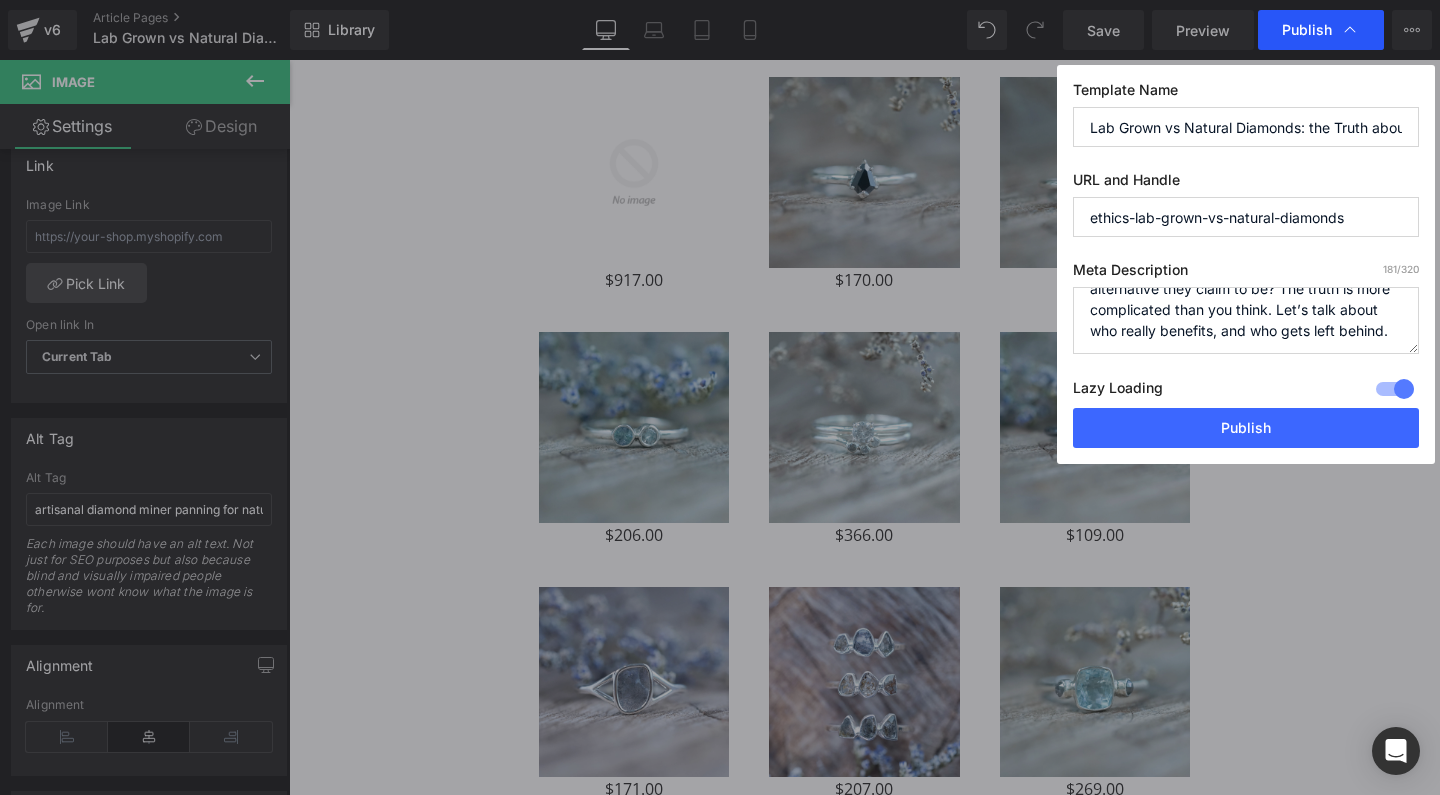 click 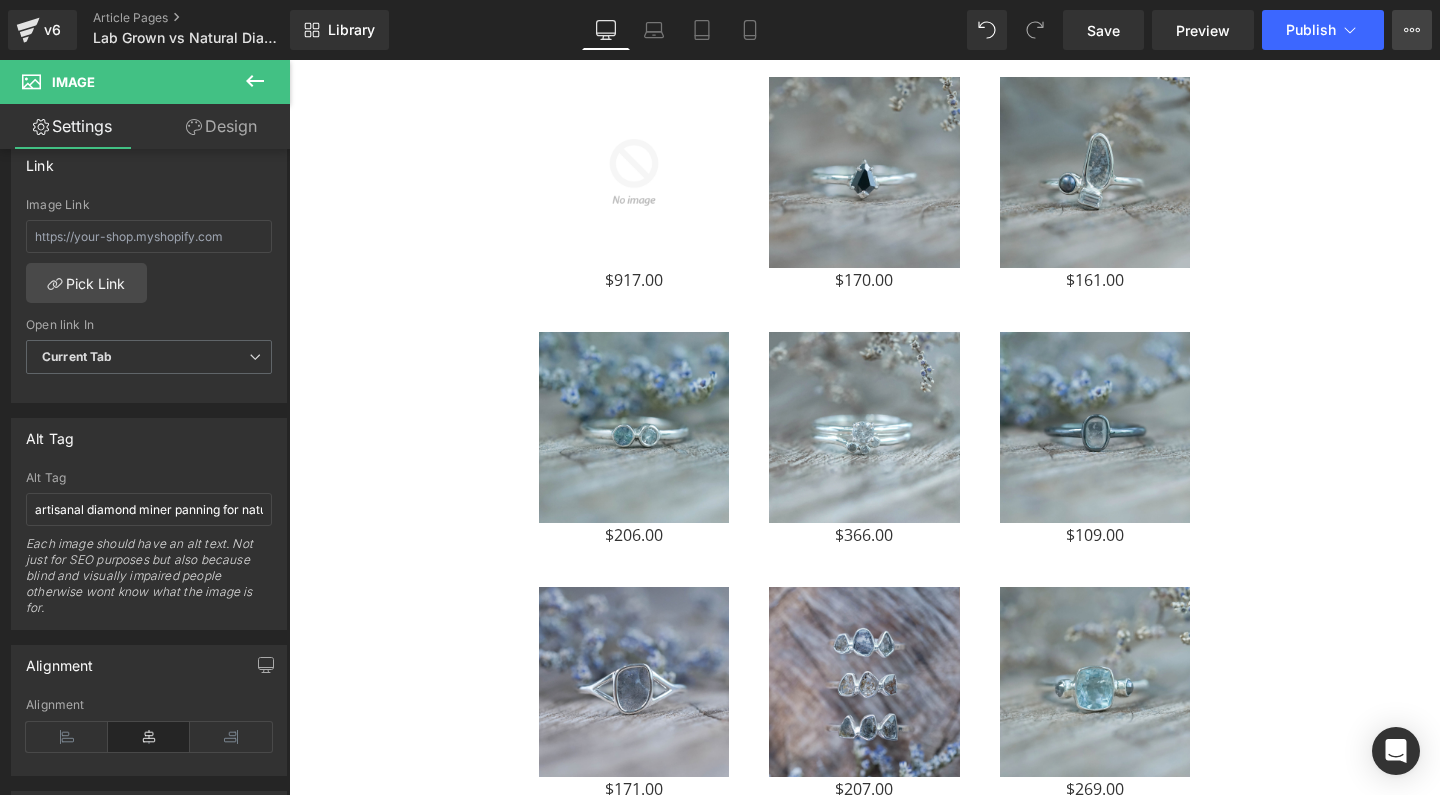 click 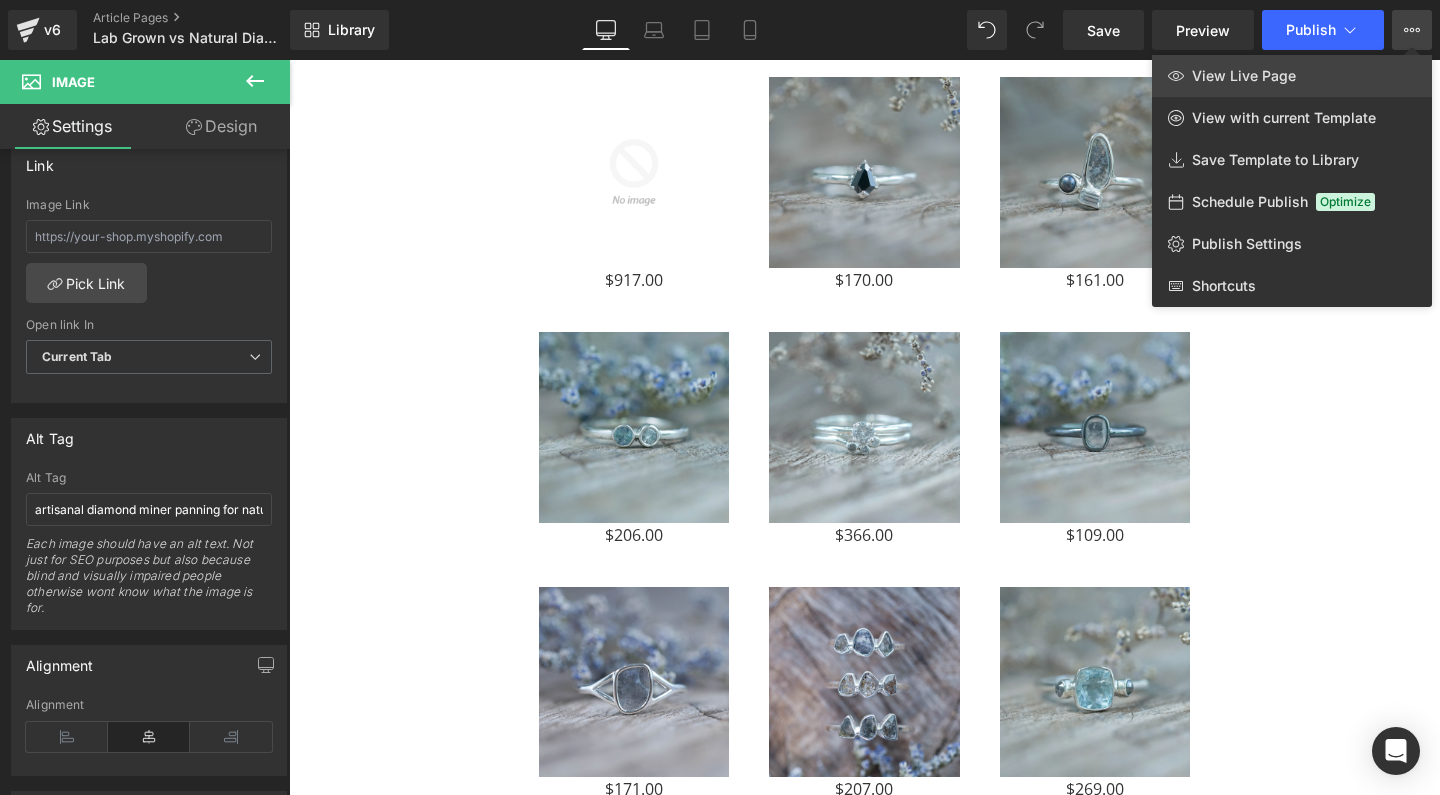 click on "View Live Page" at bounding box center (1292, 76) 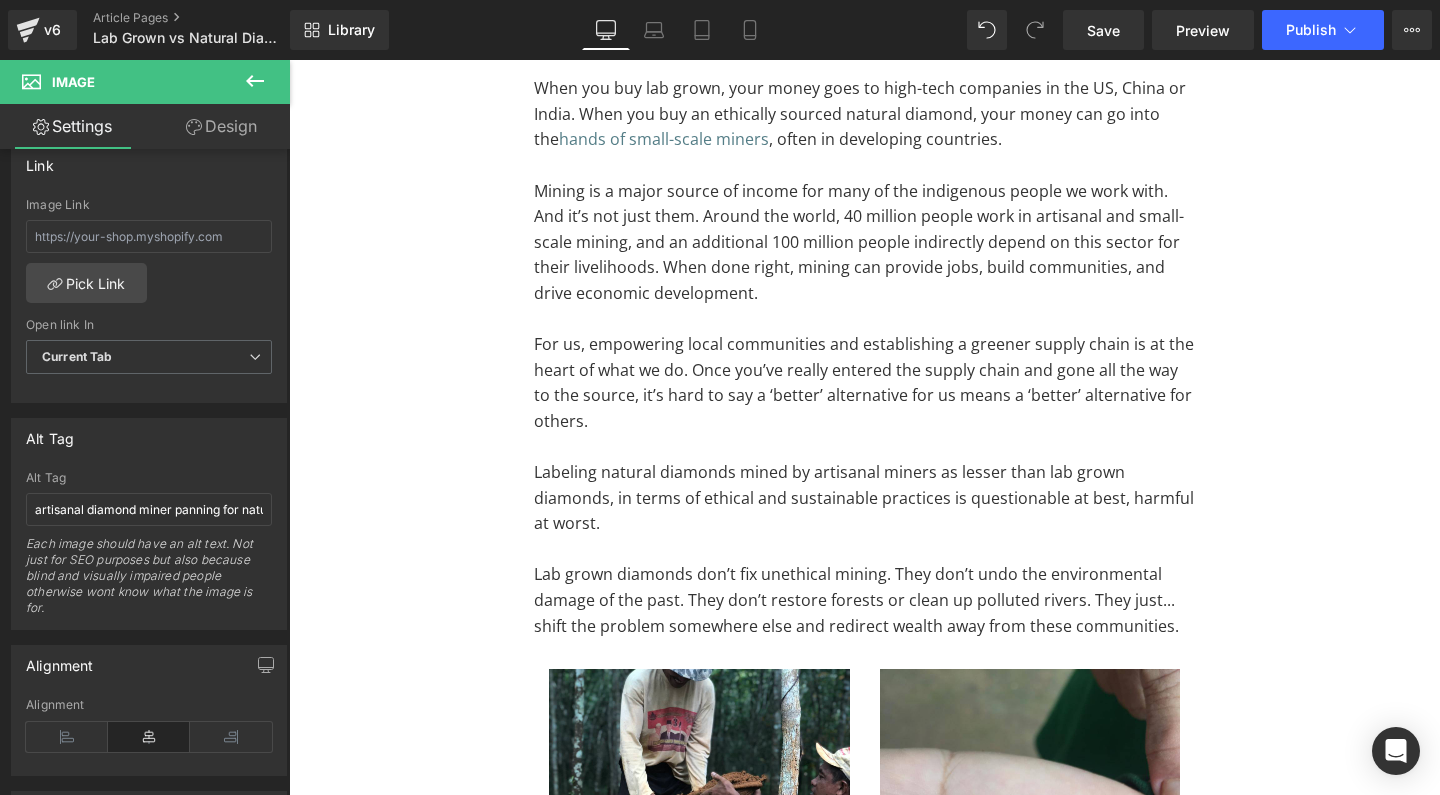 scroll, scrollTop: 5269, scrollLeft: 0, axis: vertical 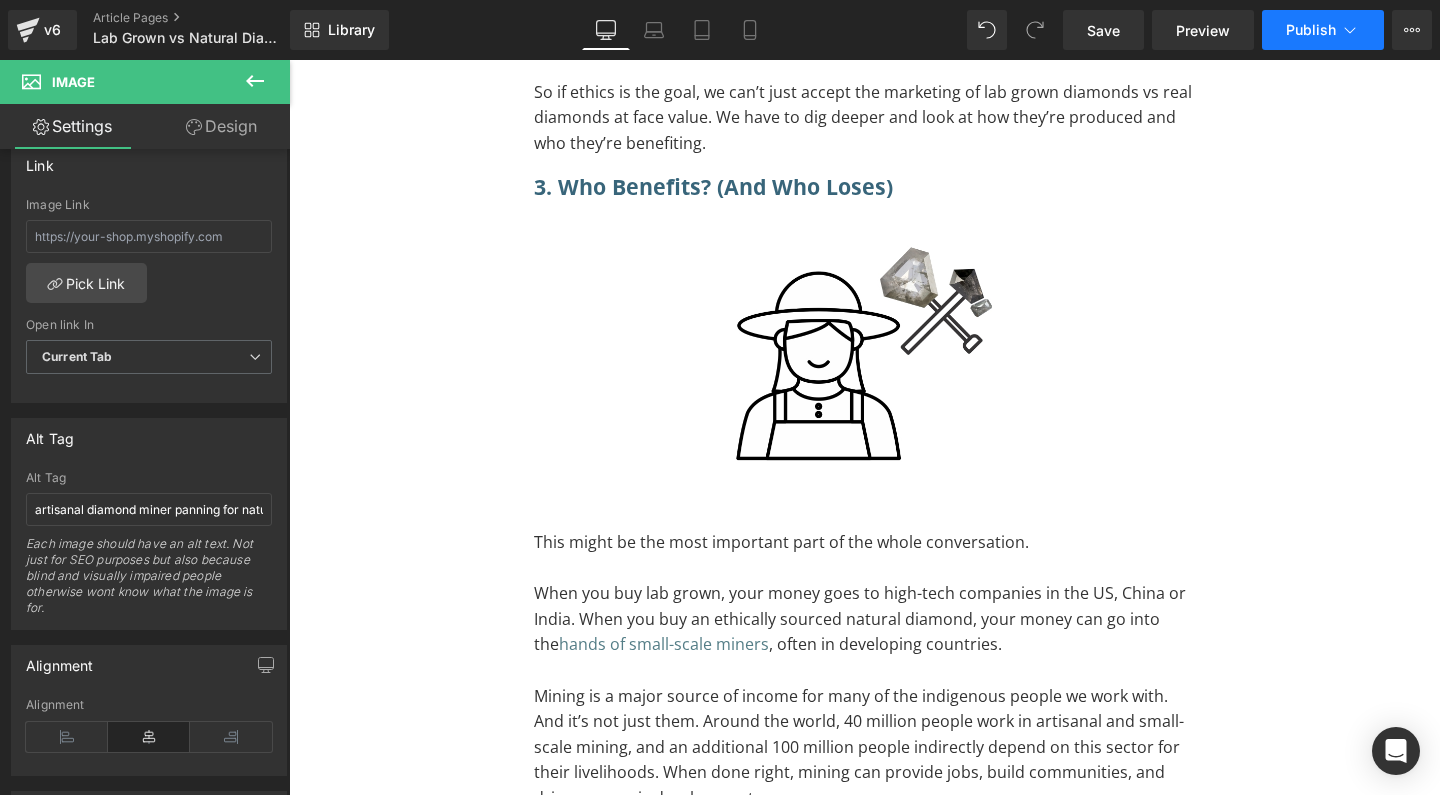 click on "Publish" at bounding box center [1323, 30] 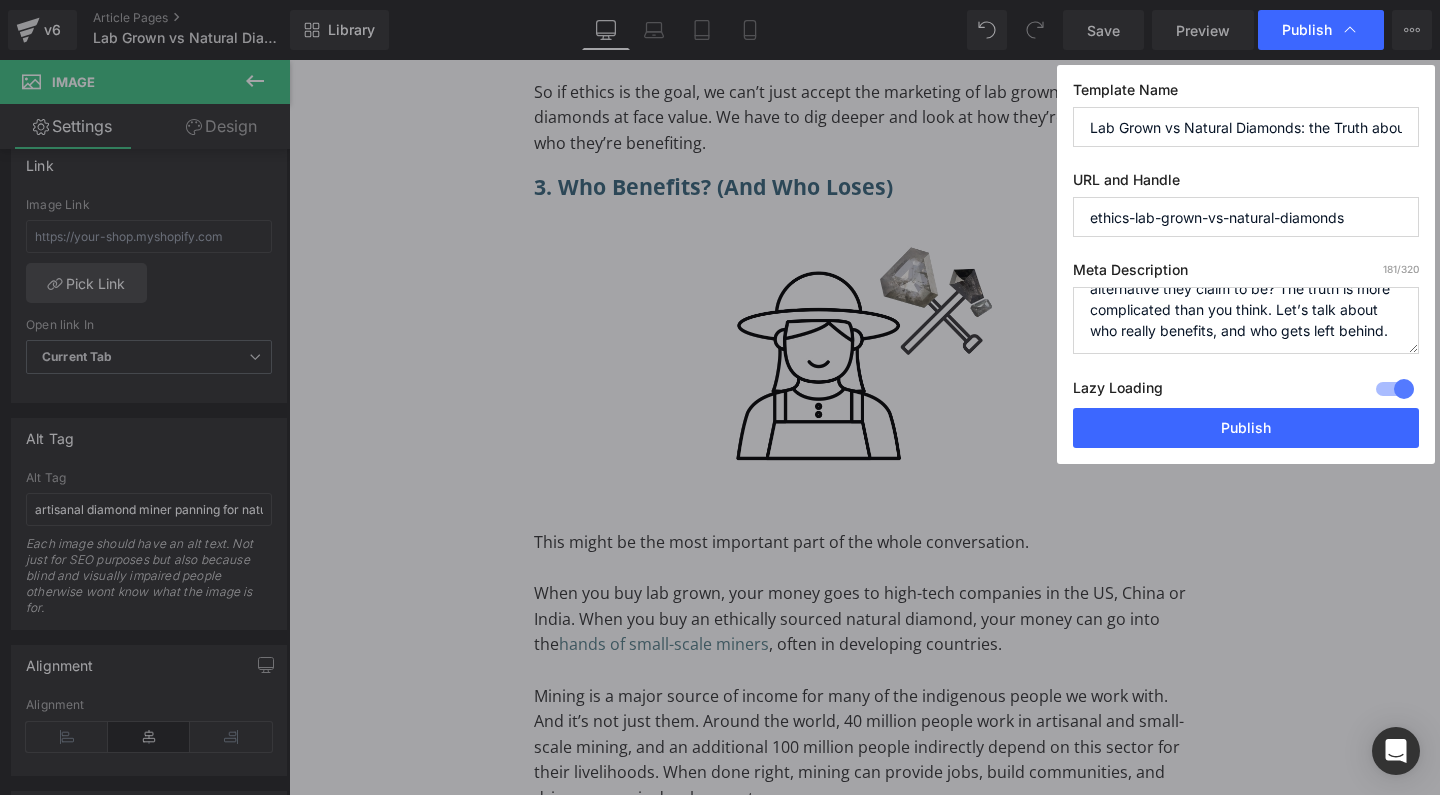 scroll, scrollTop: 42, scrollLeft: 0, axis: vertical 